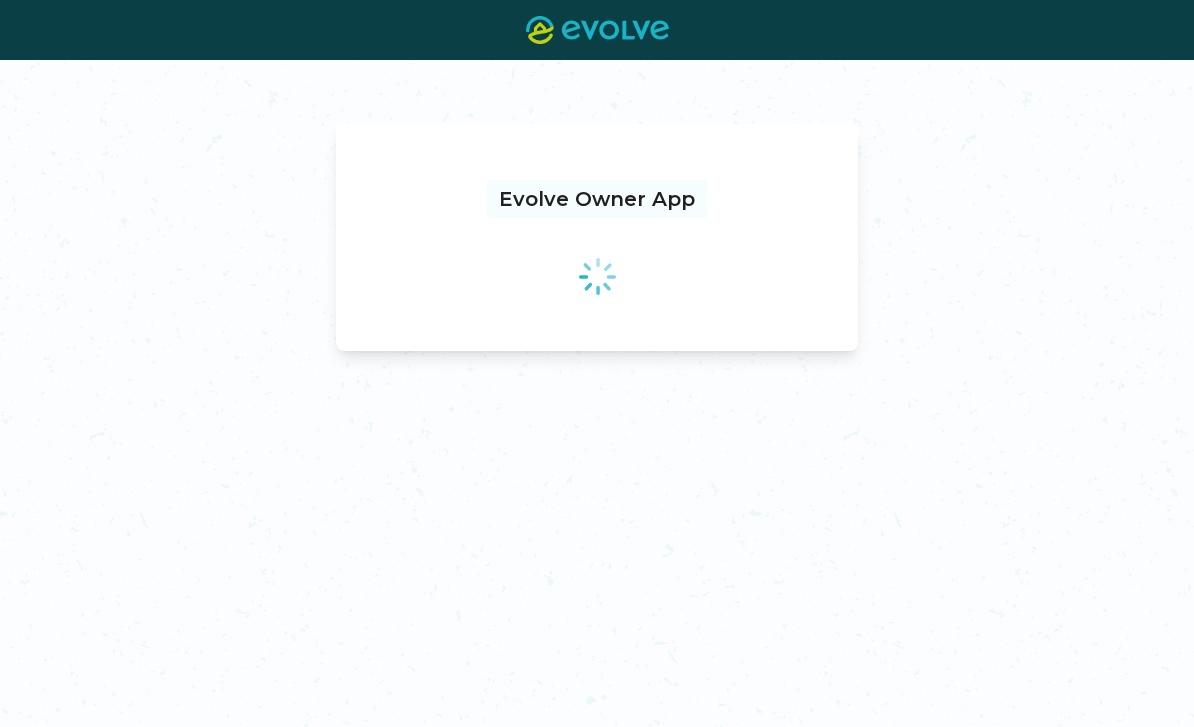 scroll, scrollTop: 0, scrollLeft: 0, axis: both 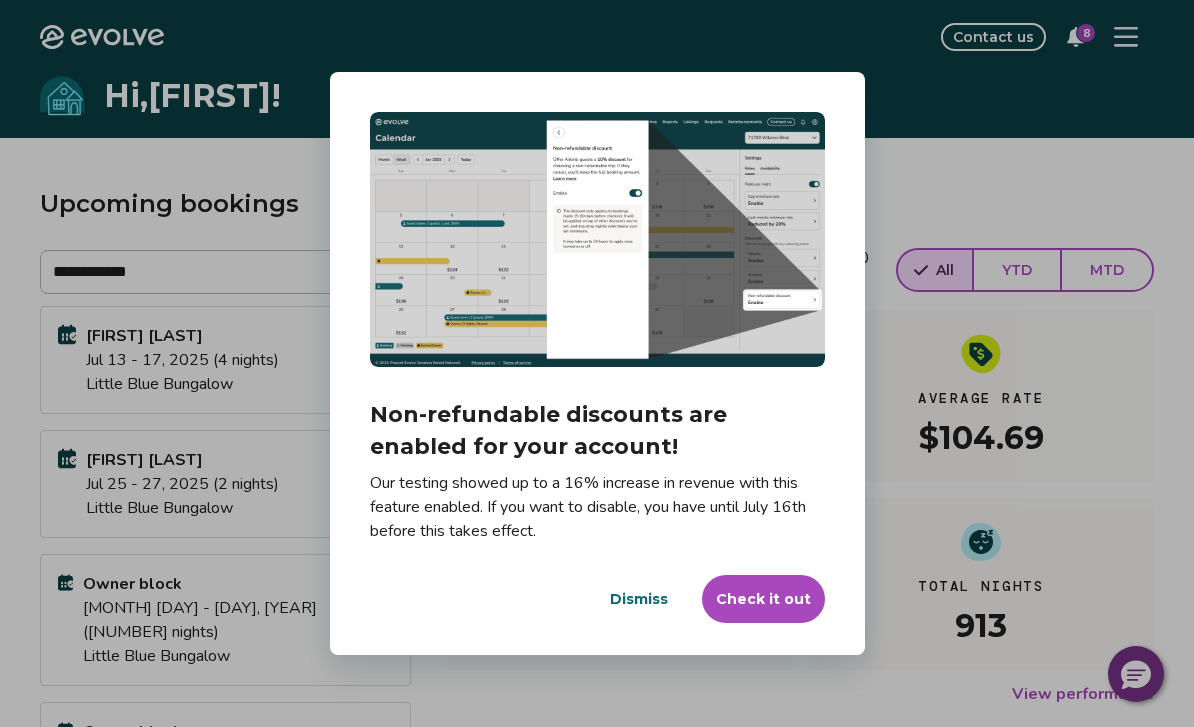 drag, startPoint x: 0, startPoint y: 0, endPoint x: 642, endPoint y: 605, distance: 882.1502 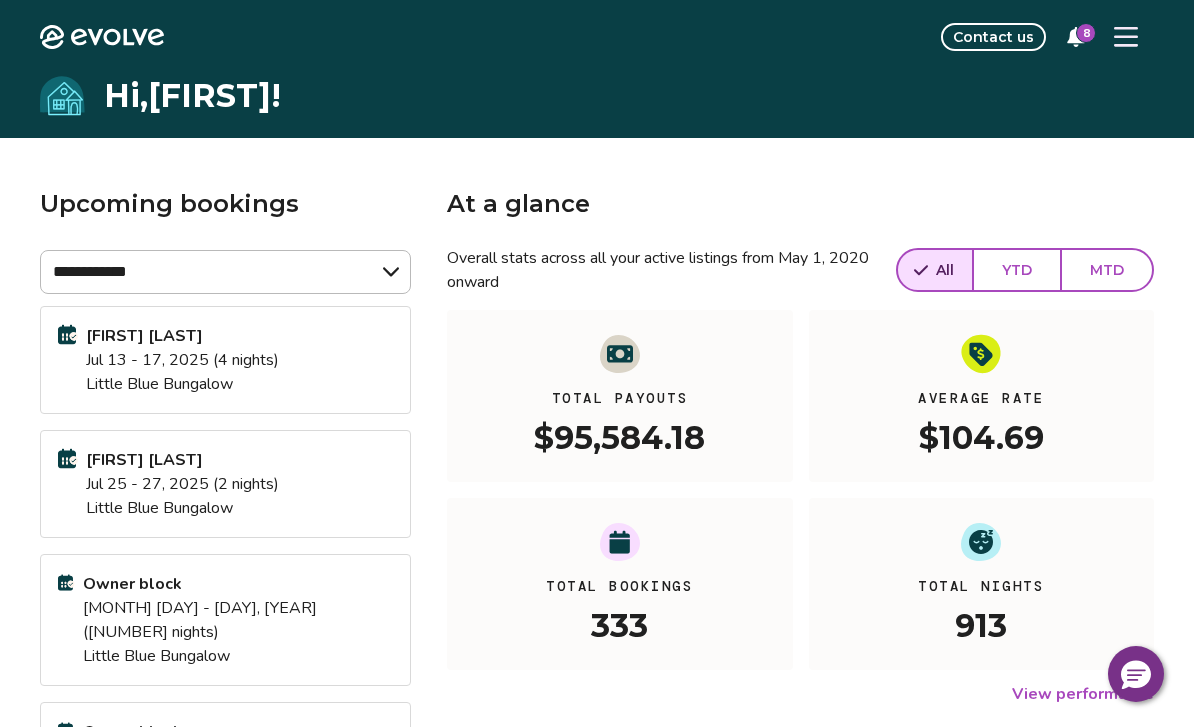 drag, startPoint x: 642, startPoint y: 605, endPoint x: 1120, endPoint y: 53, distance: 730.1972 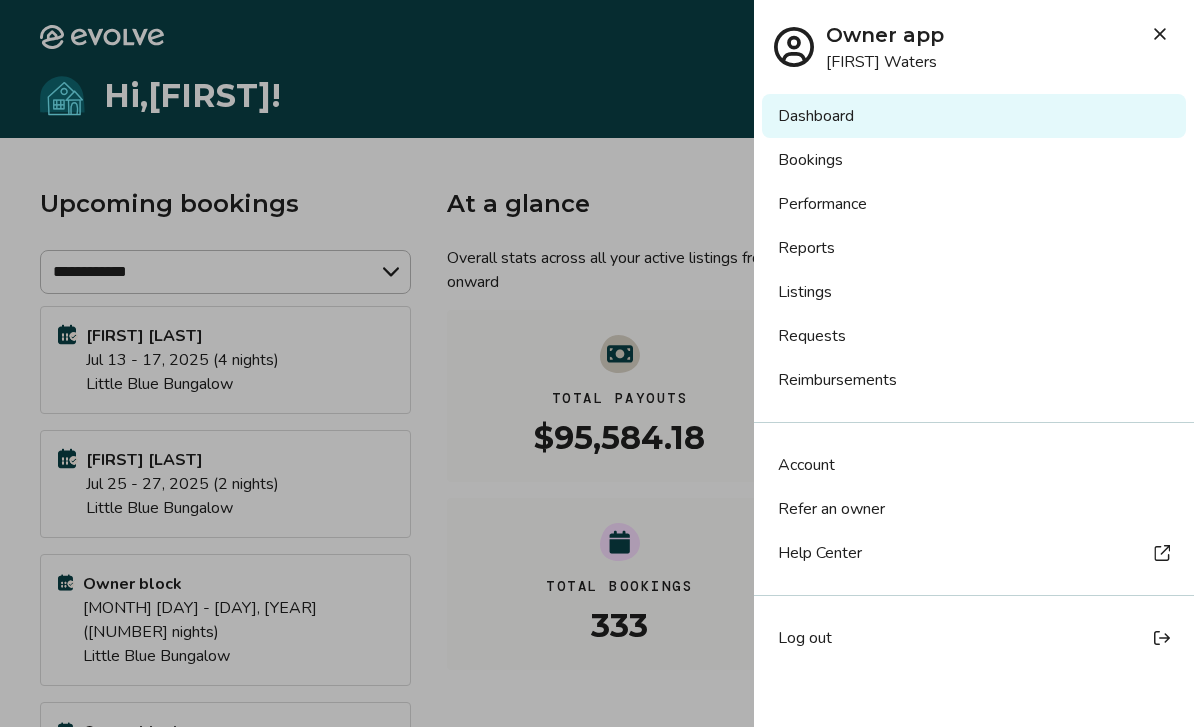 drag, startPoint x: 1120, startPoint y: 53, endPoint x: 821, endPoint y: 161, distance: 317.90723 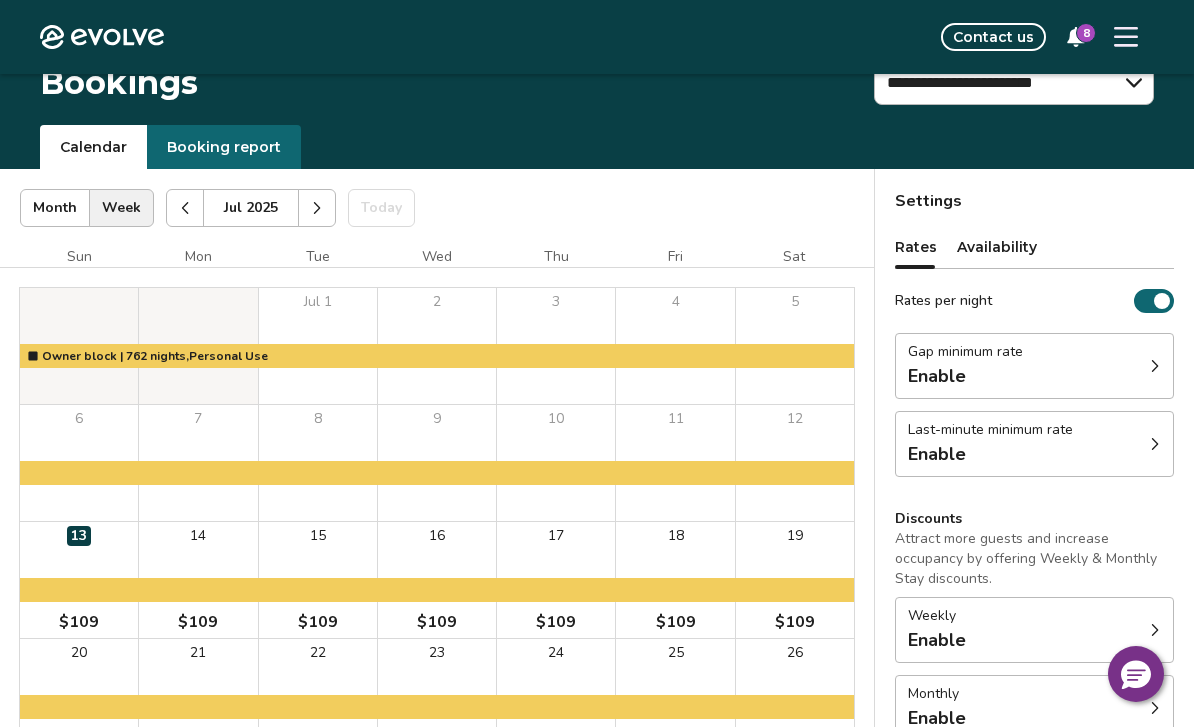 scroll, scrollTop: 0, scrollLeft: 0, axis: both 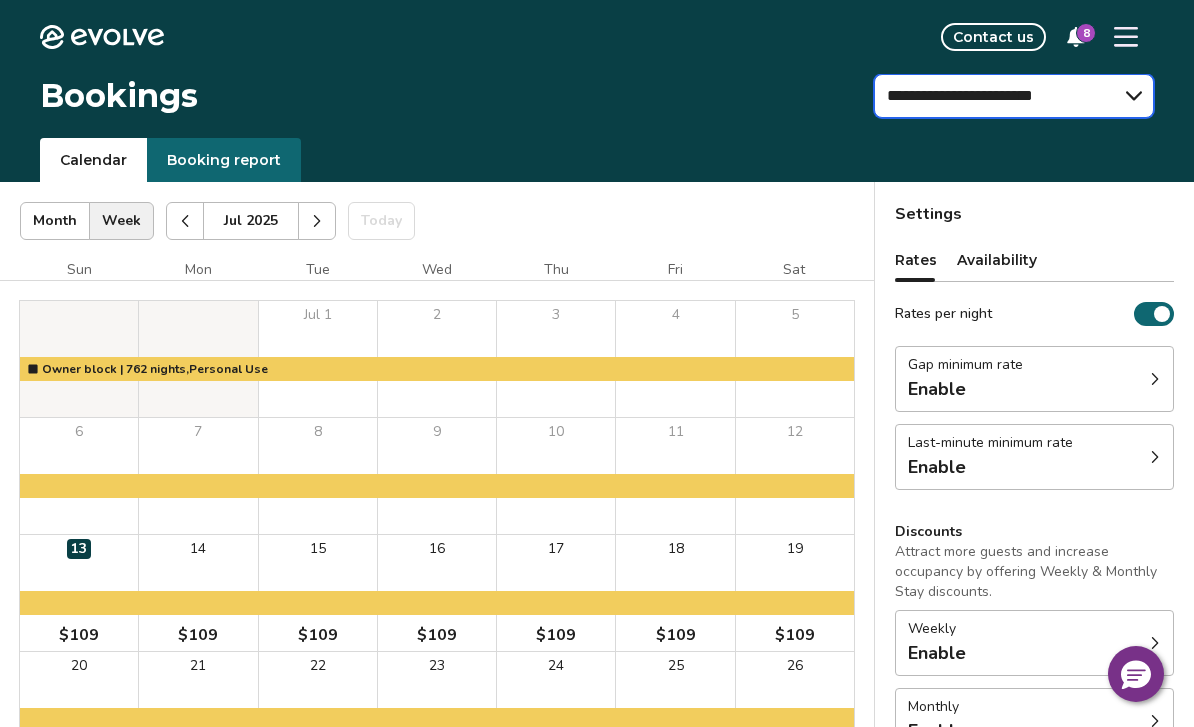 drag, startPoint x: 0, startPoint y: 0, endPoint x: 954, endPoint y: 99, distance: 959.12305 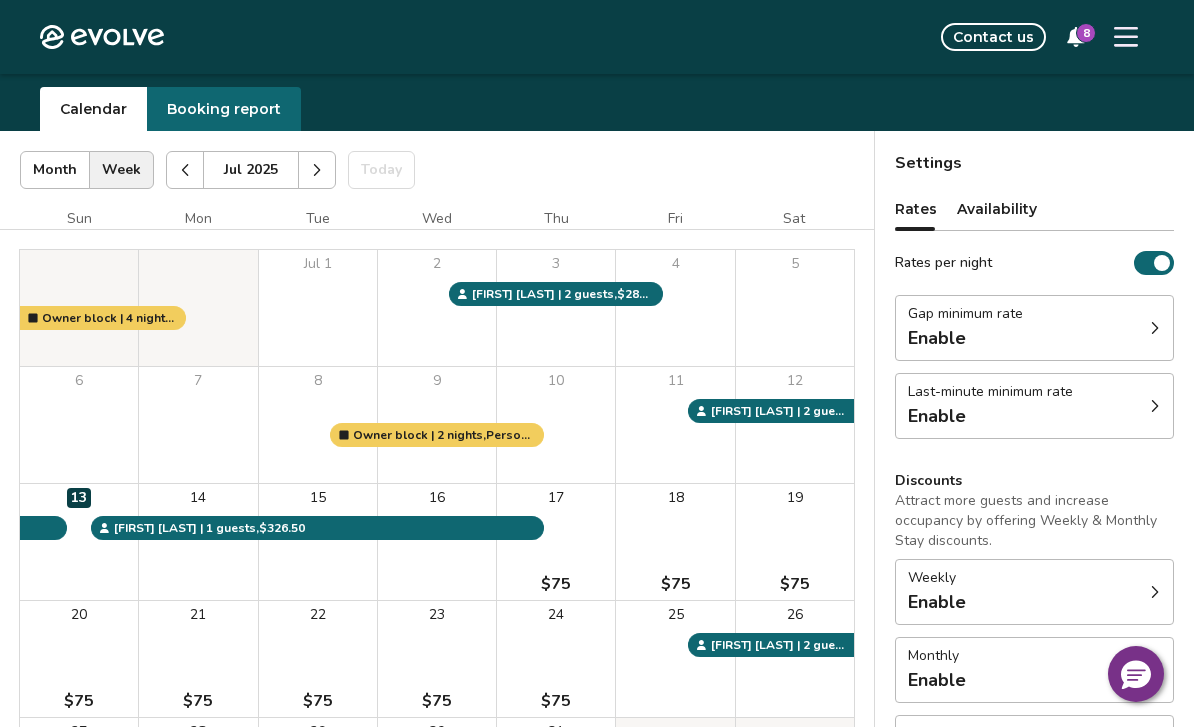 scroll, scrollTop: 0, scrollLeft: 0, axis: both 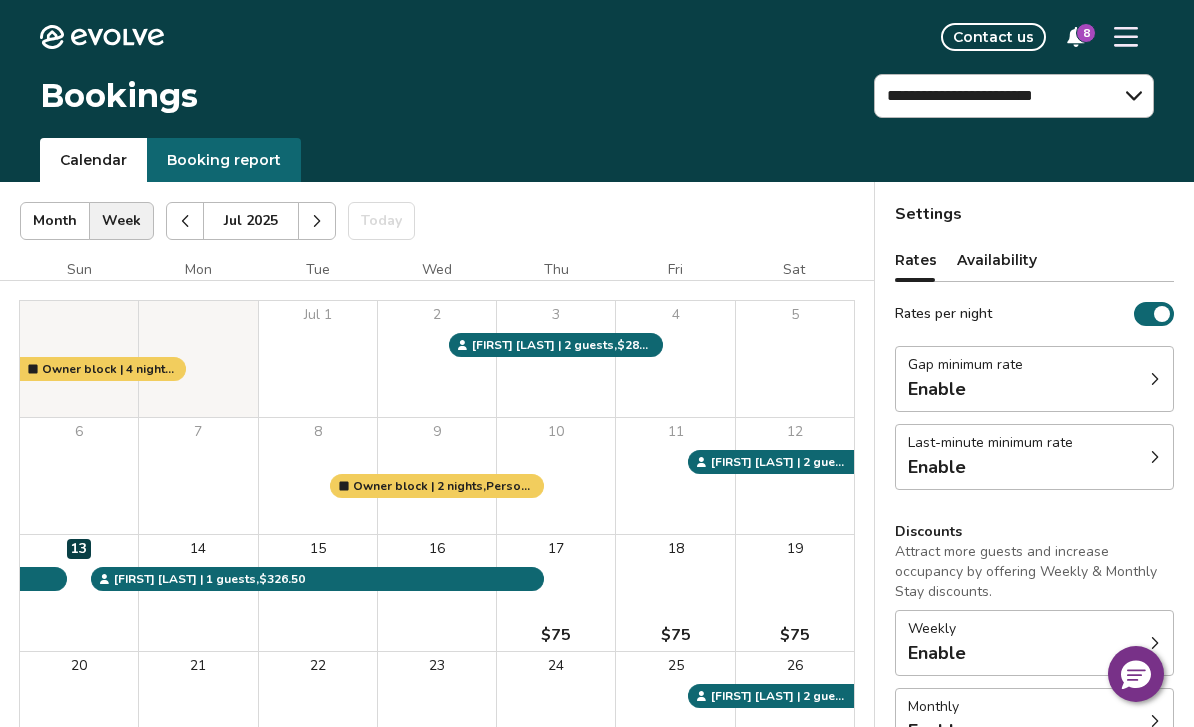 drag, startPoint x: 954, startPoint y: 99, endPoint x: 1122, endPoint y: 34, distance: 180.13606 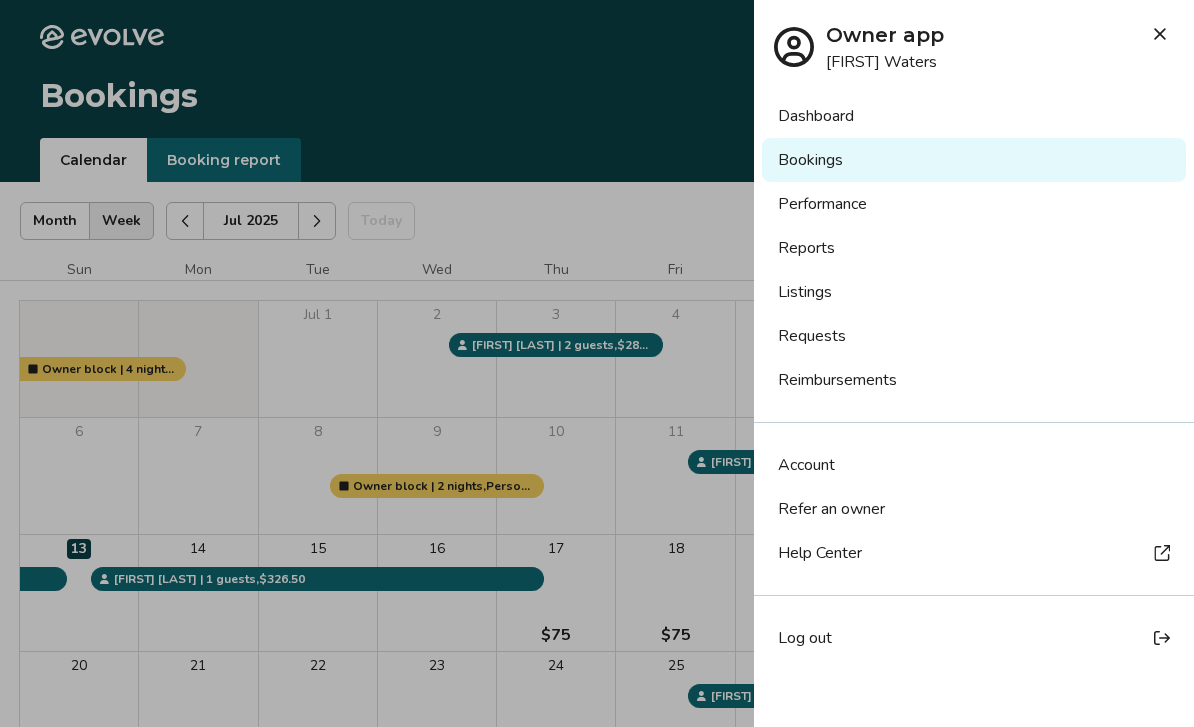 drag, startPoint x: 1122, startPoint y: 34, endPoint x: 810, endPoint y: 304, distance: 412.60635 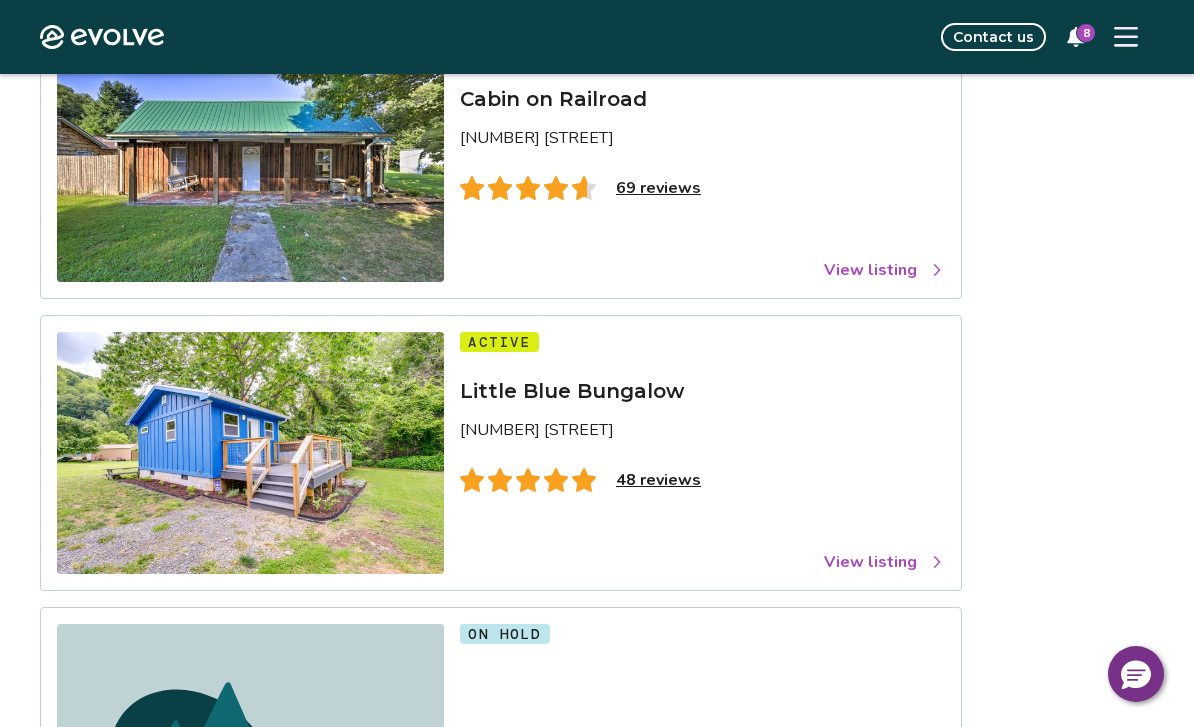 scroll, scrollTop: 811, scrollLeft: 0, axis: vertical 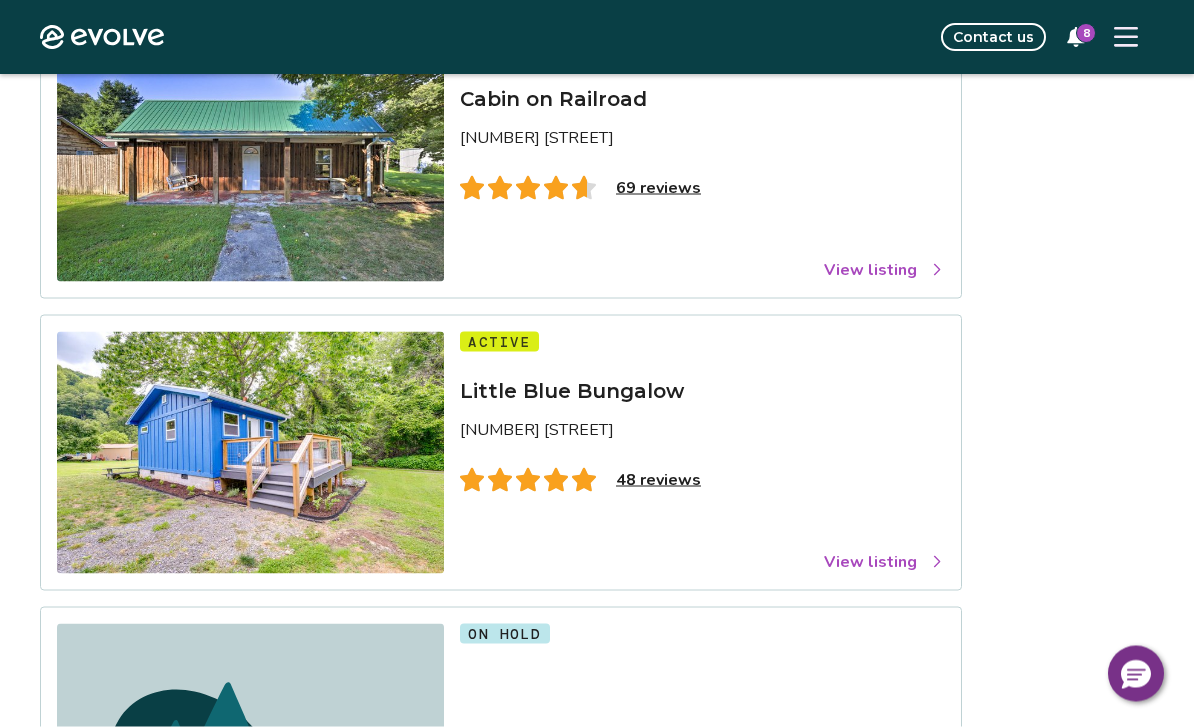 drag, startPoint x: 0, startPoint y: 0, endPoint x: 885, endPoint y: 564, distance: 1049.4385 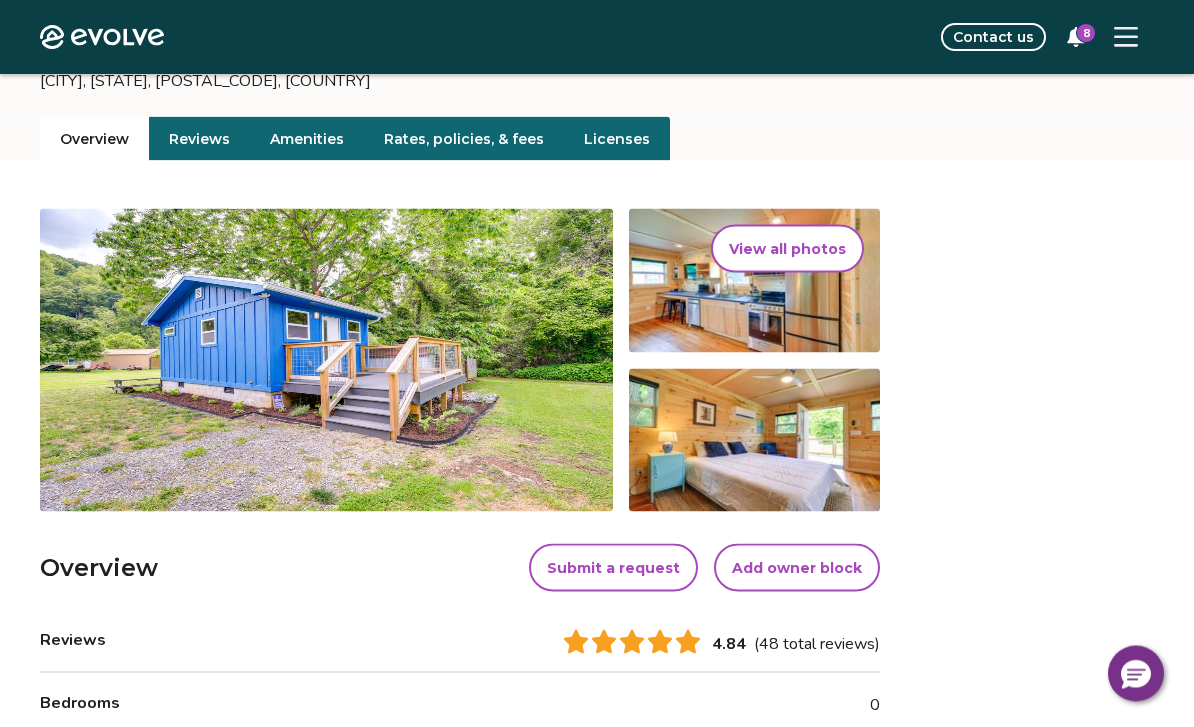 scroll, scrollTop: 186, scrollLeft: 0, axis: vertical 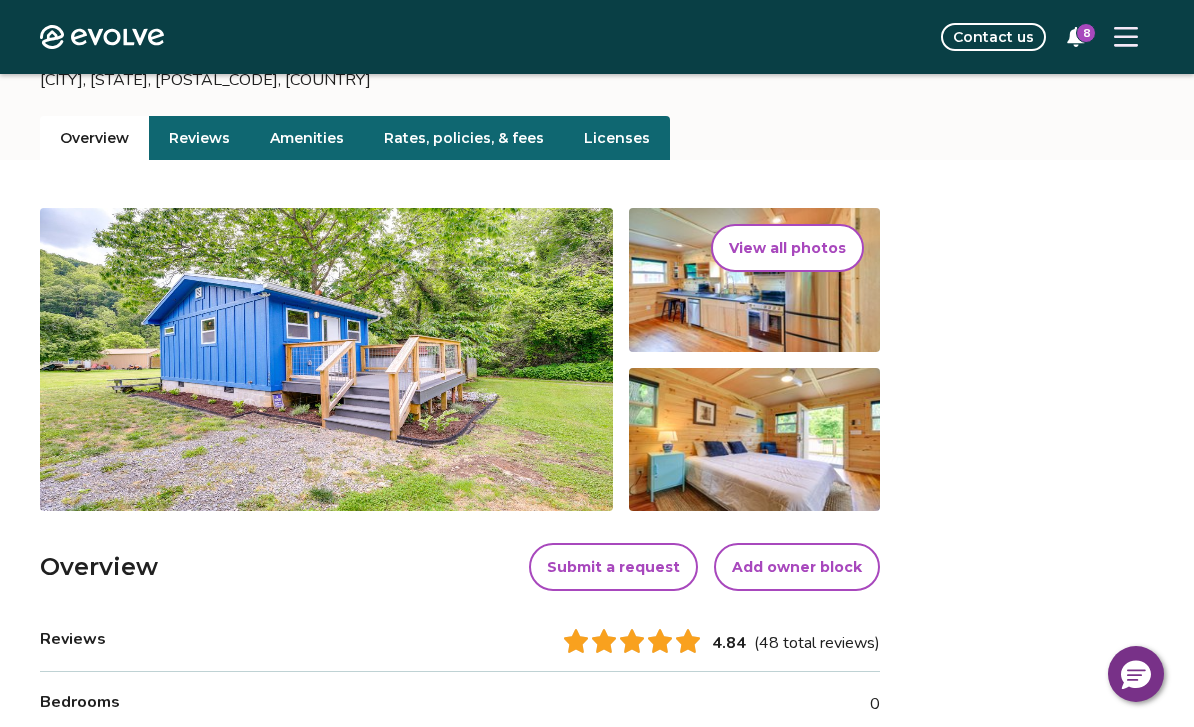 drag, startPoint x: 885, startPoint y: 564, endPoint x: 198, endPoint y: 147, distance: 803.6529 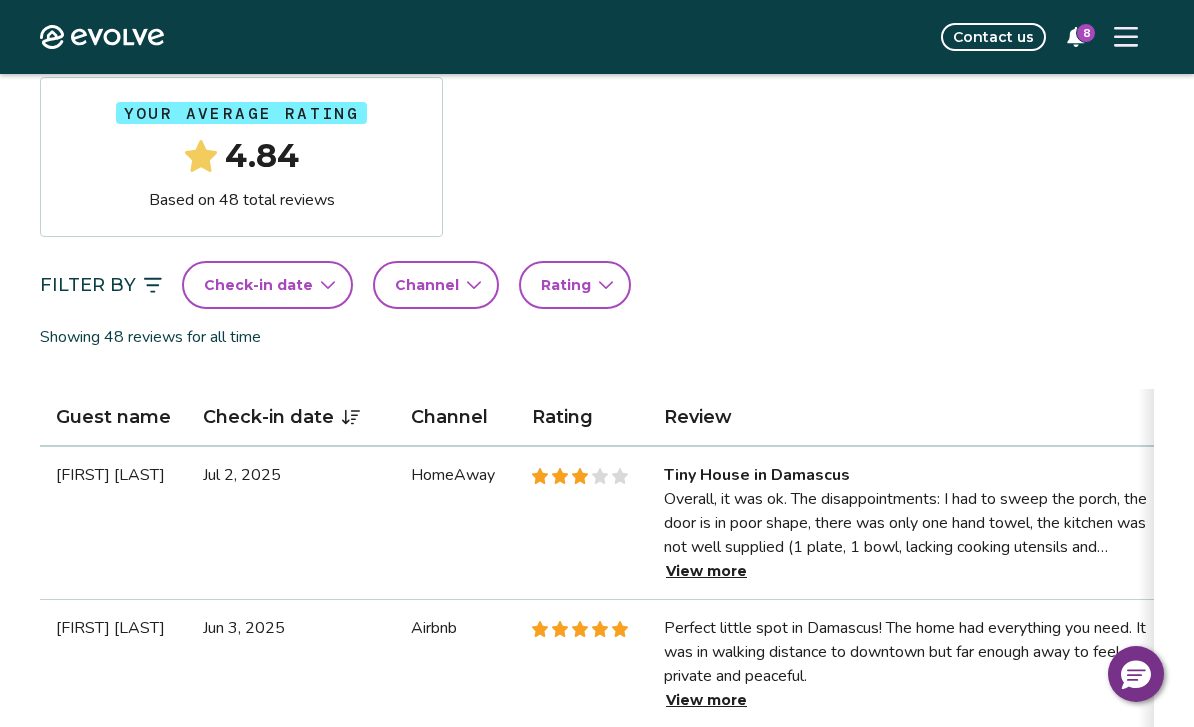 scroll, scrollTop: 367, scrollLeft: 0, axis: vertical 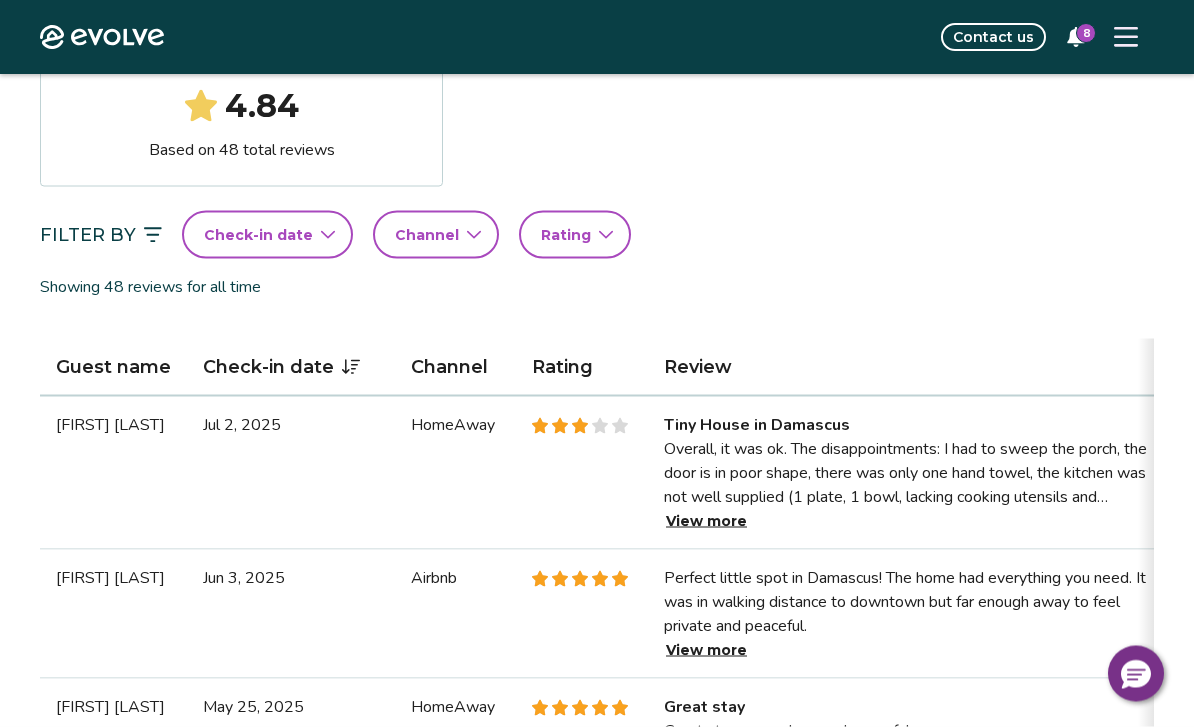 click on "View more" at bounding box center [706, 521] 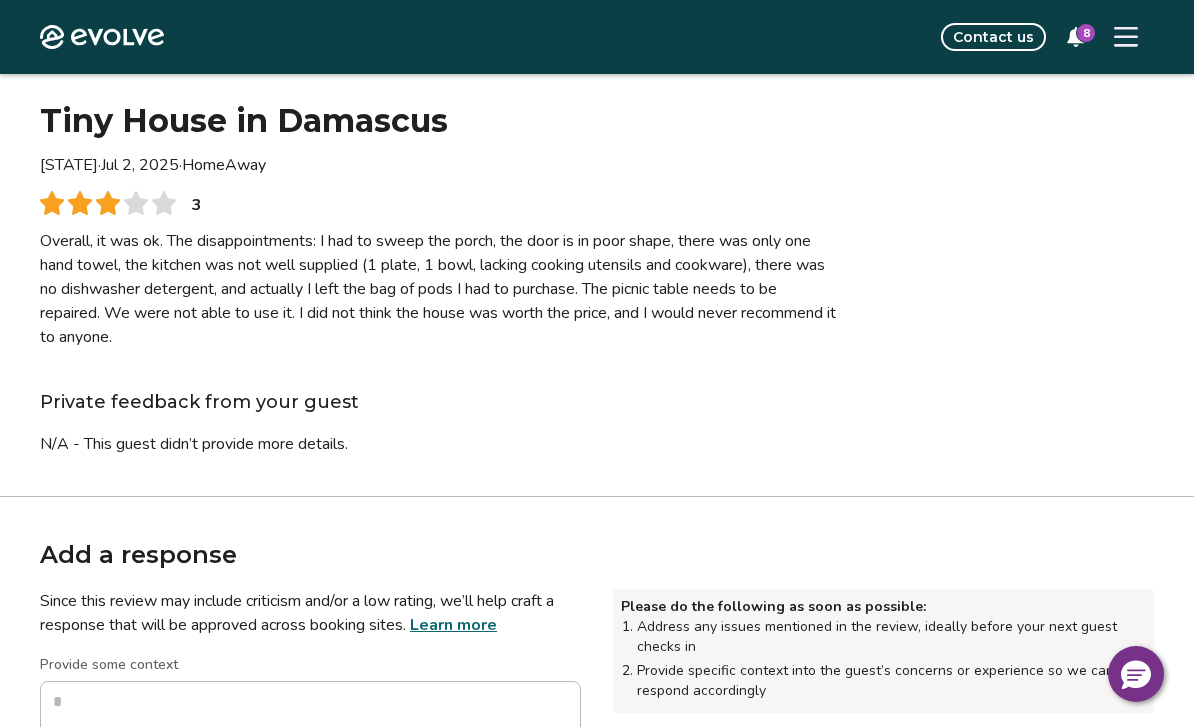 scroll, scrollTop: 64, scrollLeft: 0, axis: vertical 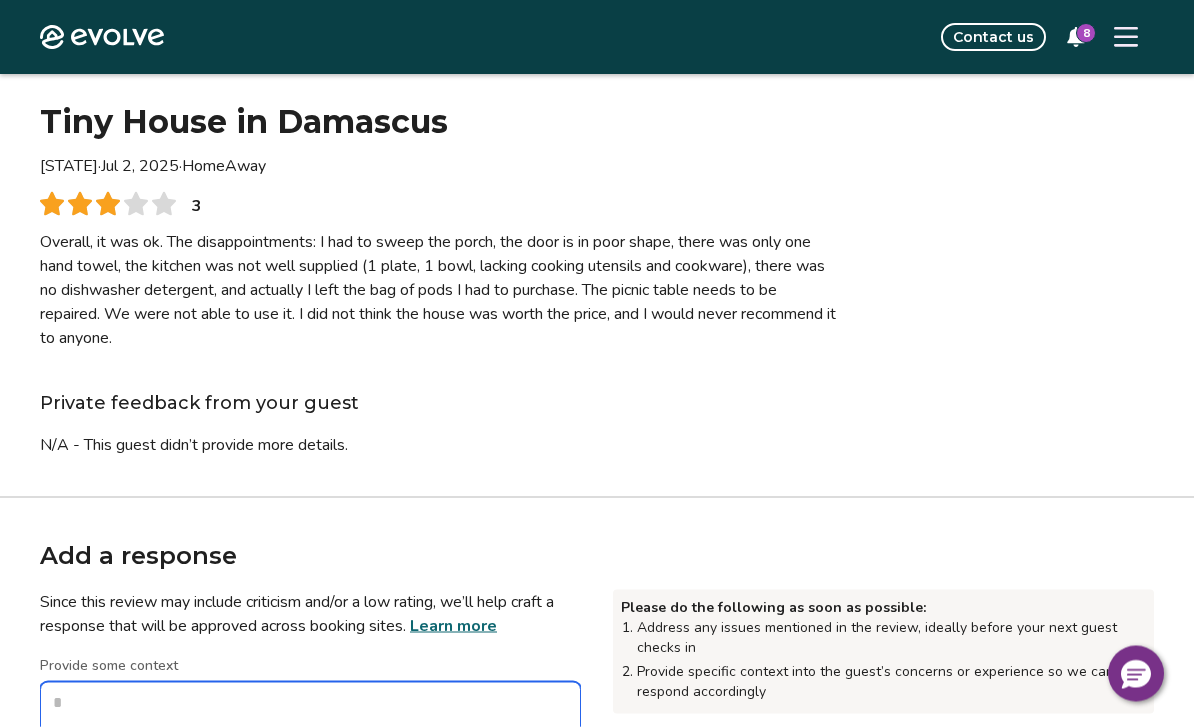 drag, startPoint x: 735, startPoint y: 528, endPoint x: 296, endPoint y: 699, distance: 471.12842 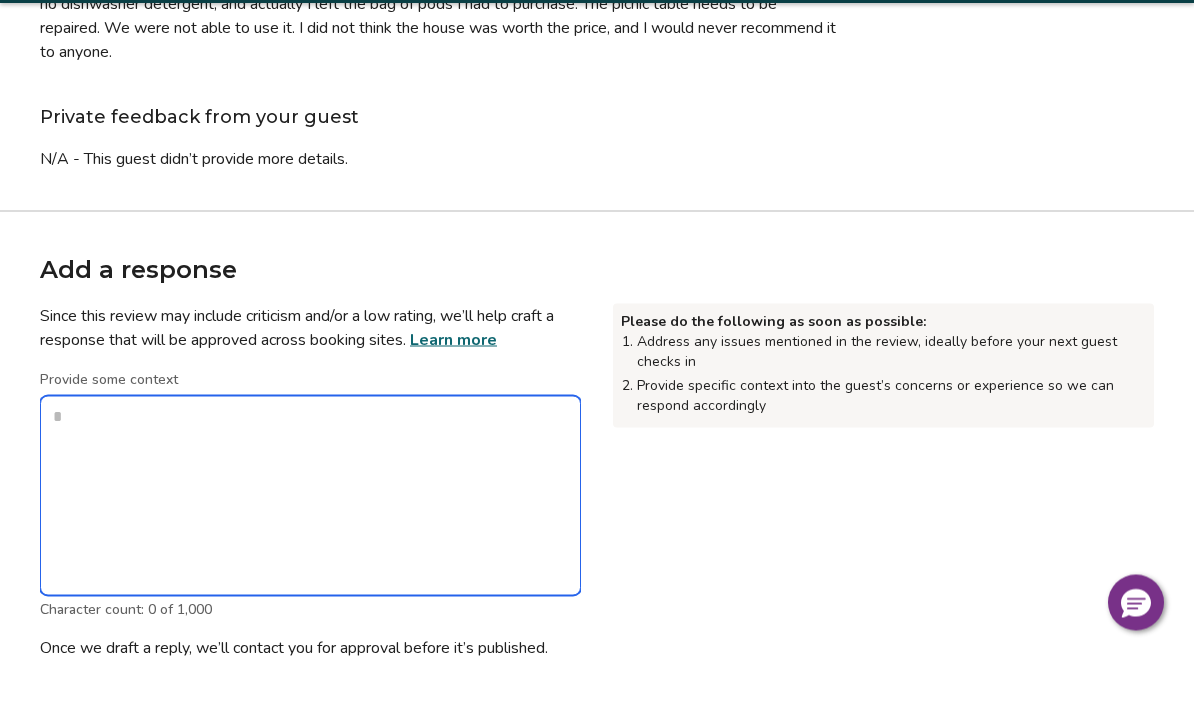 scroll, scrollTop: 286, scrollLeft: 0, axis: vertical 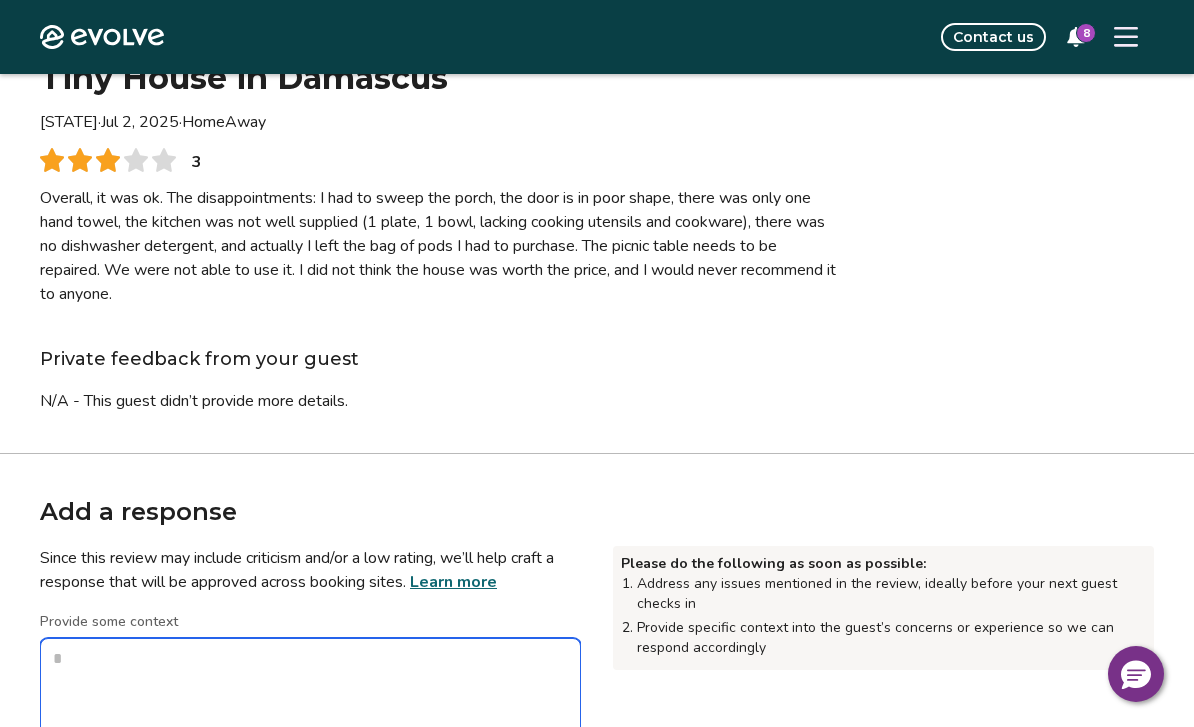 type on "*" 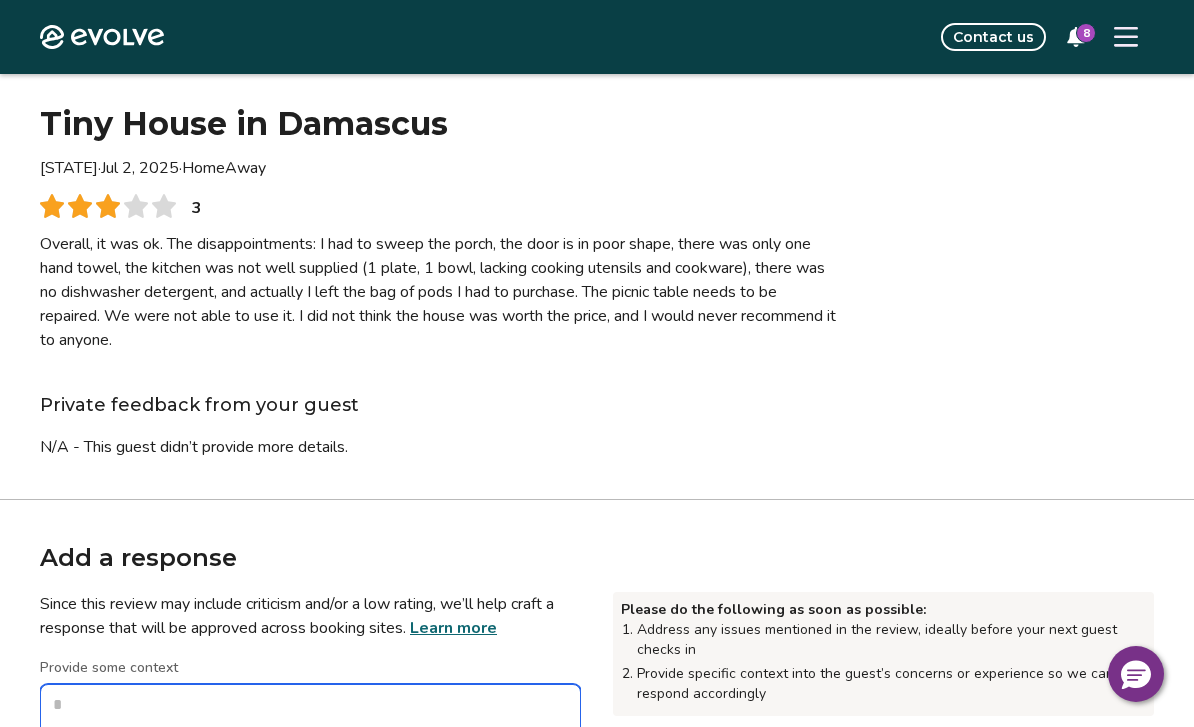 scroll, scrollTop: 0, scrollLeft: 0, axis: both 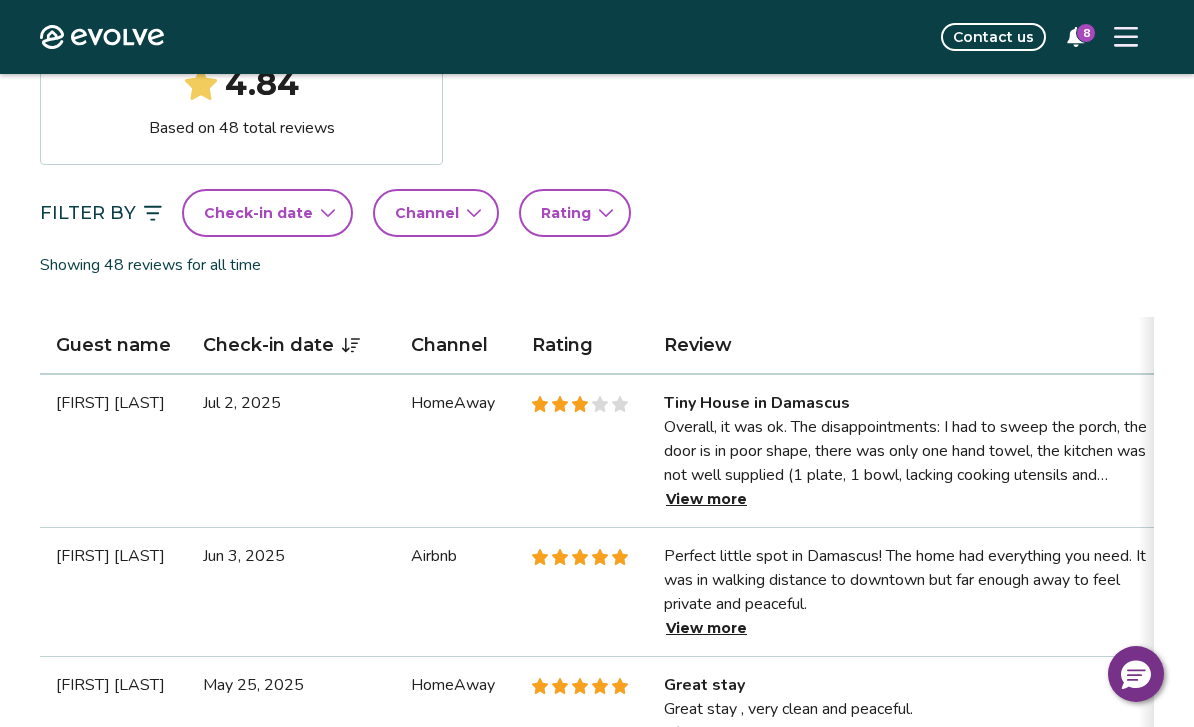 drag, startPoint x: 296, startPoint y: 699, endPoint x: 99, endPoint y: 409, distance: 350.5838 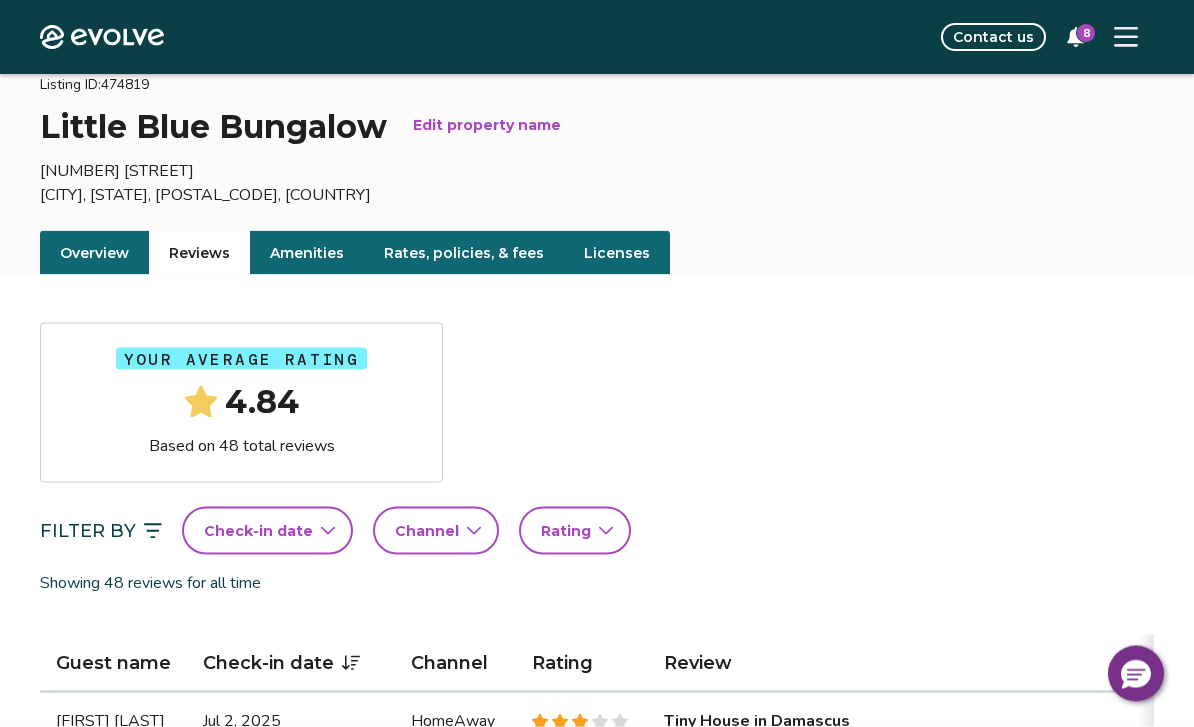 scroll, scrollTop: 0, scrollLeft: 0, axis: both 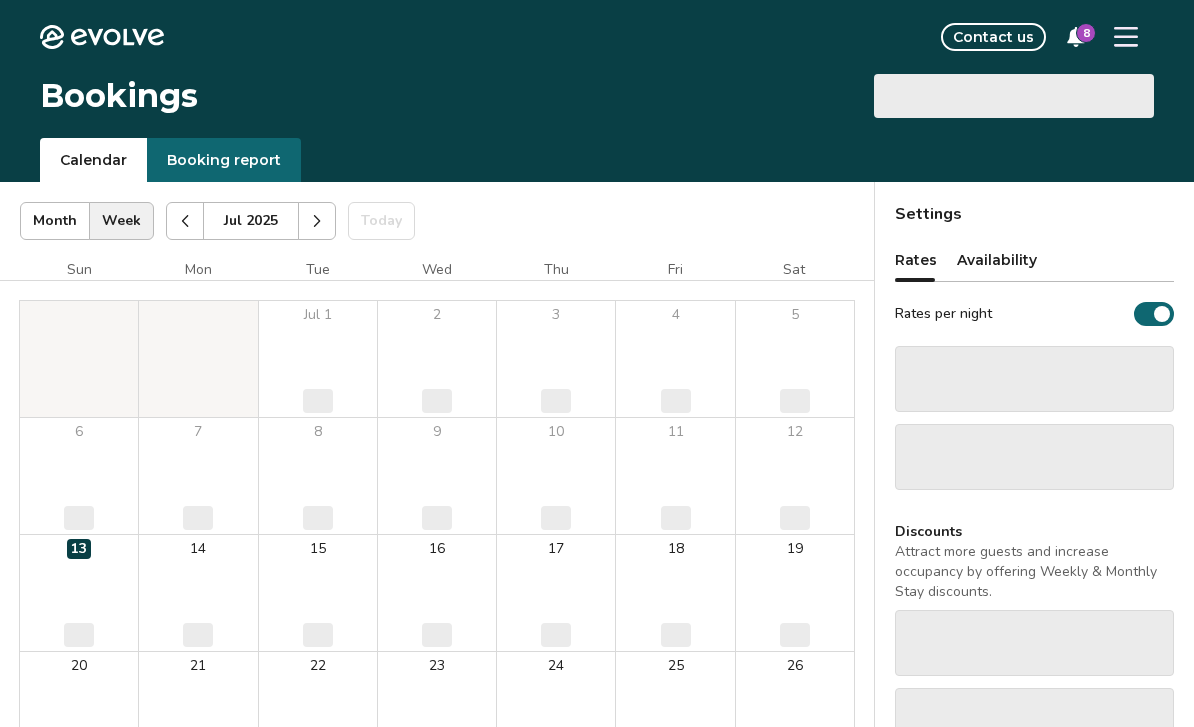 select on "**********" 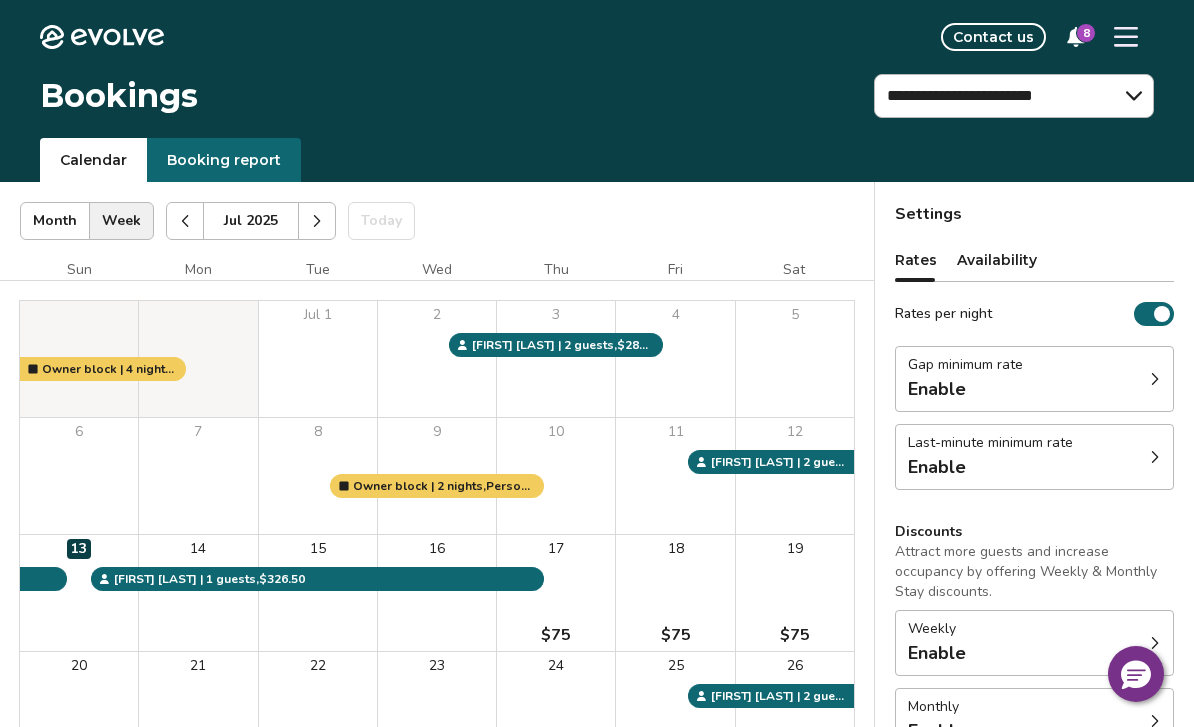 drag, startPoint x: 0, startPoint y: 0, endPoint x: 503, endPoint y: 346, distance: 610.5121 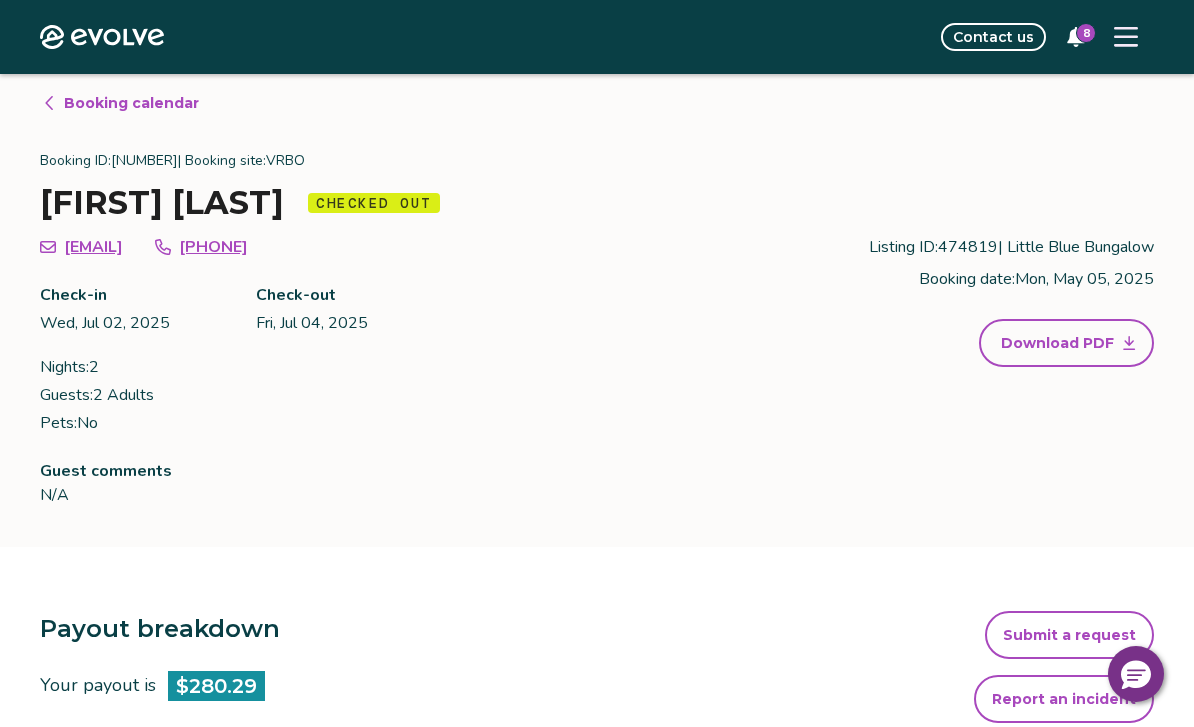 scroll, scrollTop: 0, scrollLeft: 0, axis: both 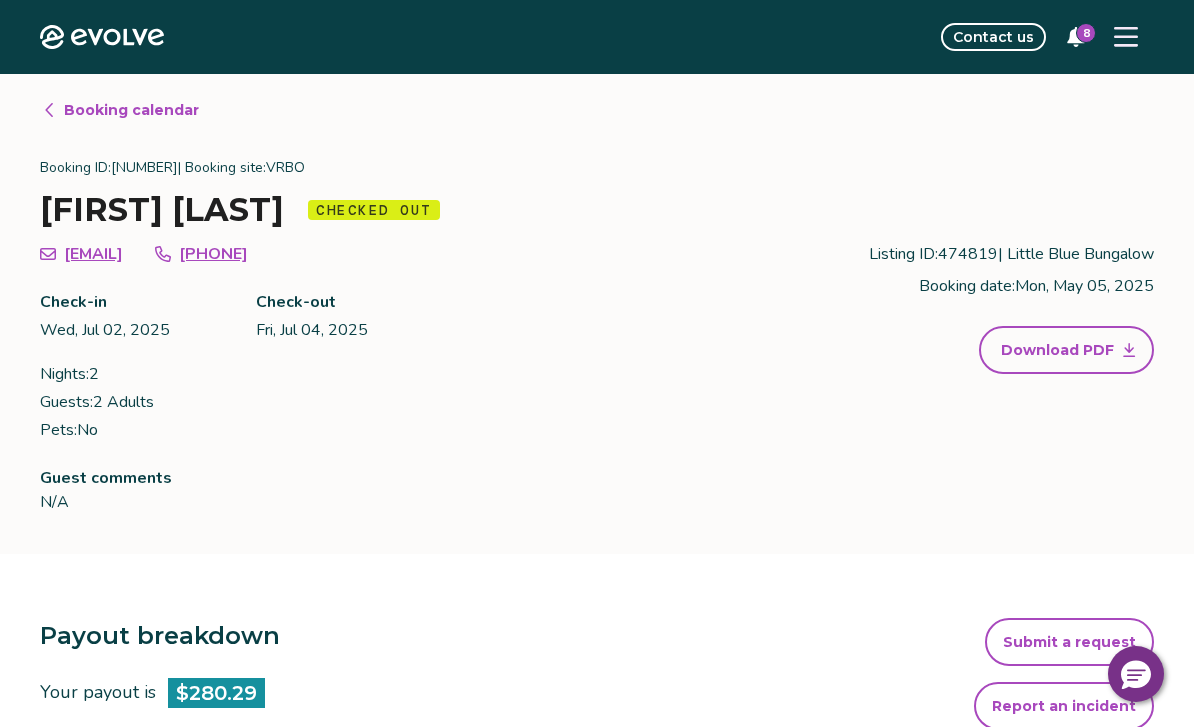 drag, startPoint x: 503, startPoint y: 346, endPoint x: 1118, endPoint y: 50, distance: 682.52545 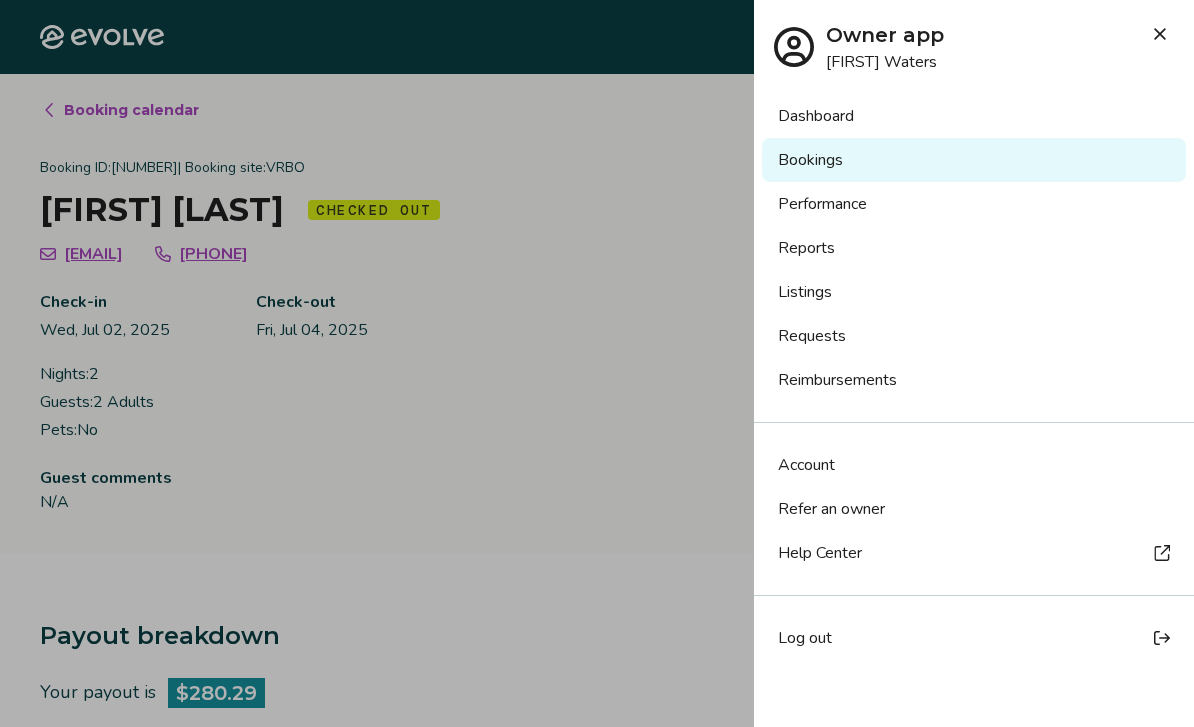 drag, startPoint x: 1118, startPoint y: 50, endPoint x: 826, endPoint y: 294, distance: 380.52594 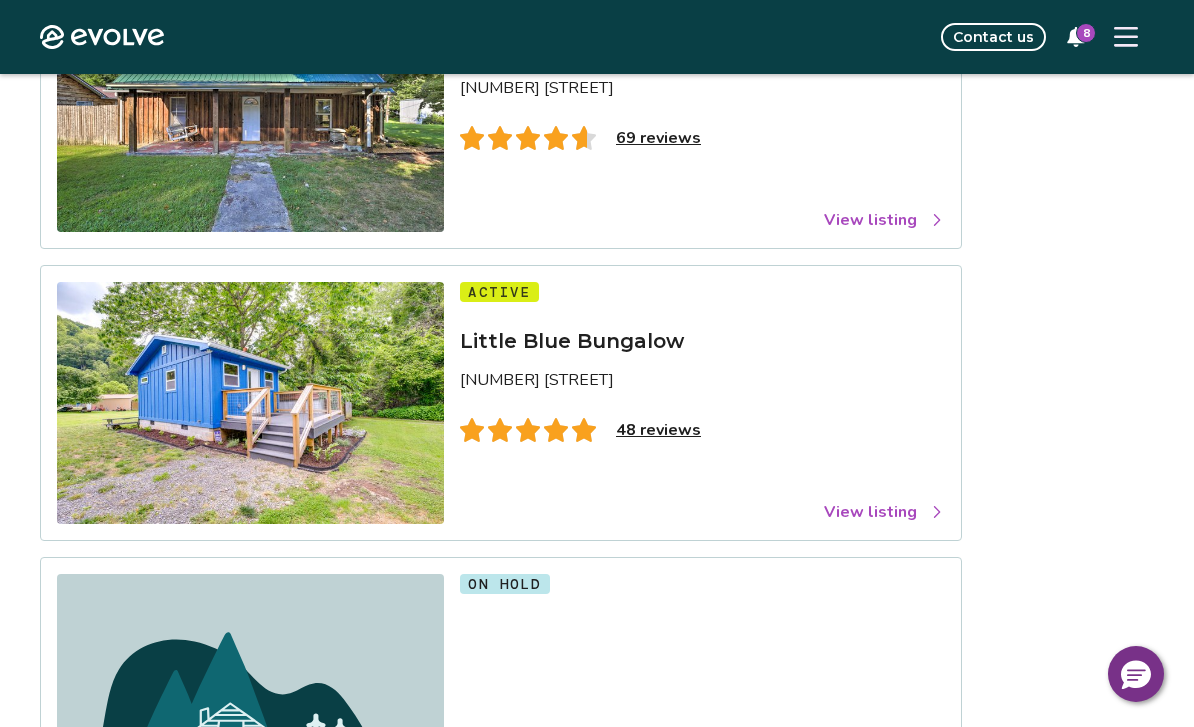 scroll, scrollTop: 863, scrollLeft: 0, axis: vertical 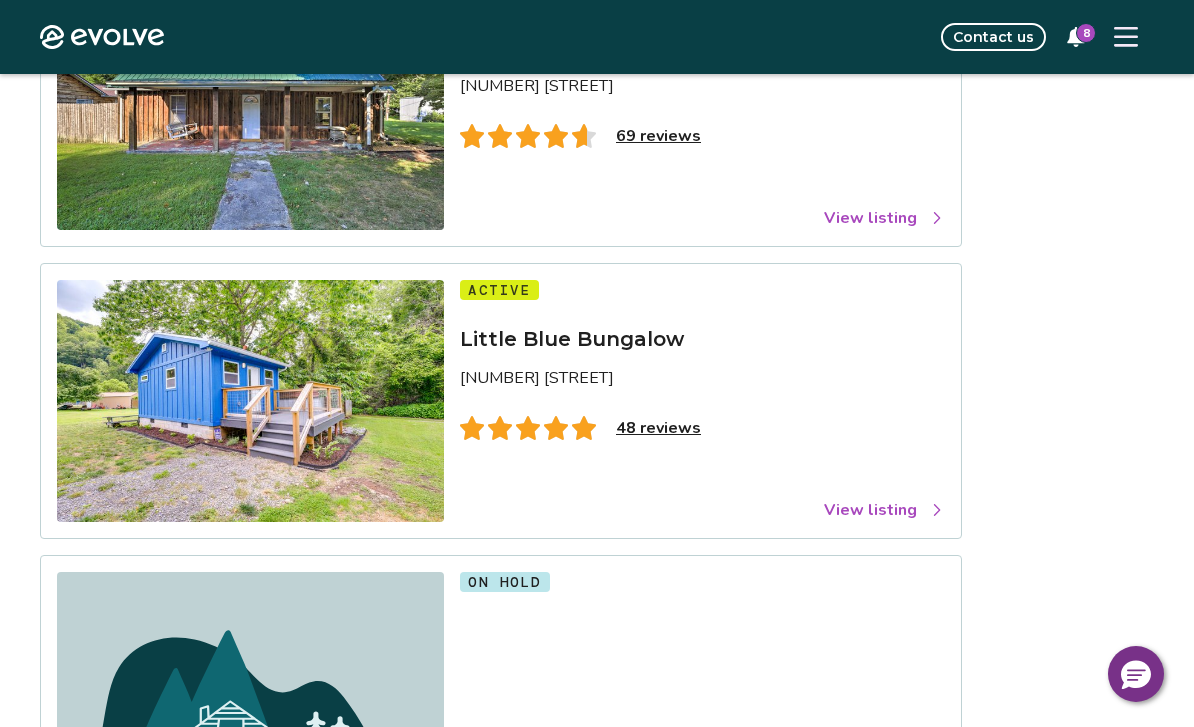 drag, startPoint x: 0, startPoint y: 0, endPoint x: 643, endPoint y: 429, distance: 772.9748 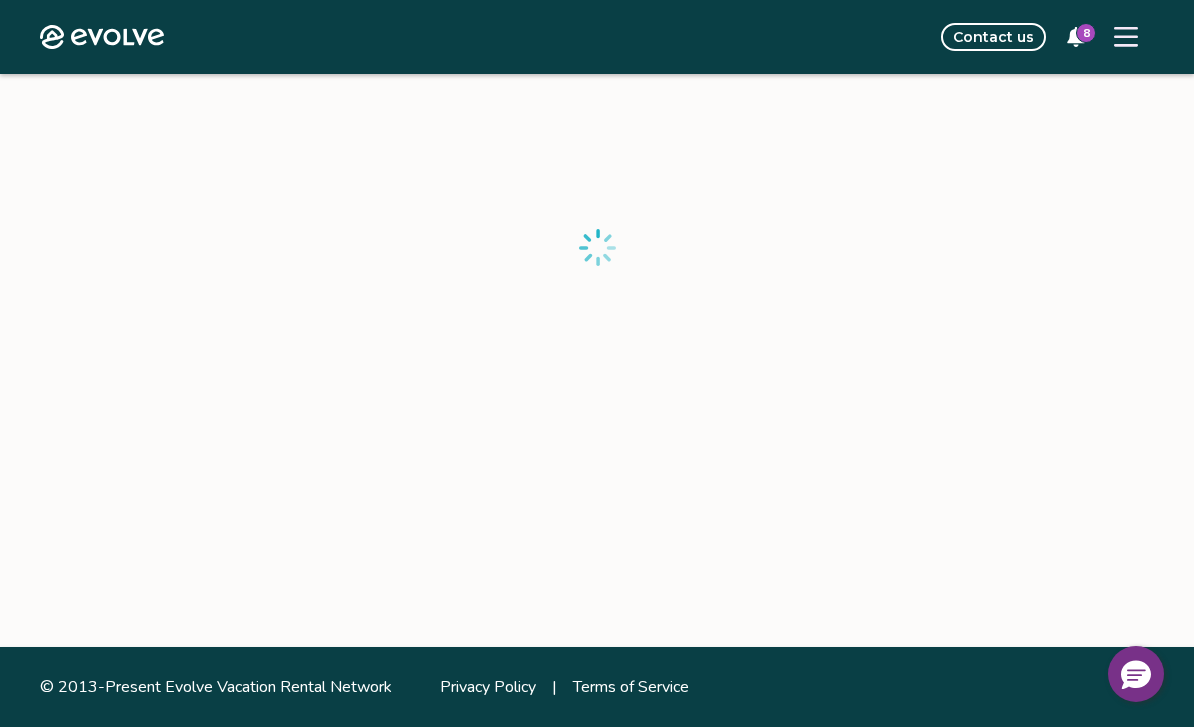 scroll, scrollTop: 307, scrollLeft: 0, axis: vertical 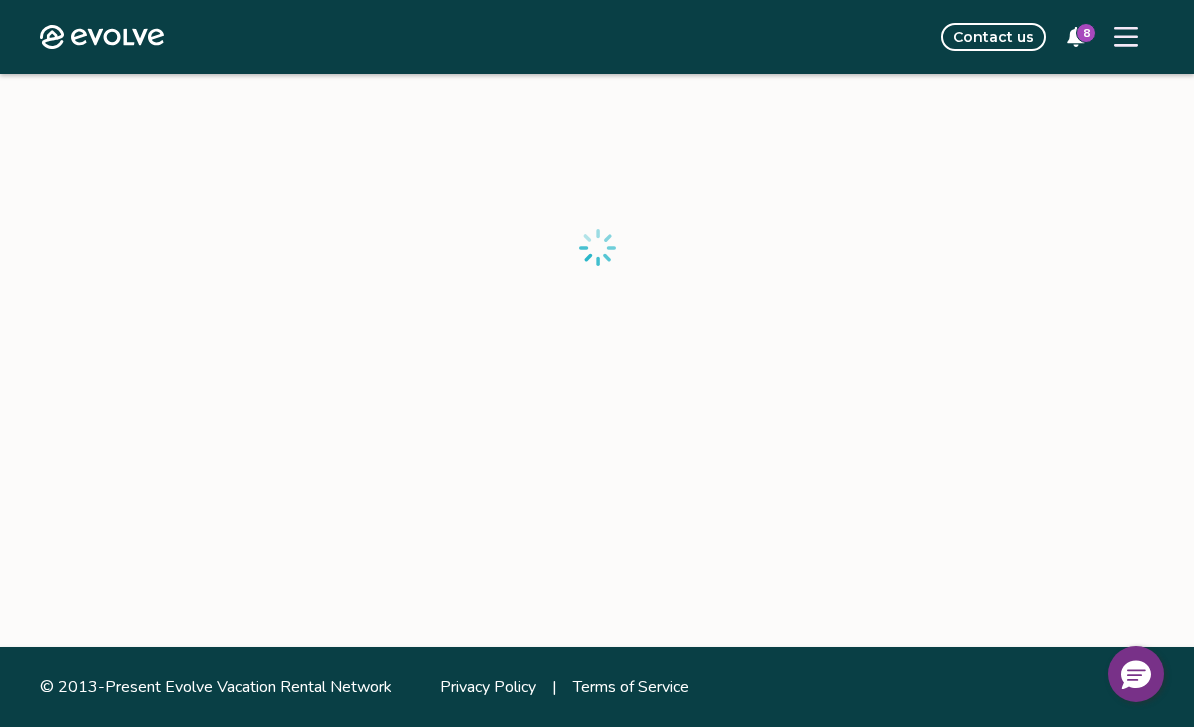 click on "Evolve Contact us 8 © 2013-Present Evolve Vacation Rental Network Privacy Policy | Terms of Service" at bounding box center (597, 210) 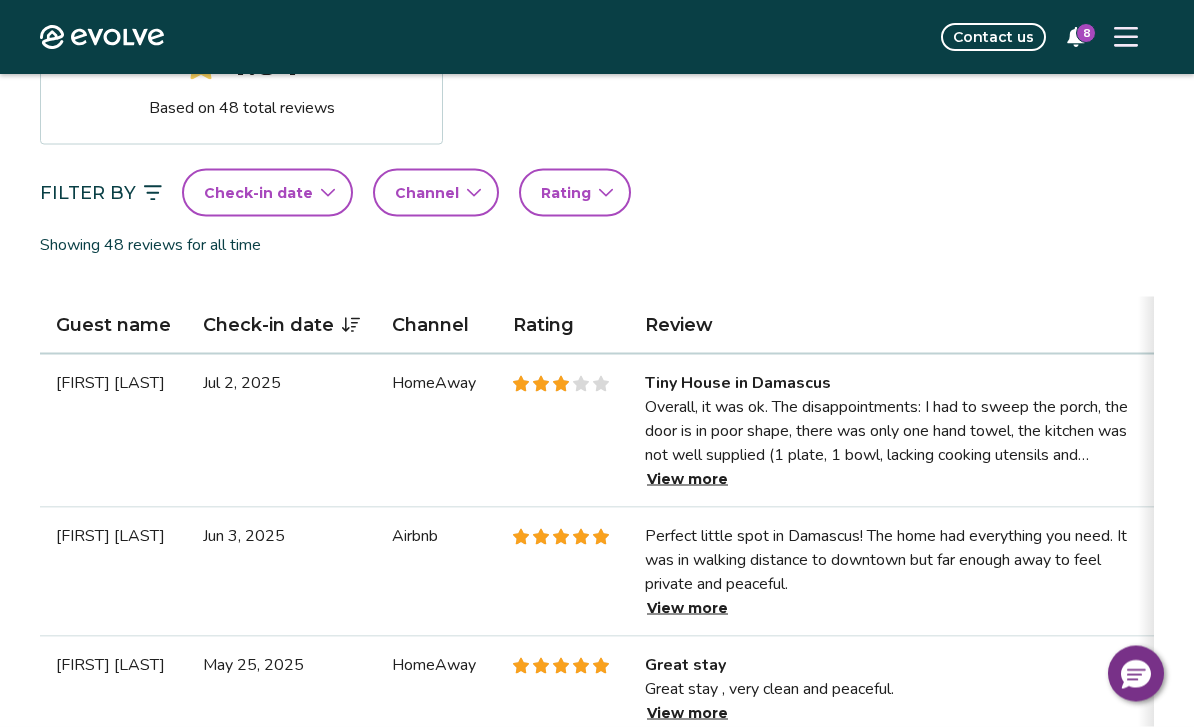 scroll, scrollTop: 413, scrollLeft: 0, axis: vertical 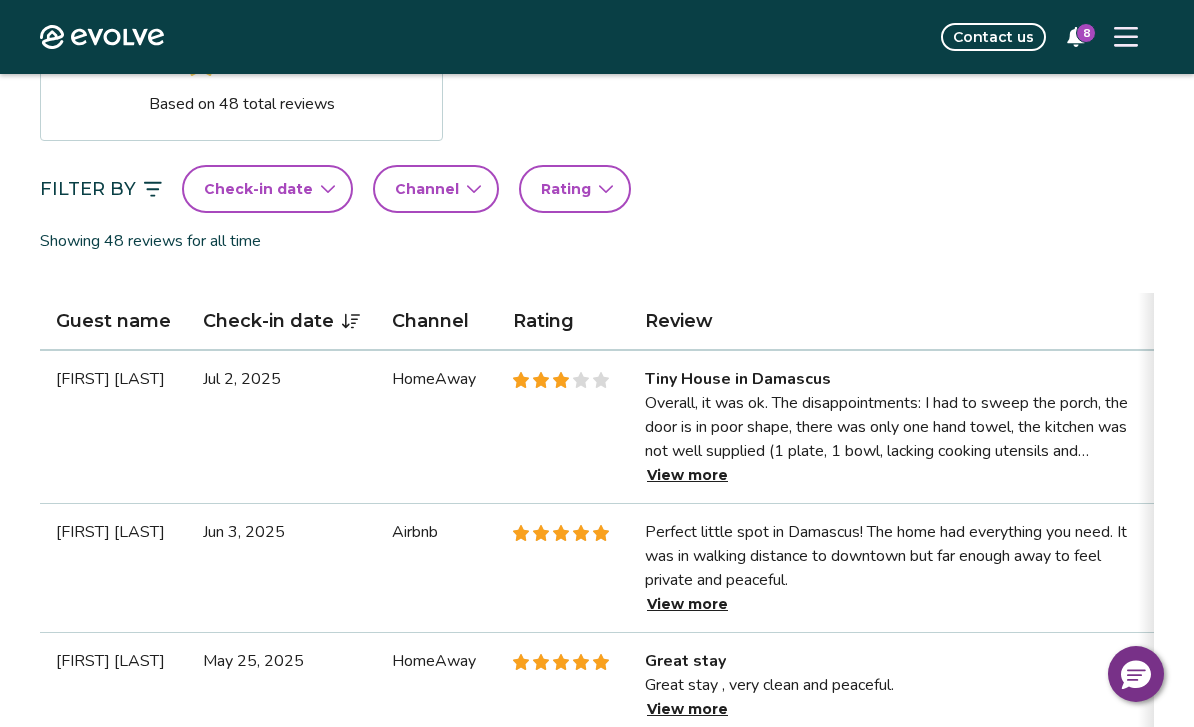 click on "View more" at bounding box center (687, 475) 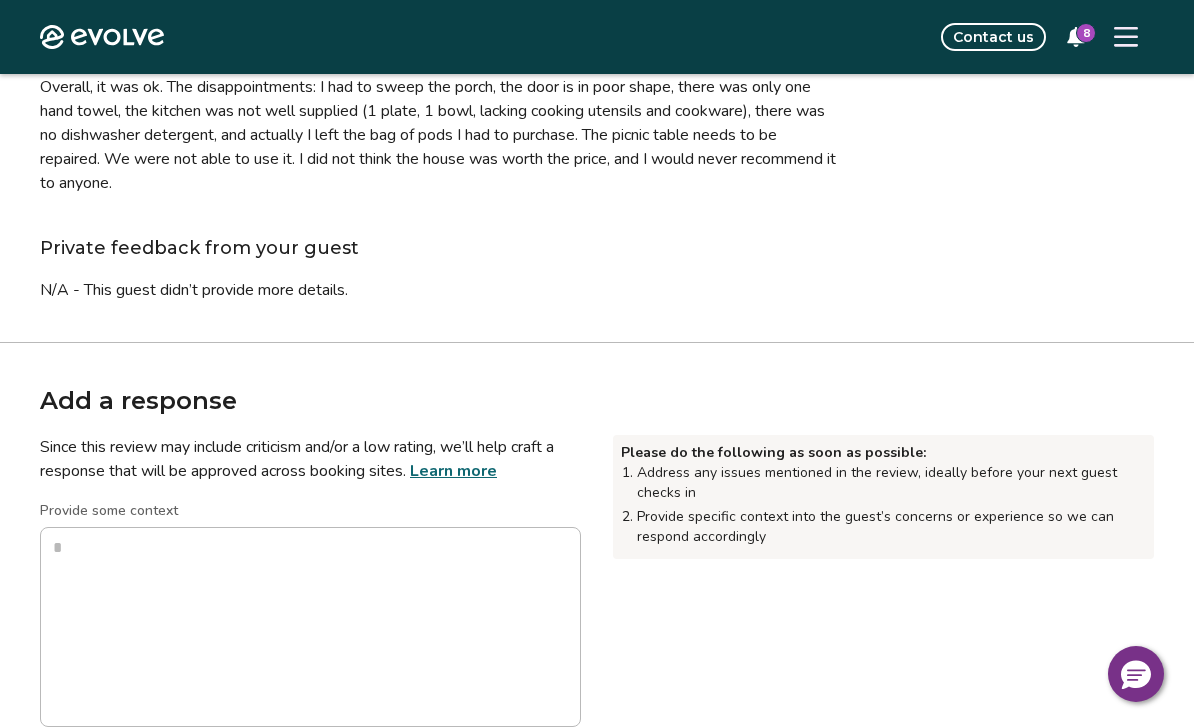 scroll, scrollTop: 237, scrollLeft: 0, axis: vertical 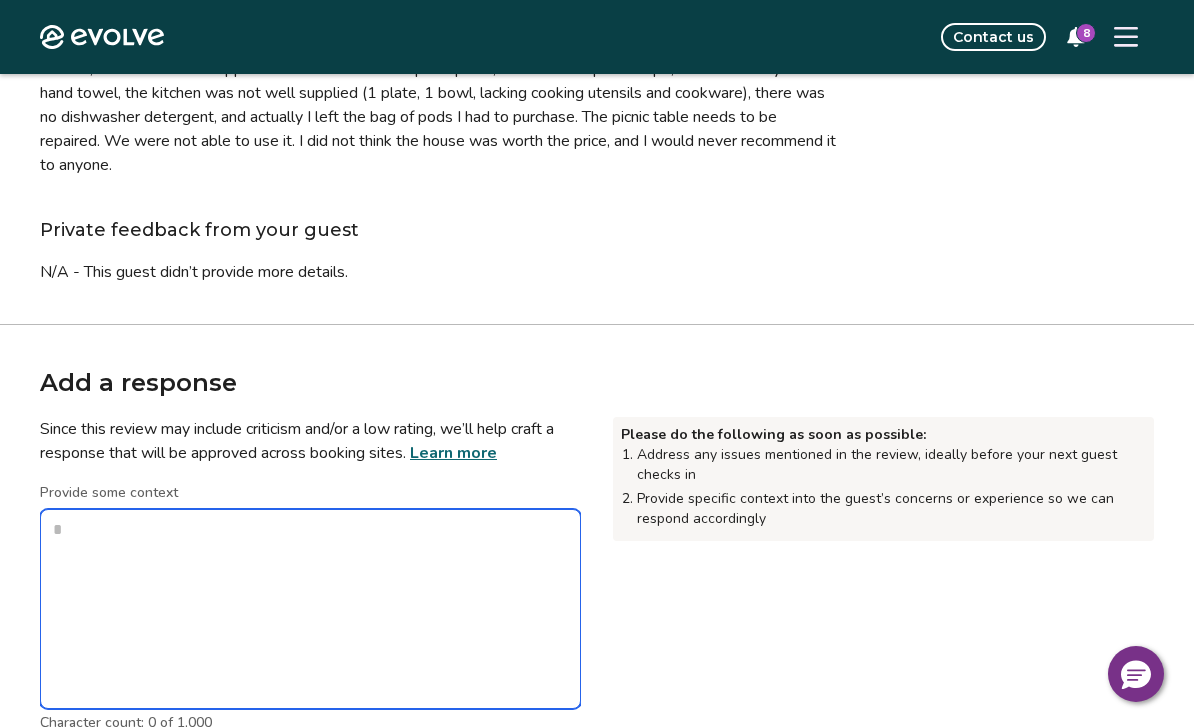 click on "Provide some context" at bounding box center [310, 609] 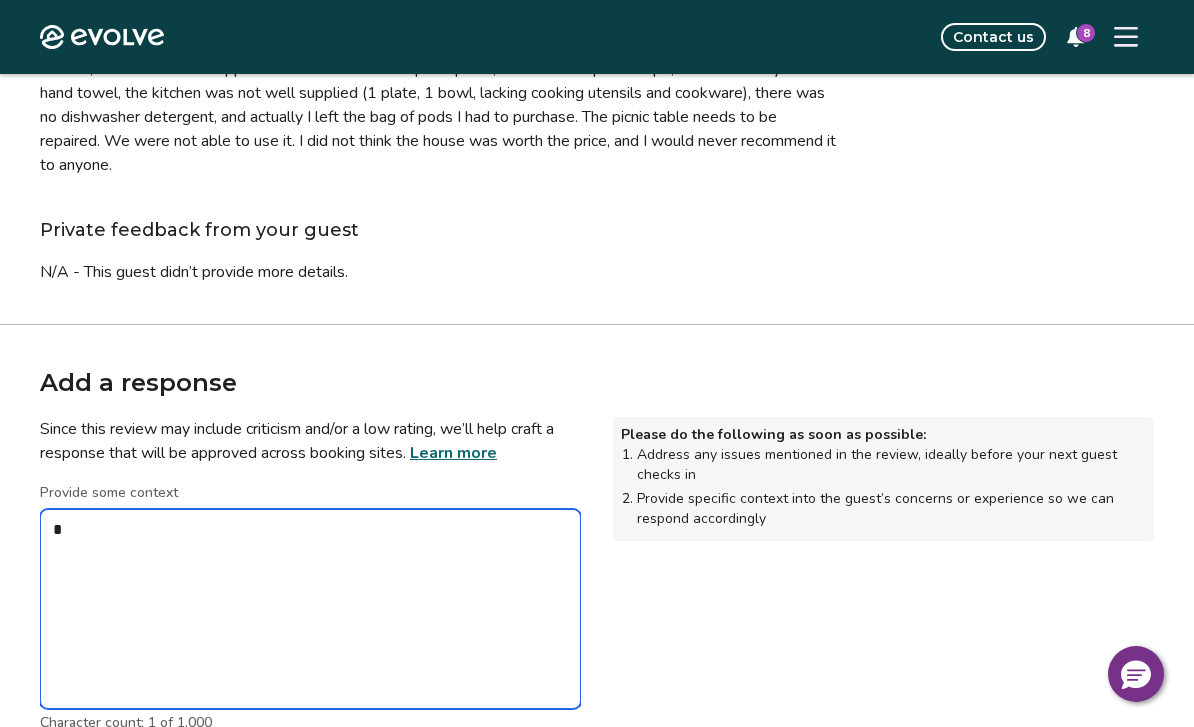 type on "*" 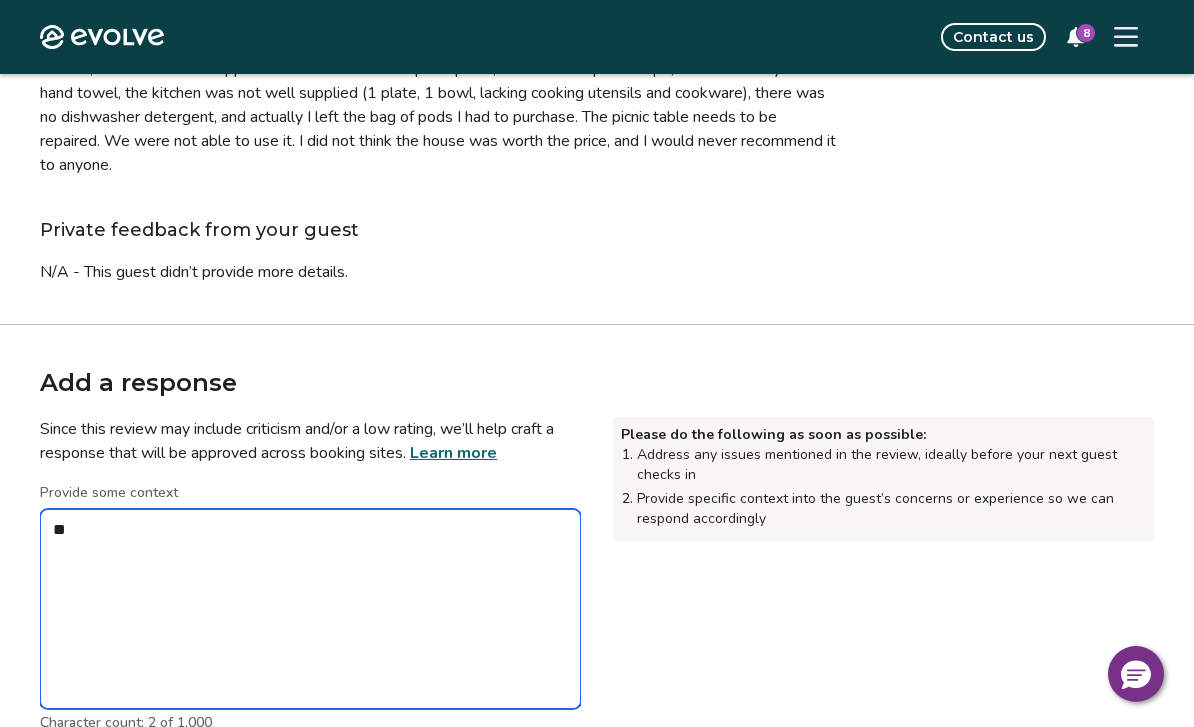 type on "*" 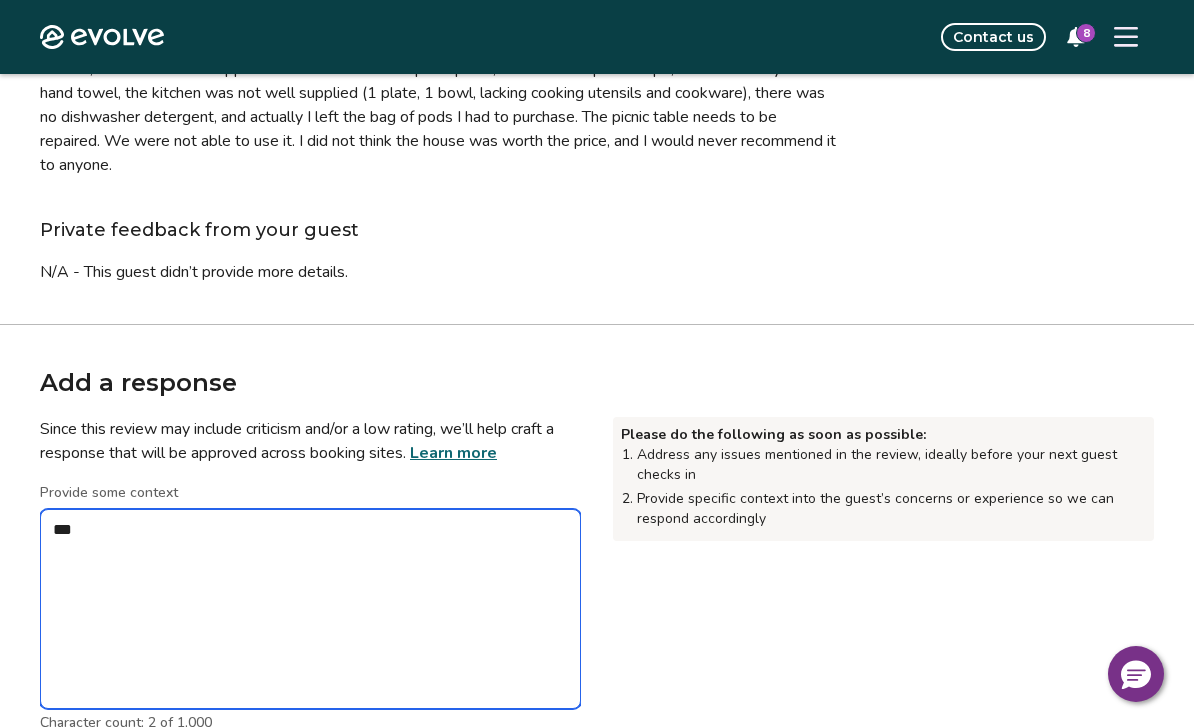 type on "*" 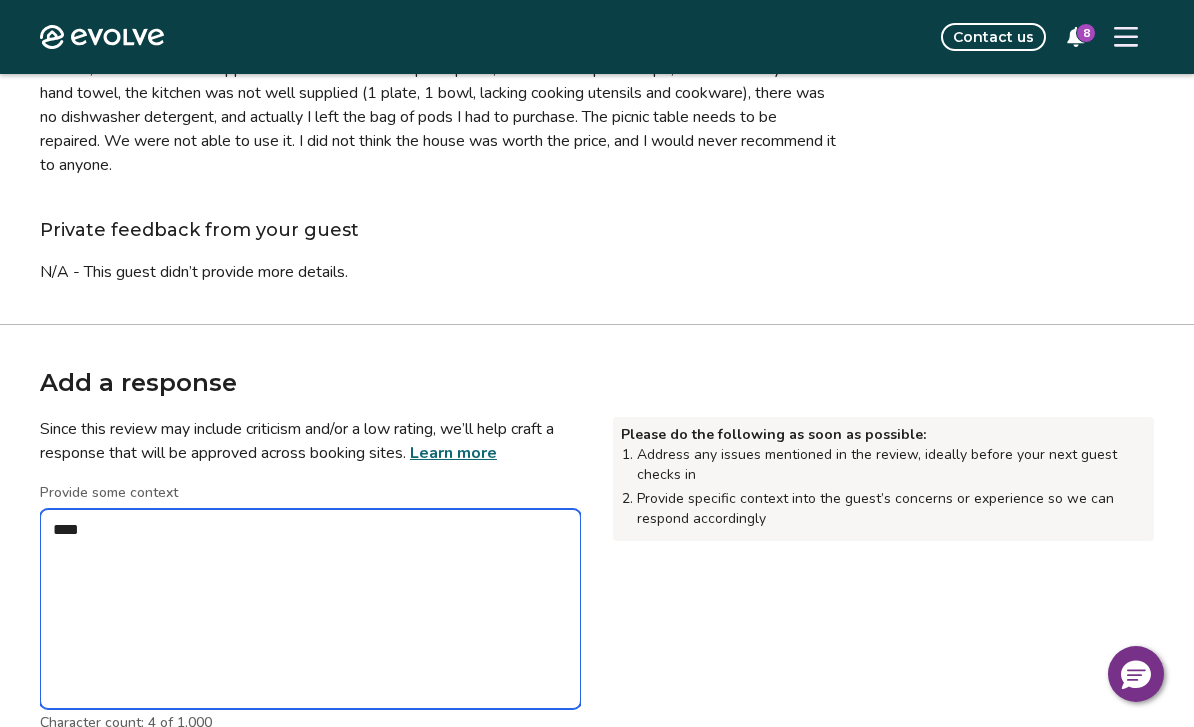 type on "*" 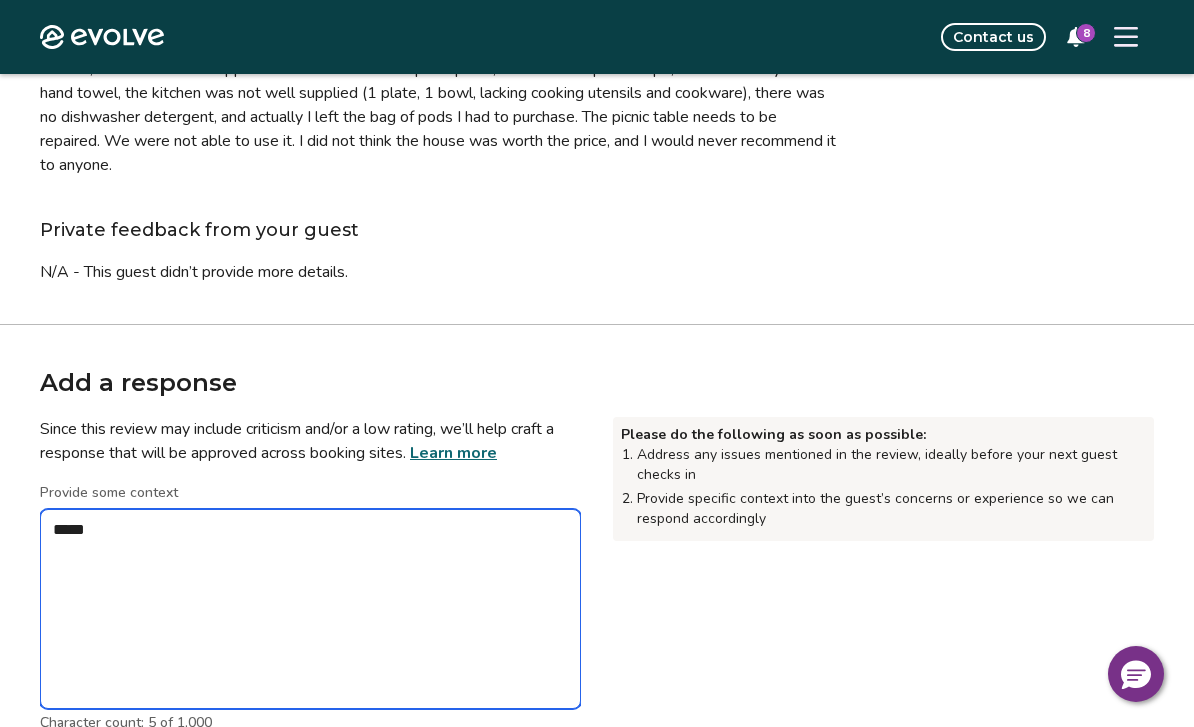 type on "*" 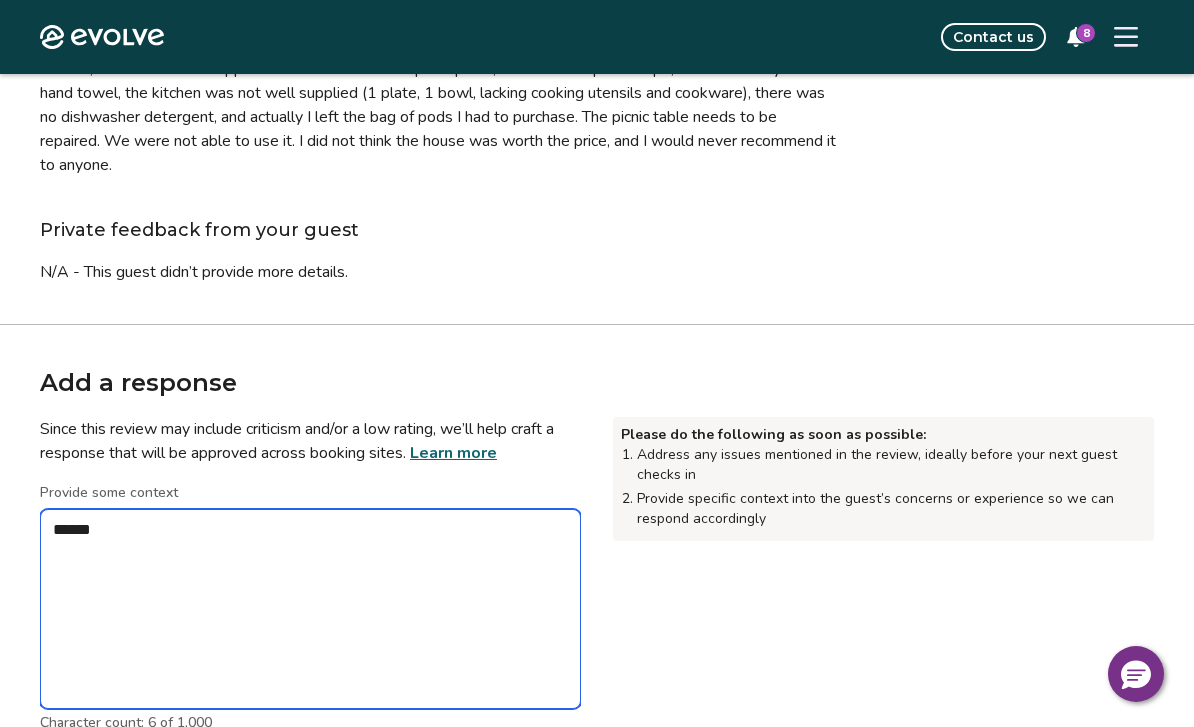 type on "*" 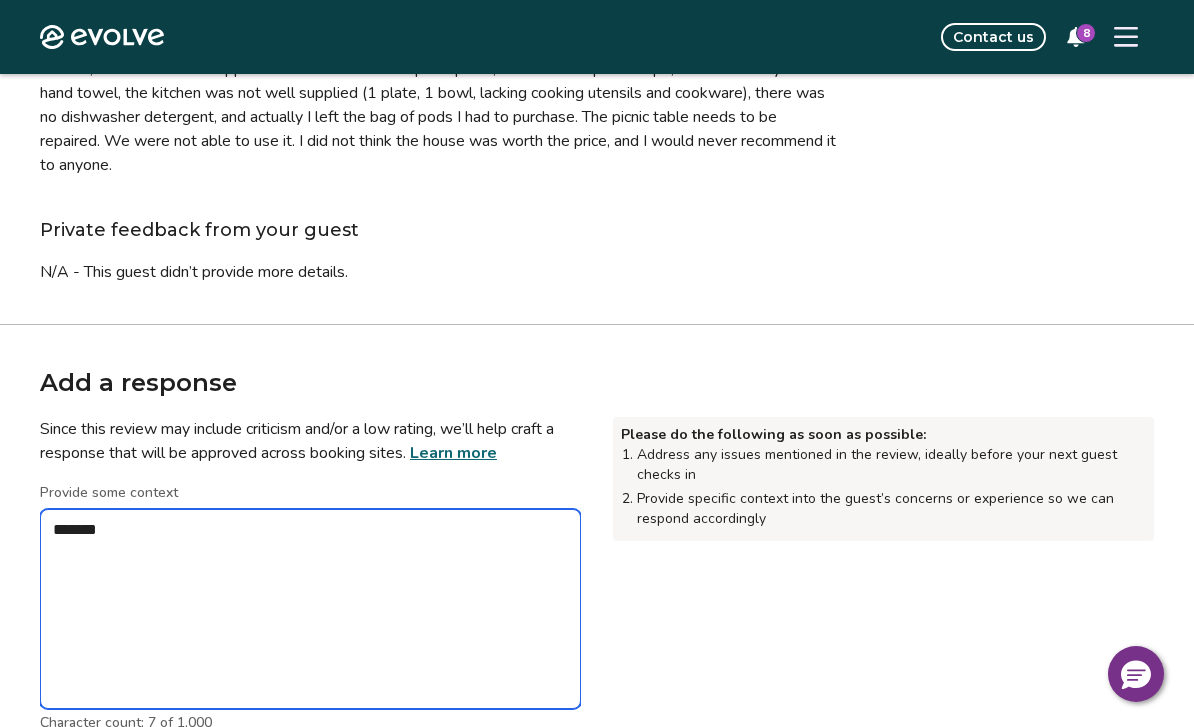 type on "*" 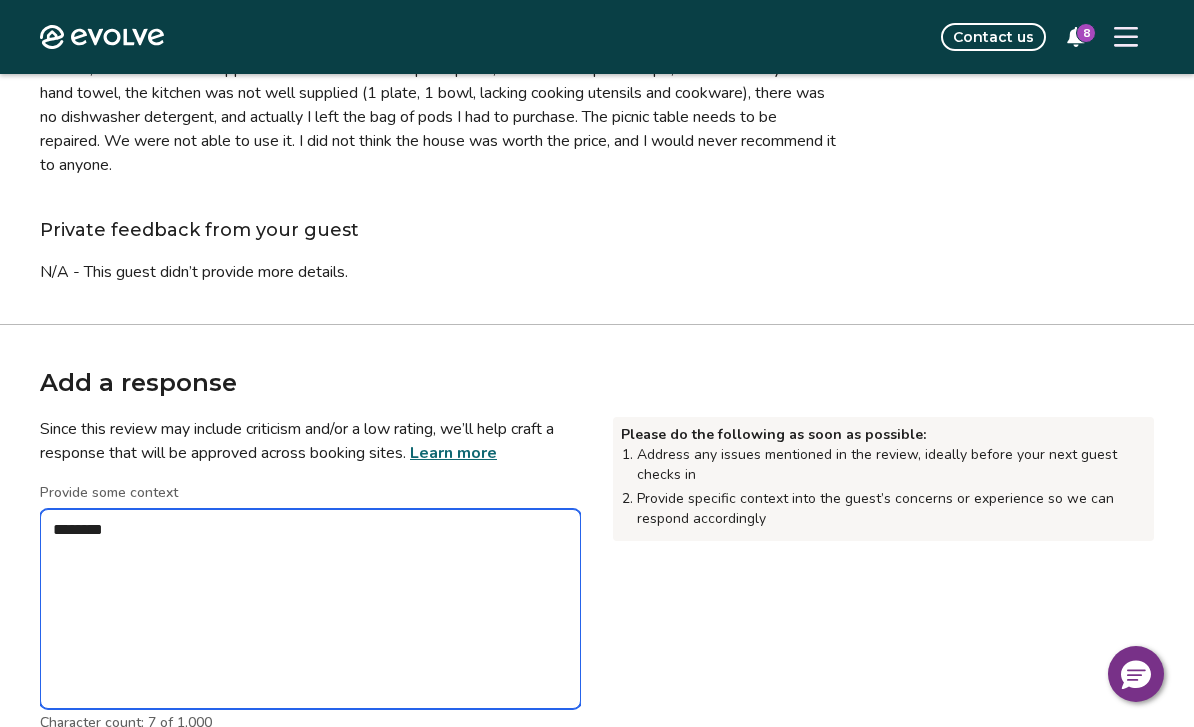 type on "*" 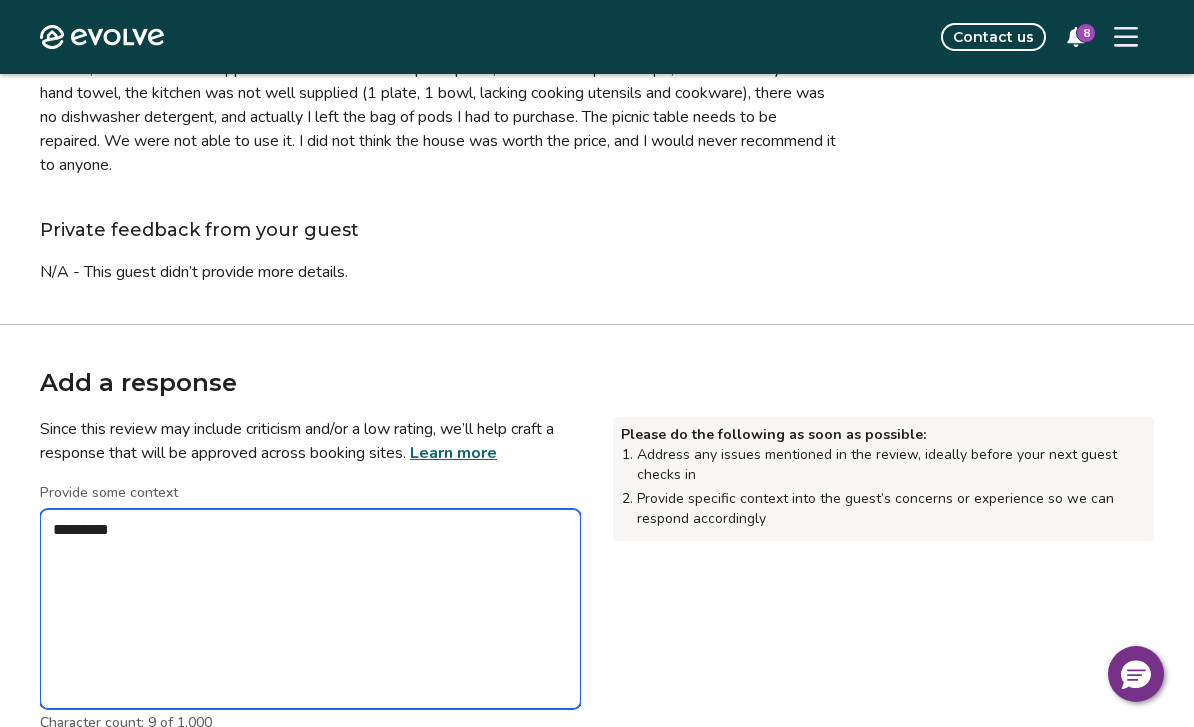 type on "*" 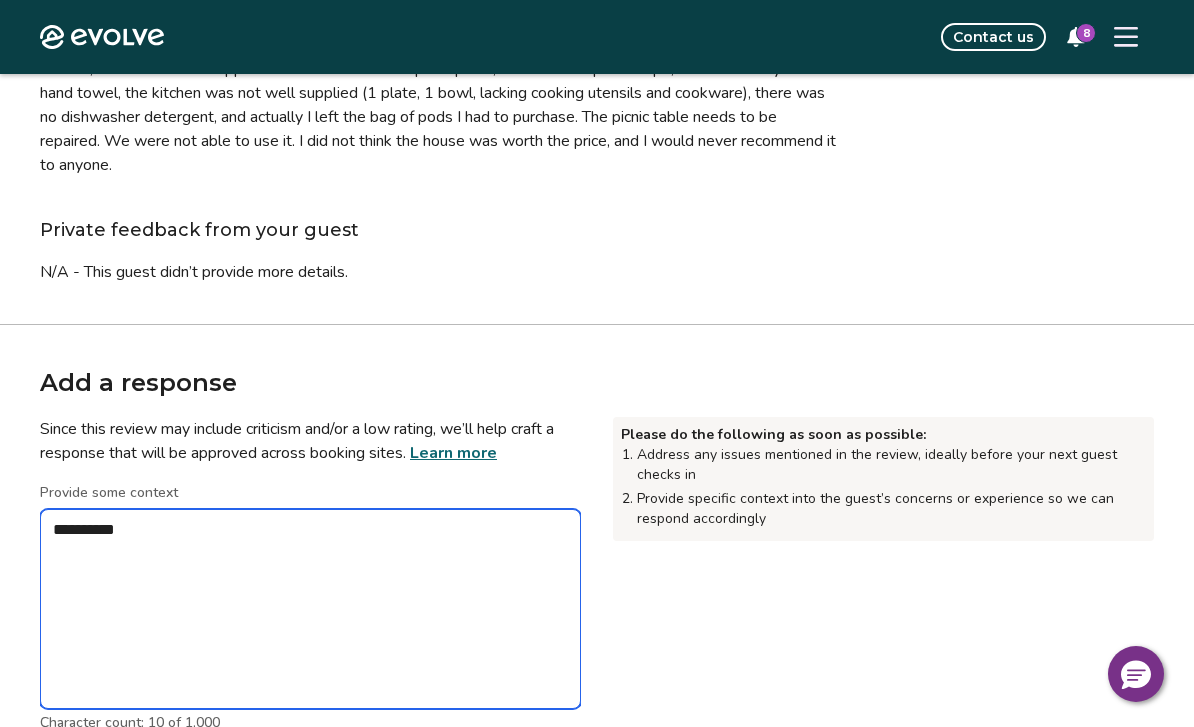 type on "*" 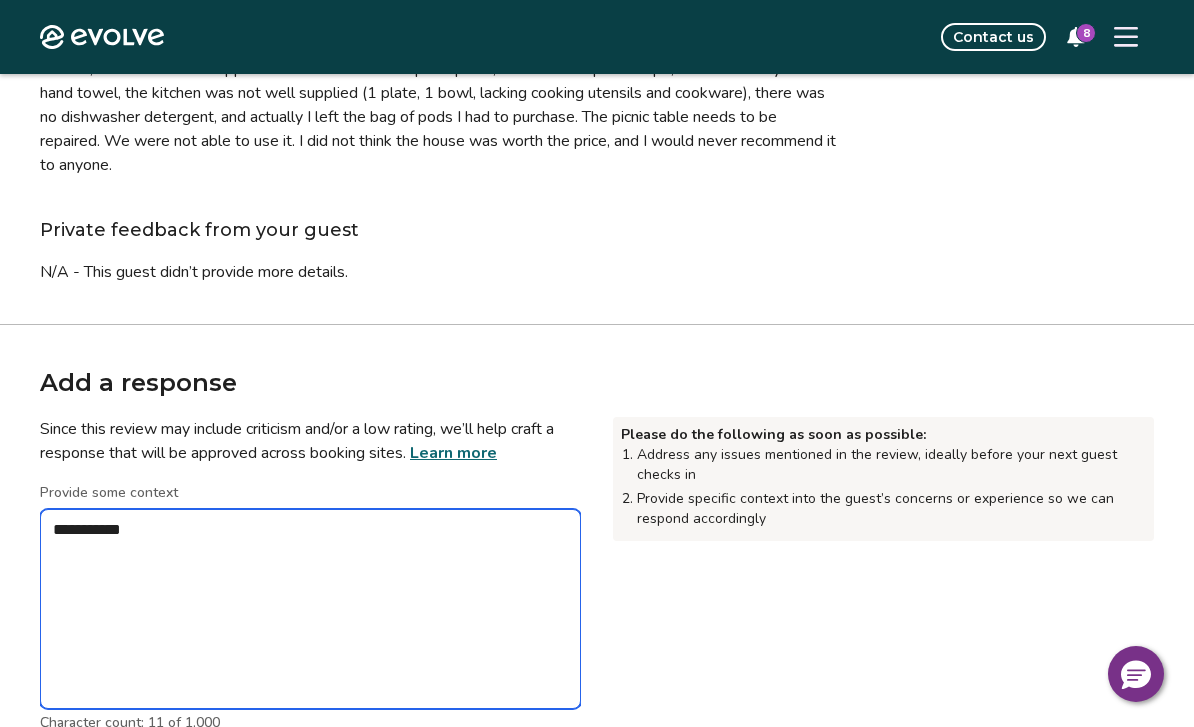 type on "*" 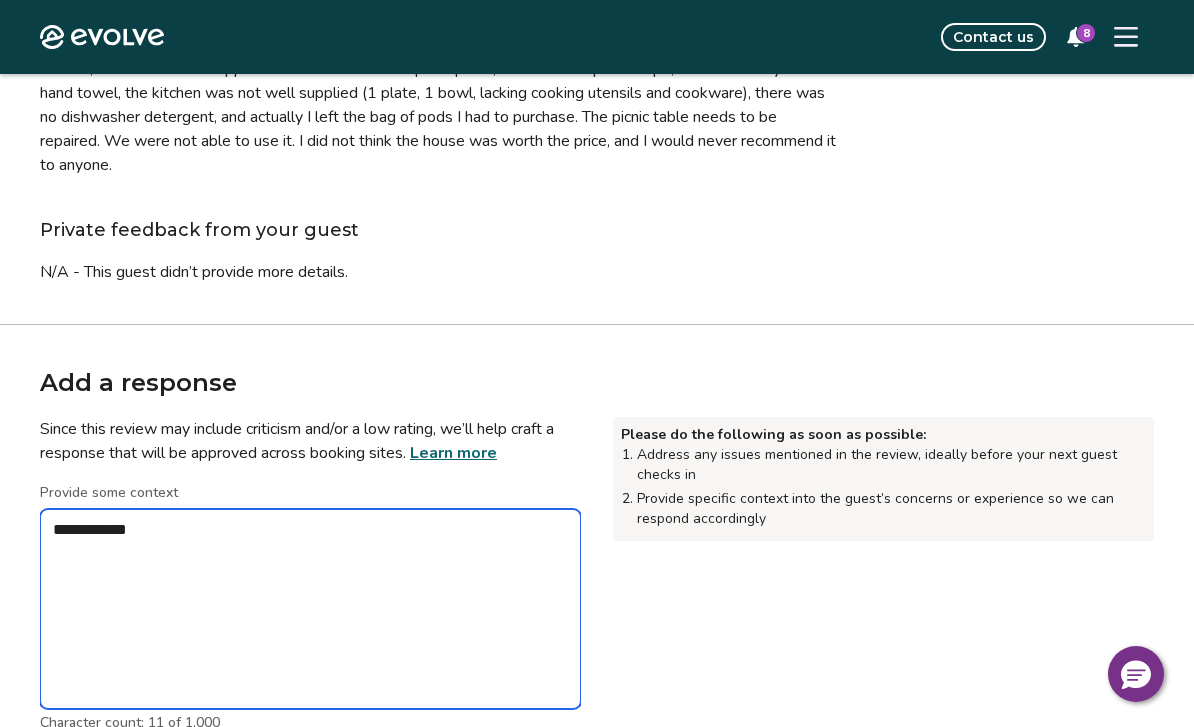 type on "*" 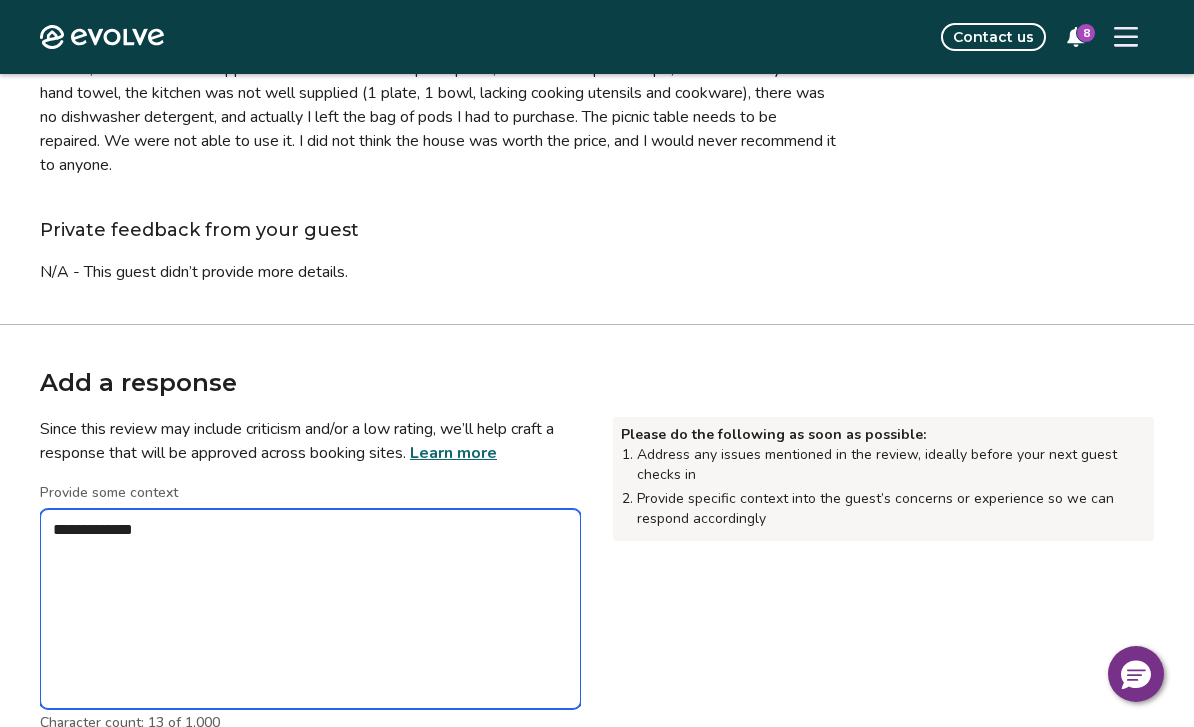 type on "*" 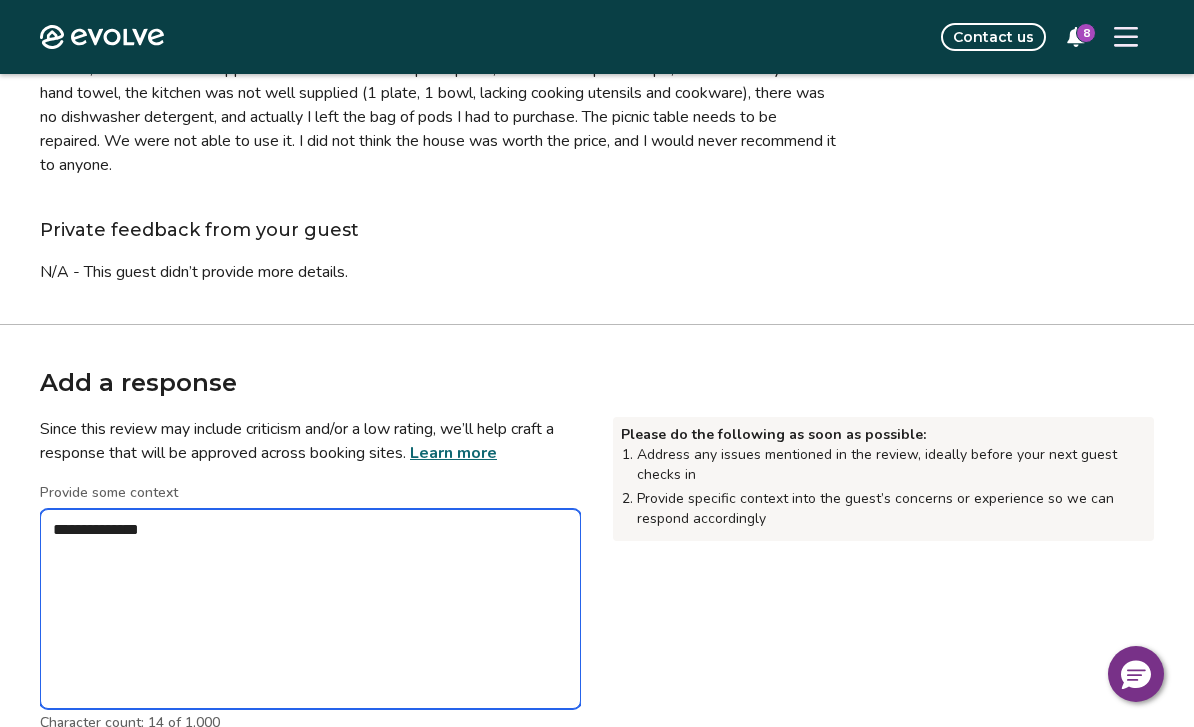 type on "*" 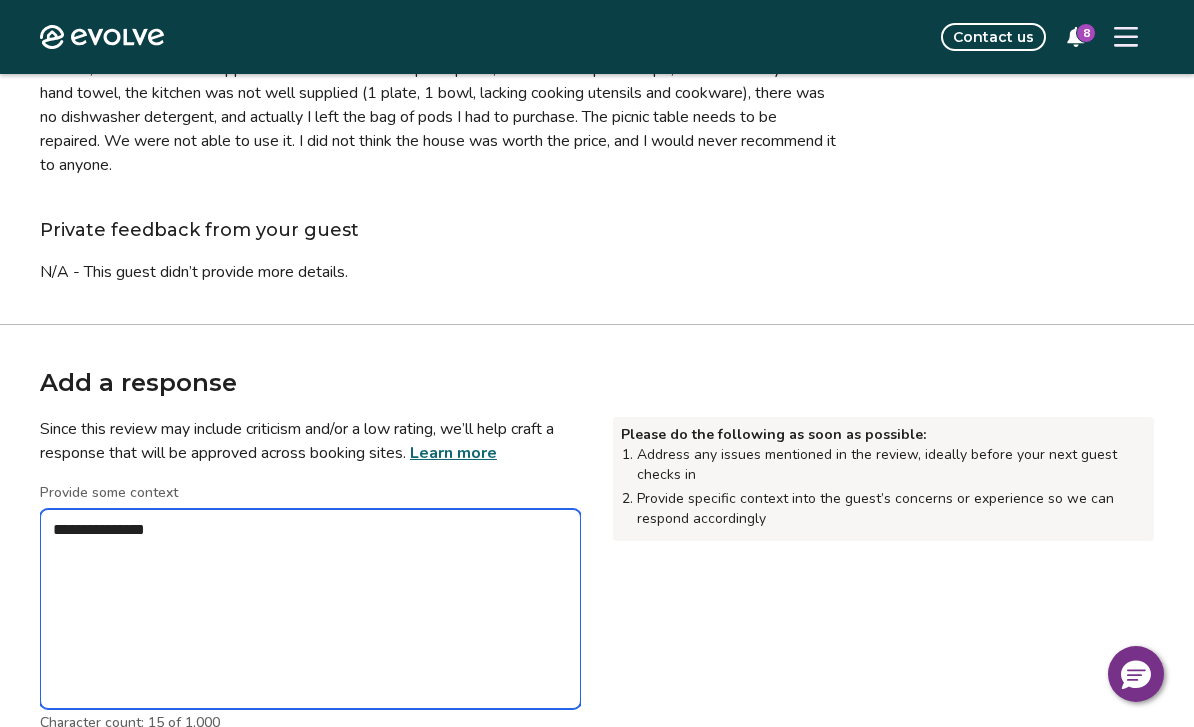 type on "*" 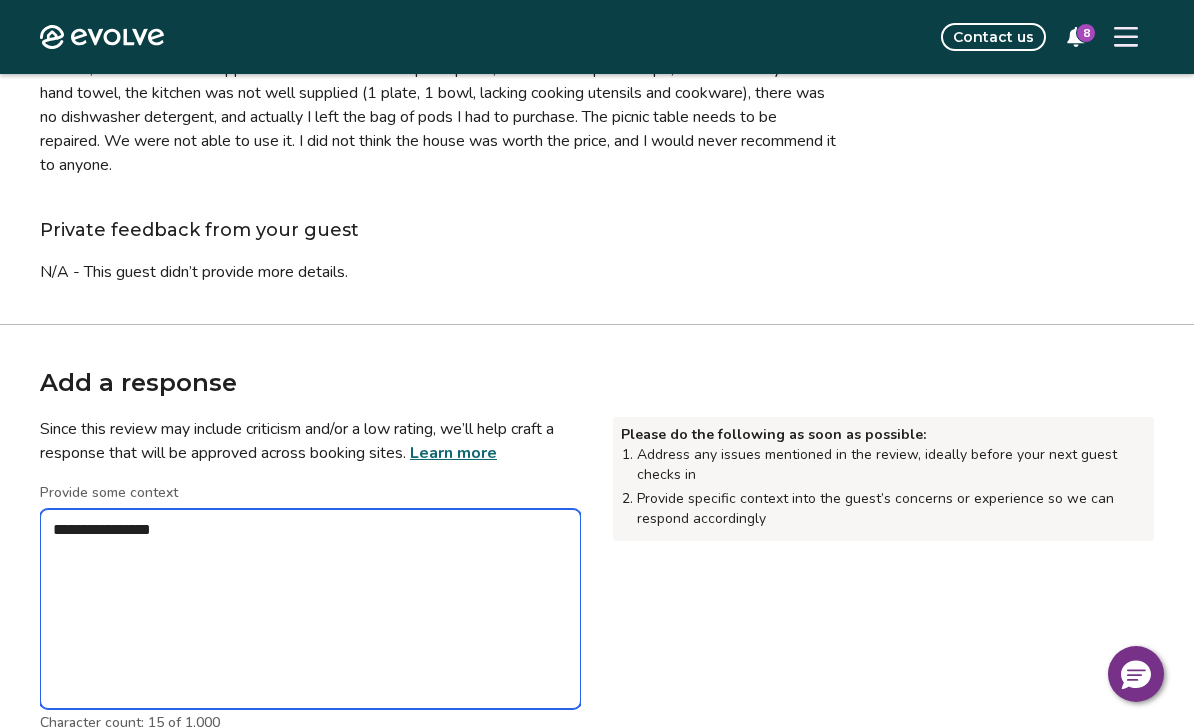 type on "*" 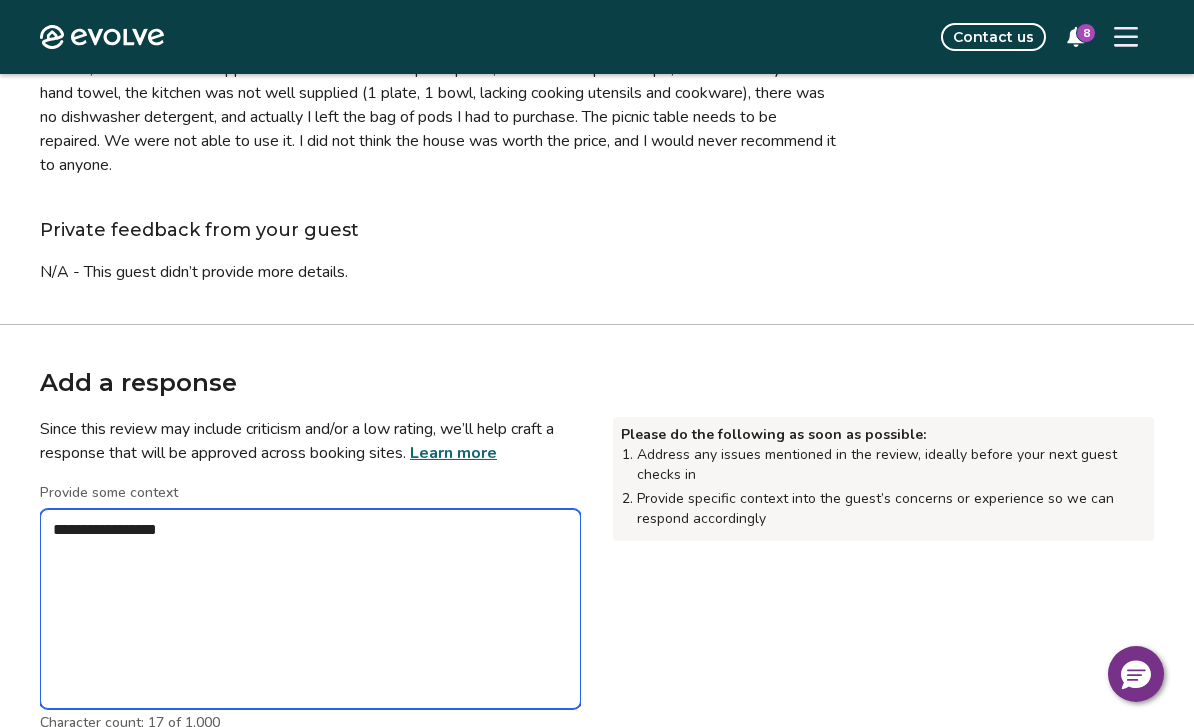 type on "*" 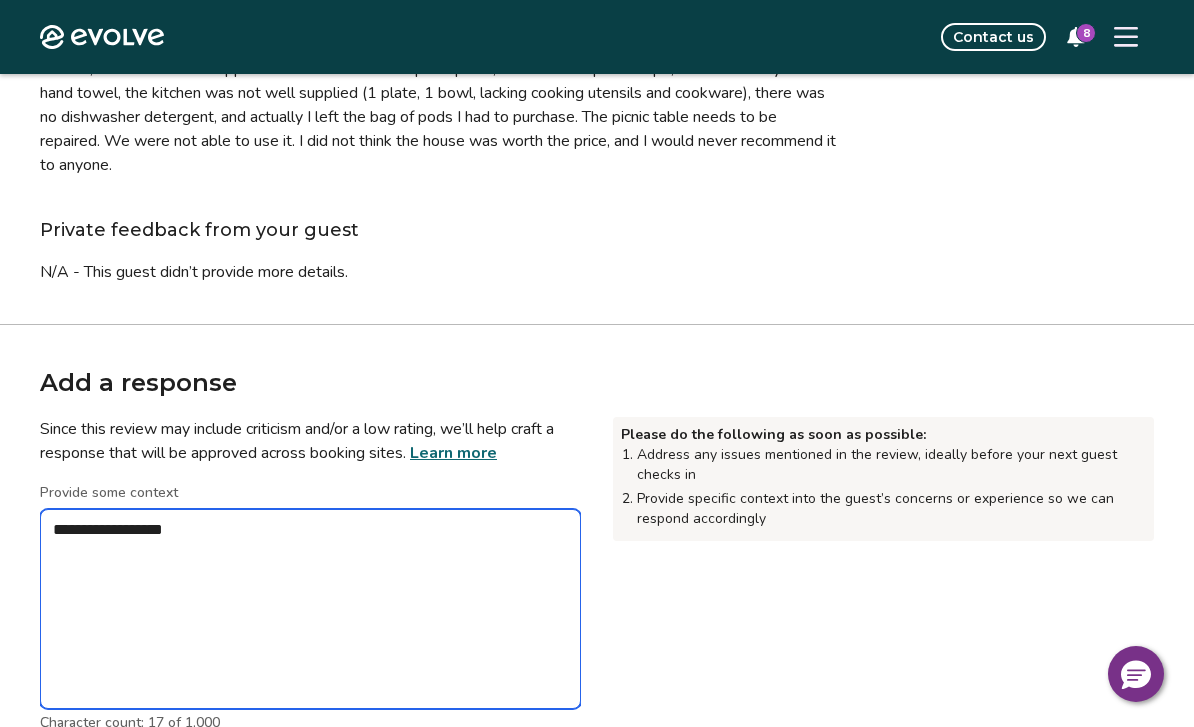 type on "*" 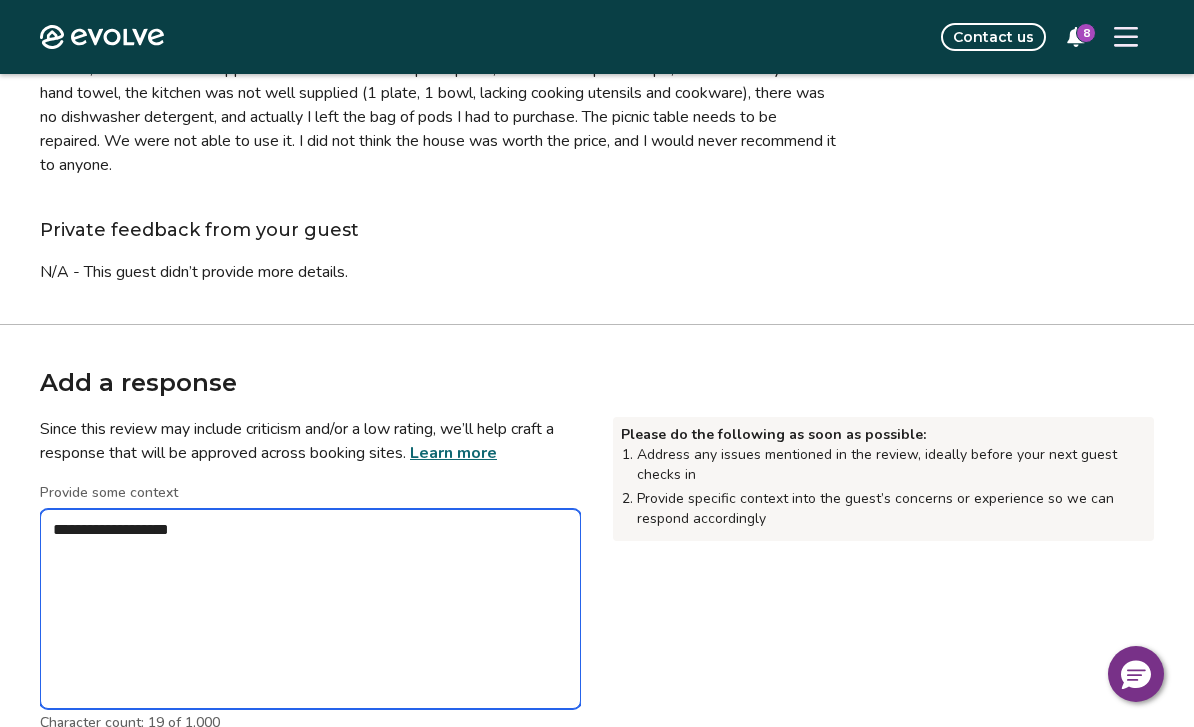 type on "*" 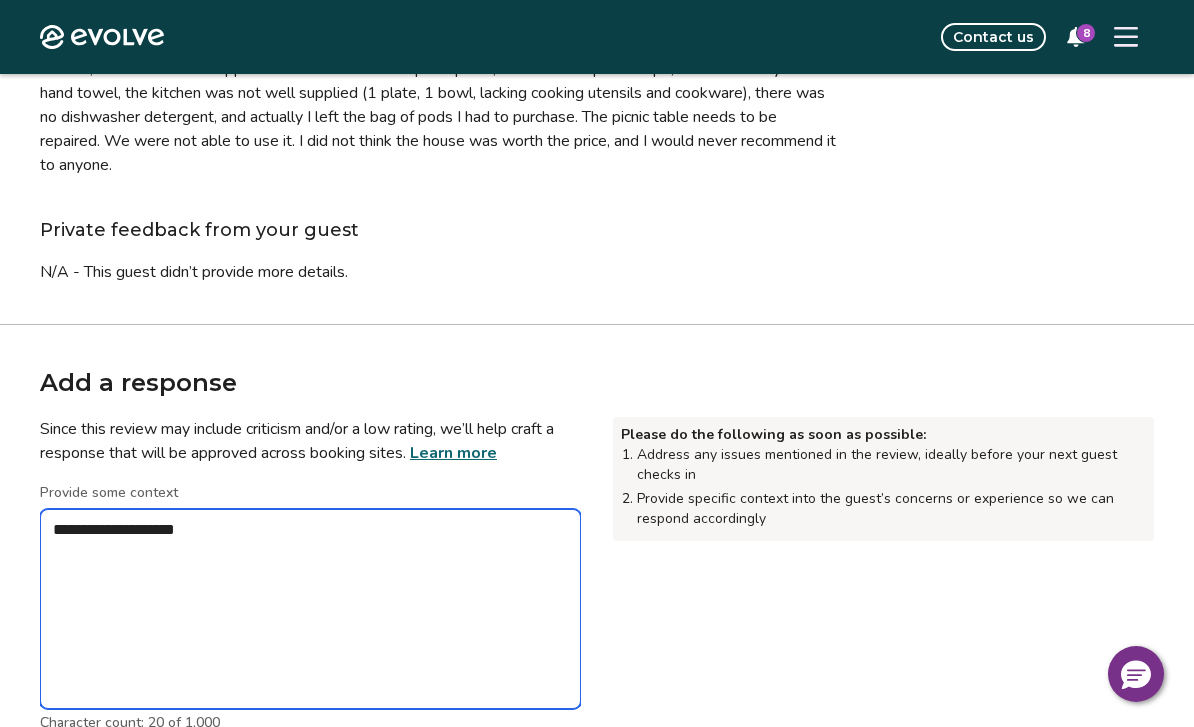 type on "*" 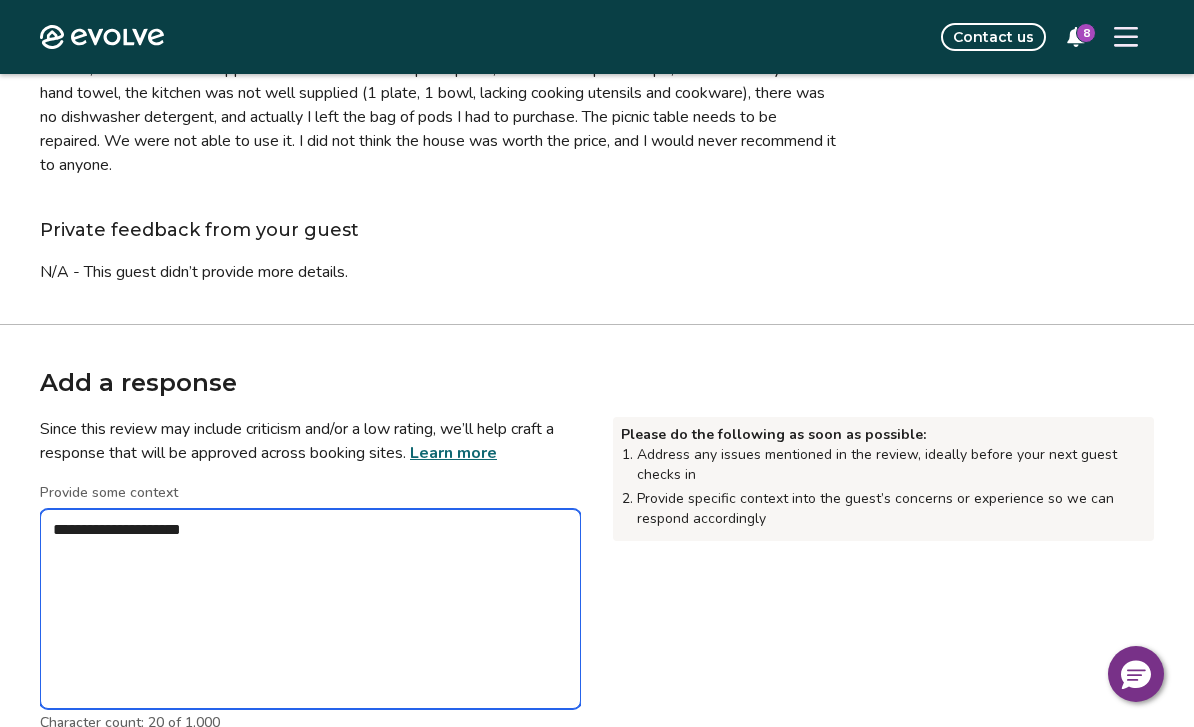 type on "*" 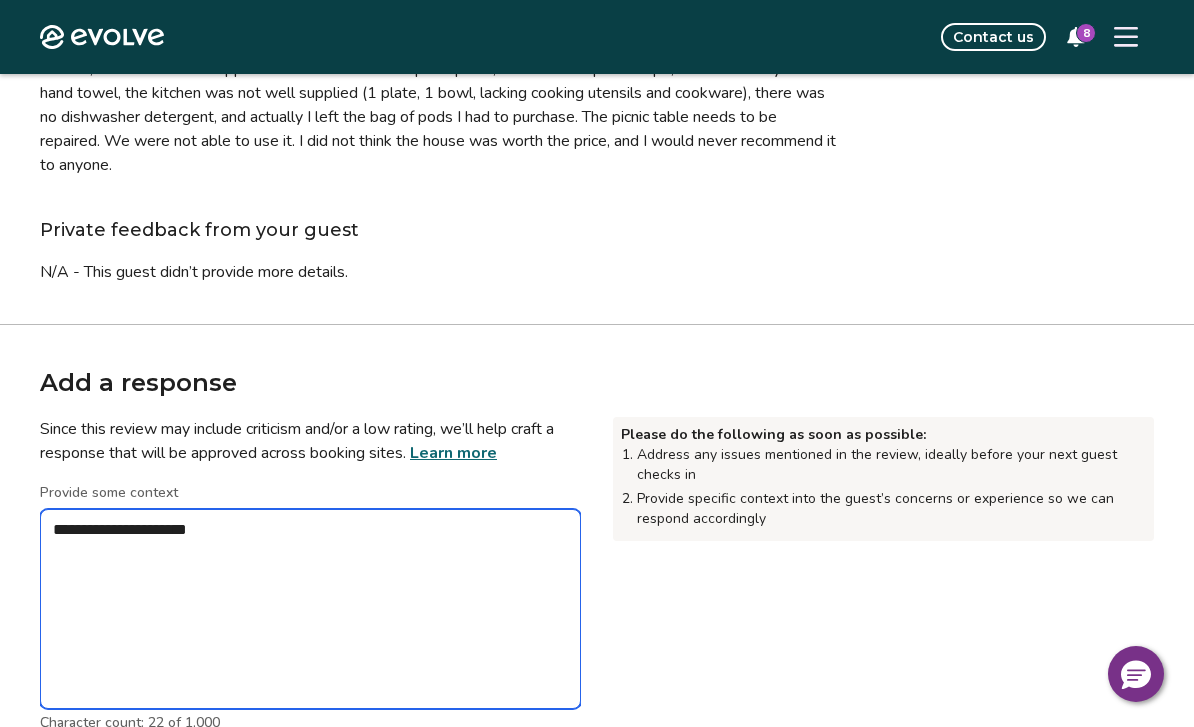 type on "*" 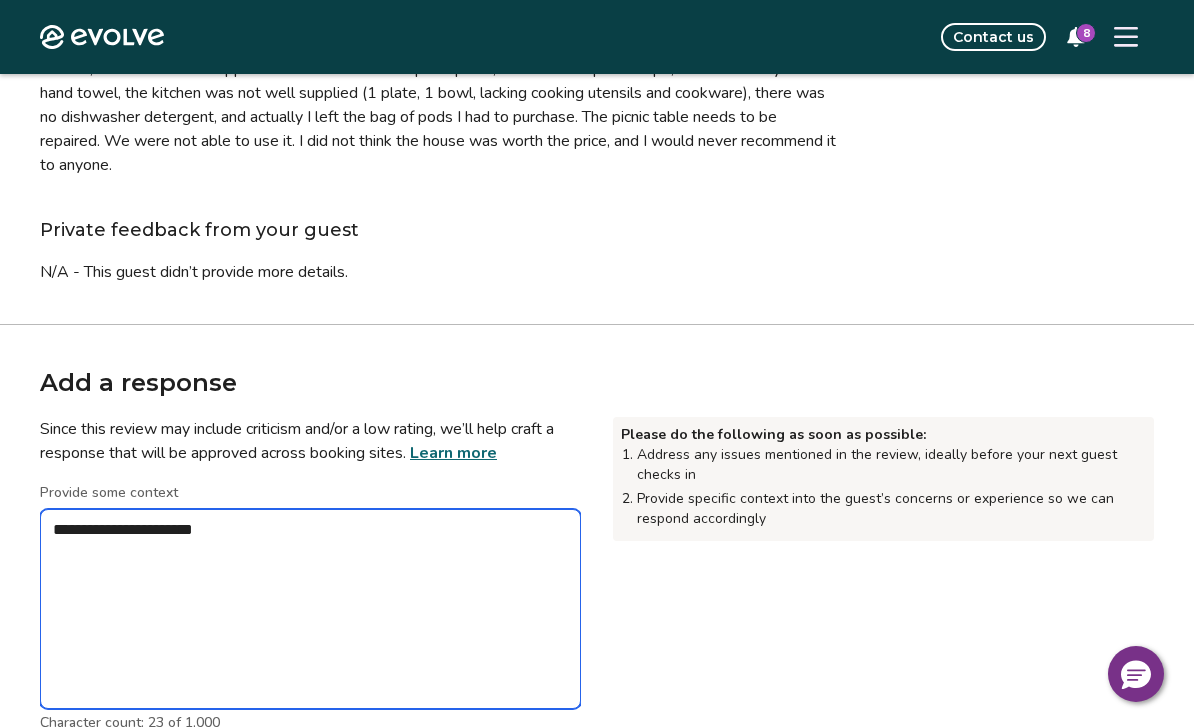 type on "*" 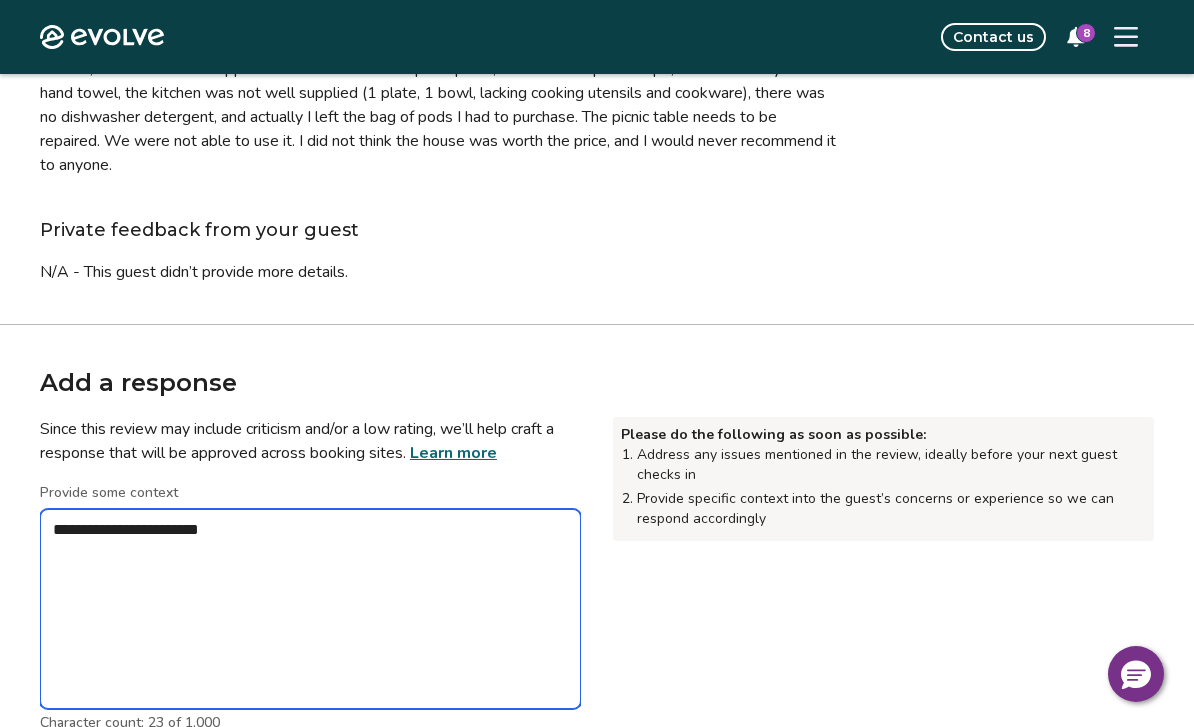 type on "*" 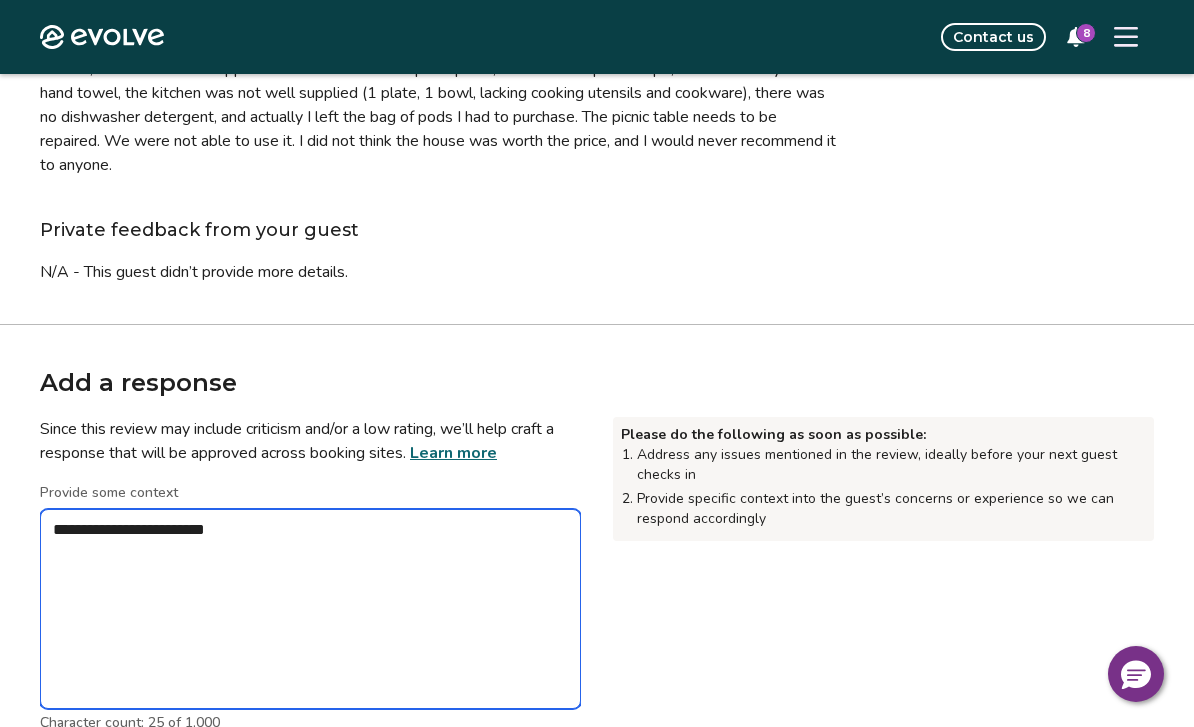 type on "*" 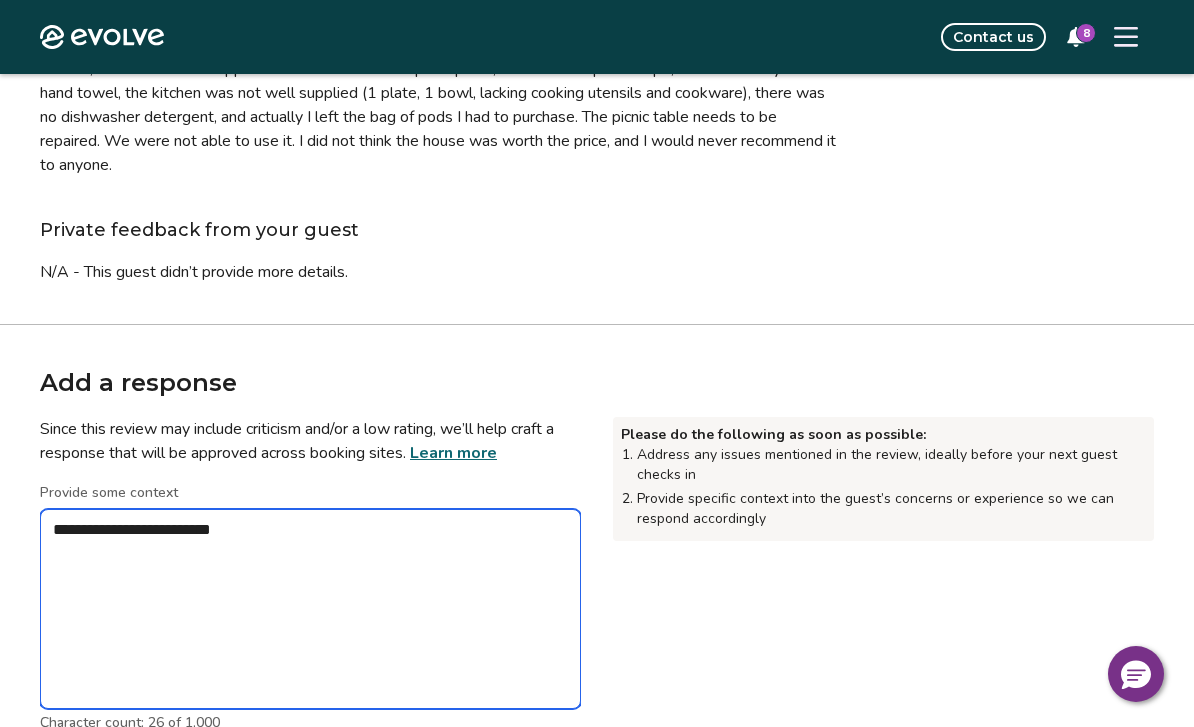 type on "*" 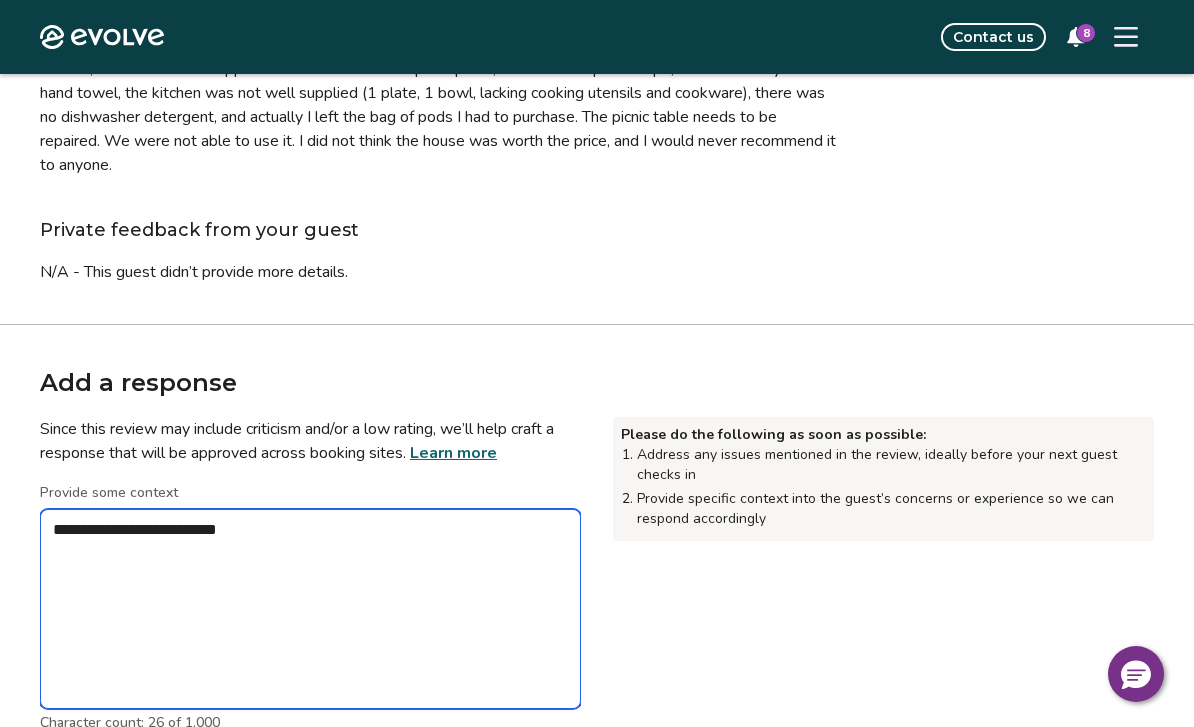 type on "*" 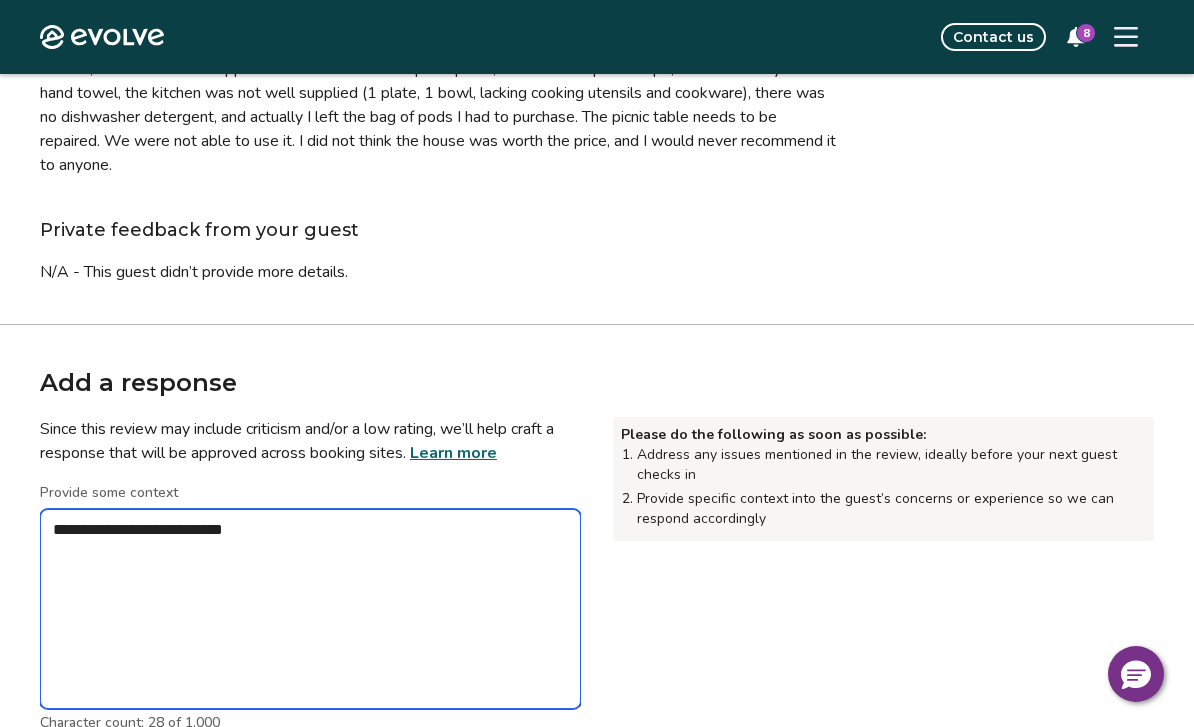 type on "*" 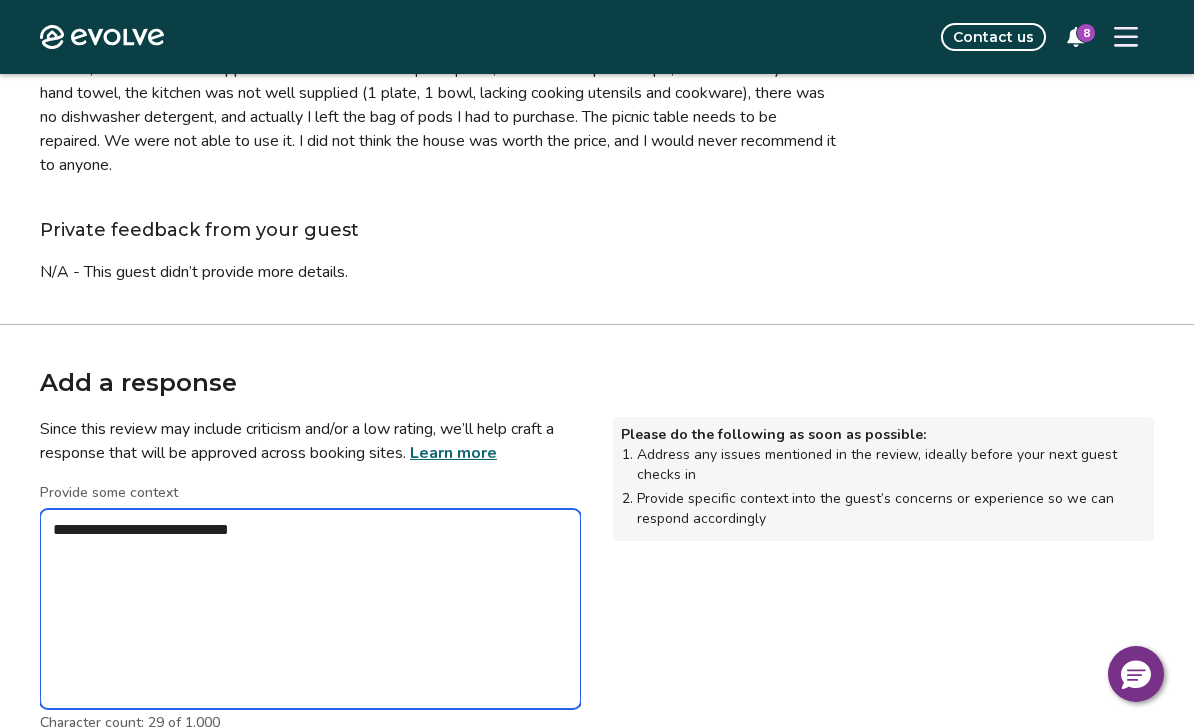 type on "*" 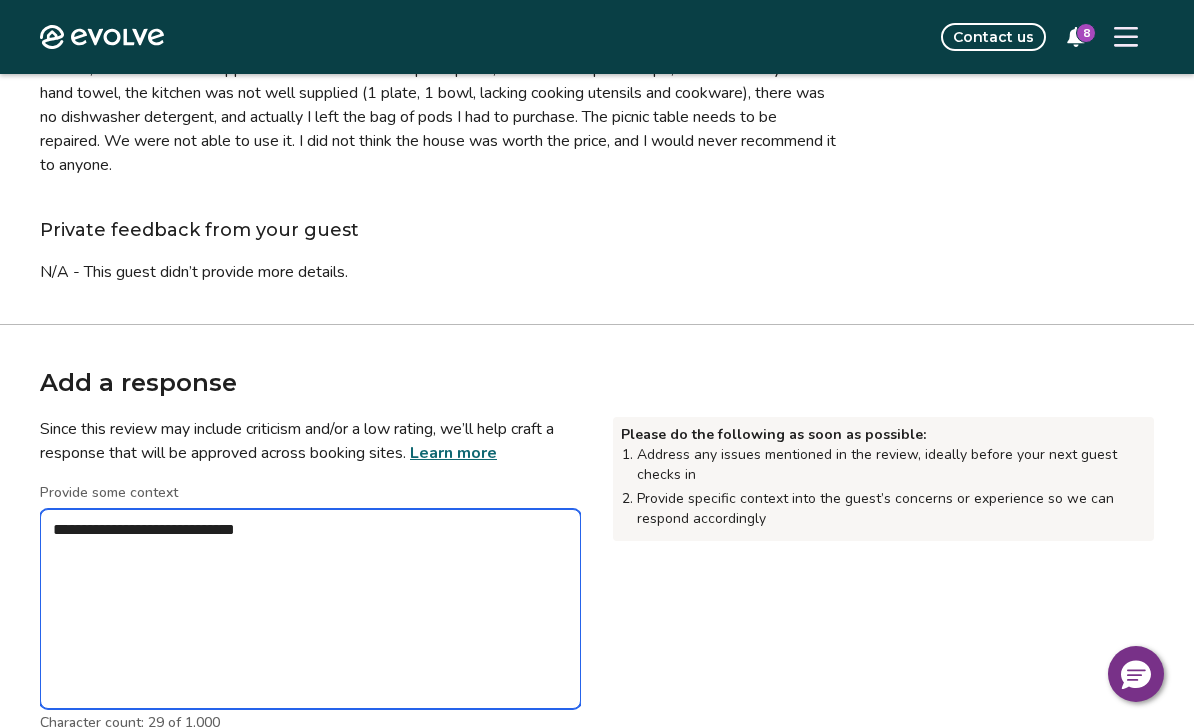 type on "*" 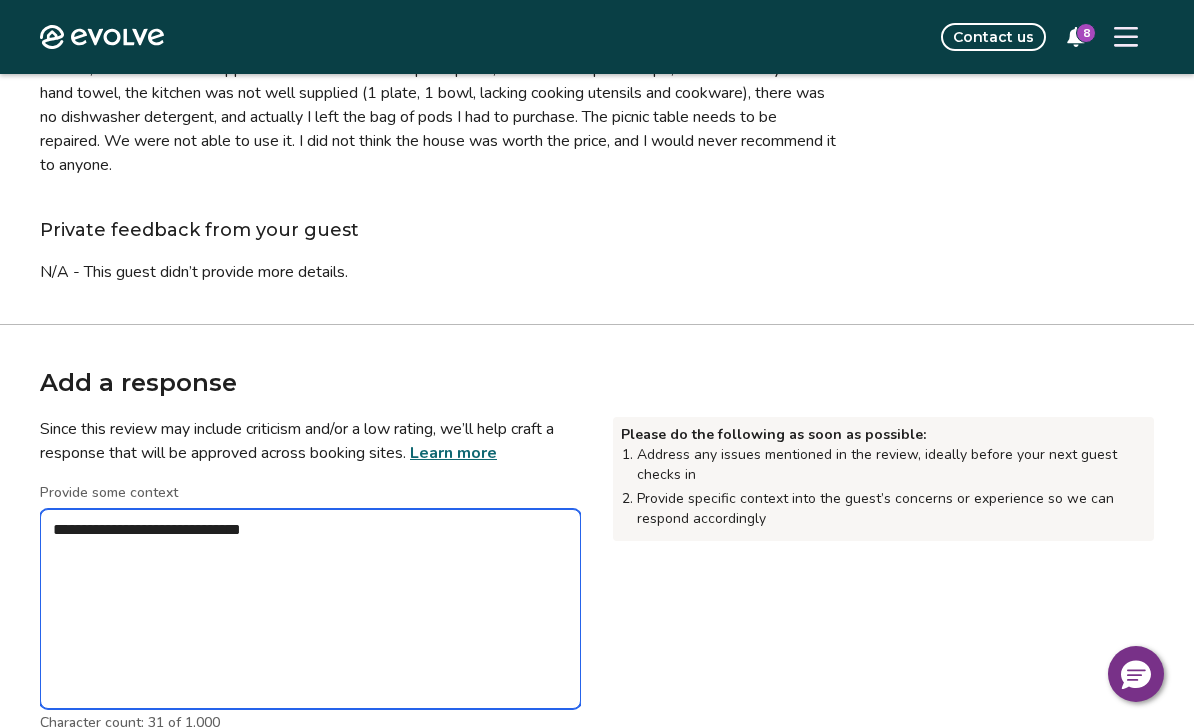 type on "*" 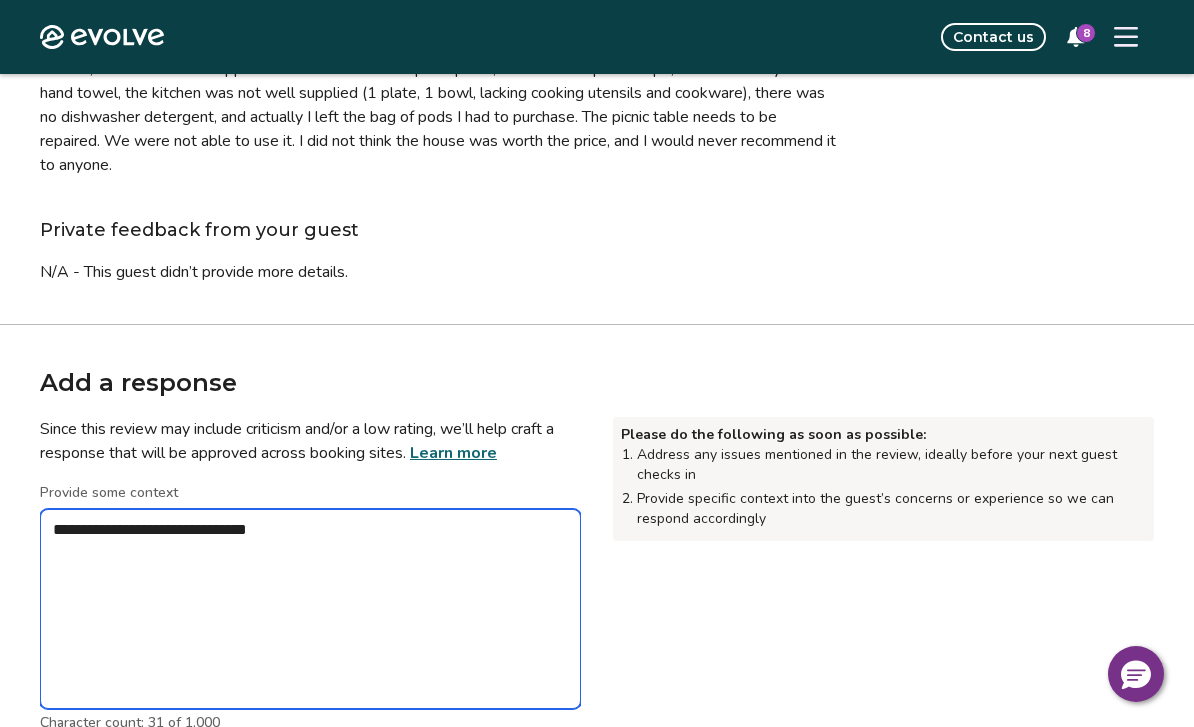type on "*" 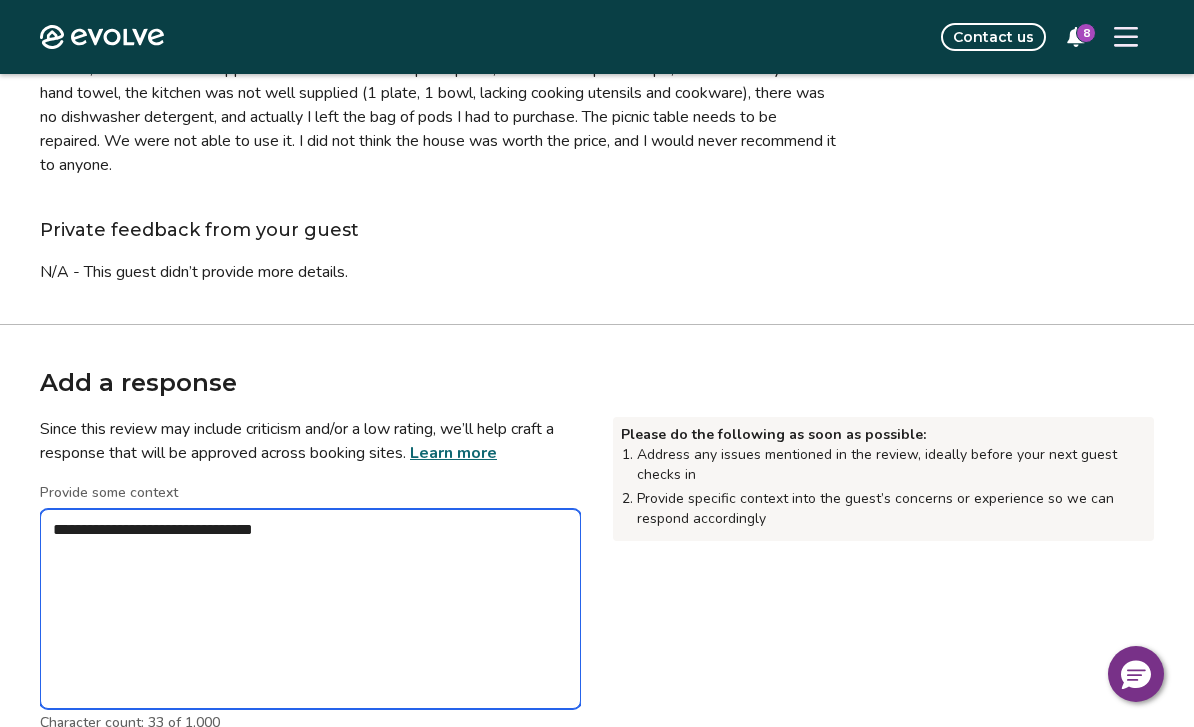 type on "*" 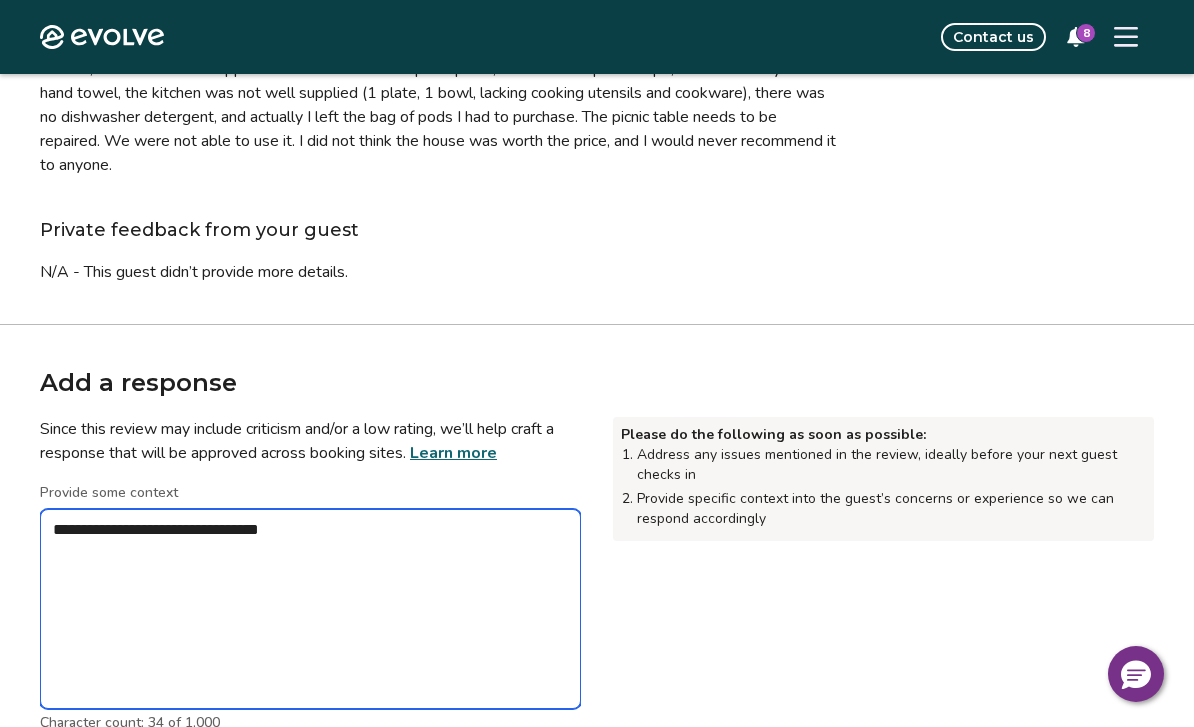 type on "*" 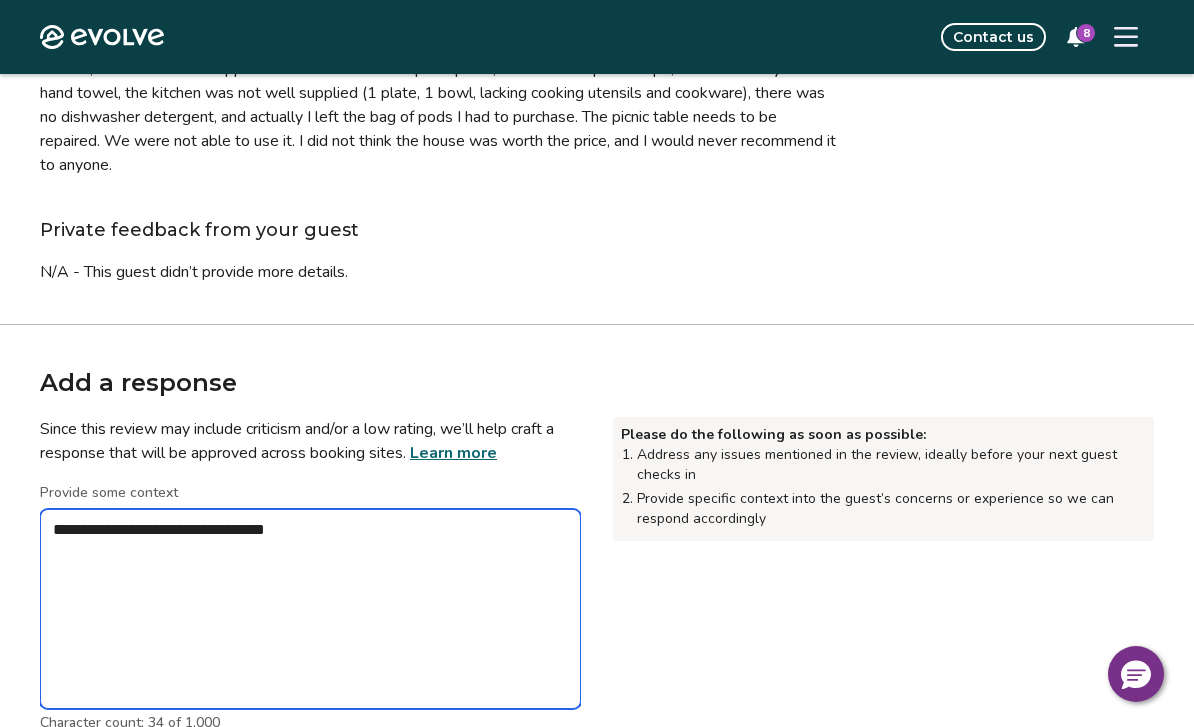 type on "*" 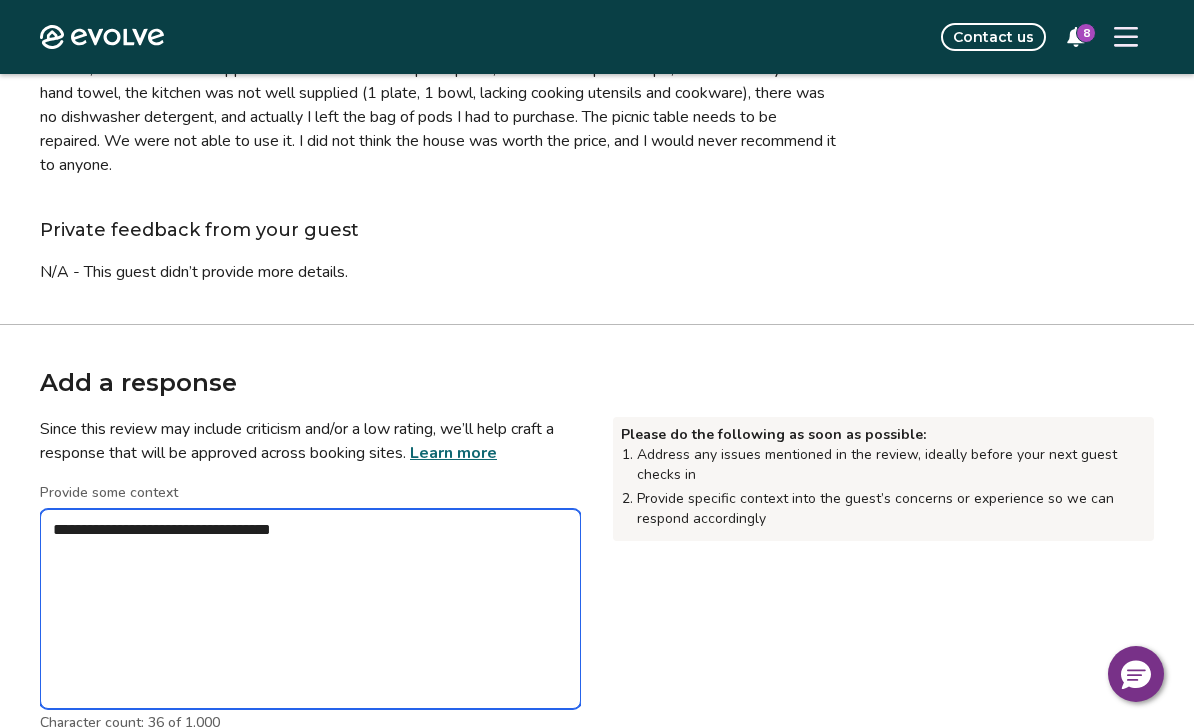 type on "*" 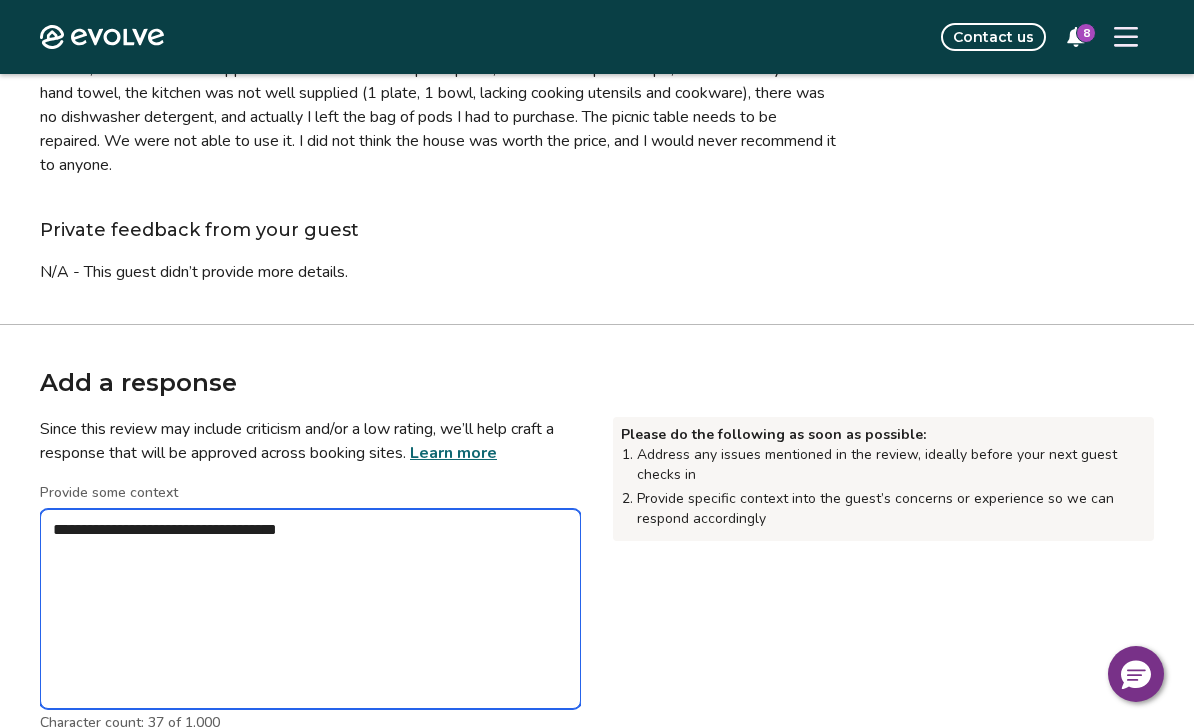 type on "*" 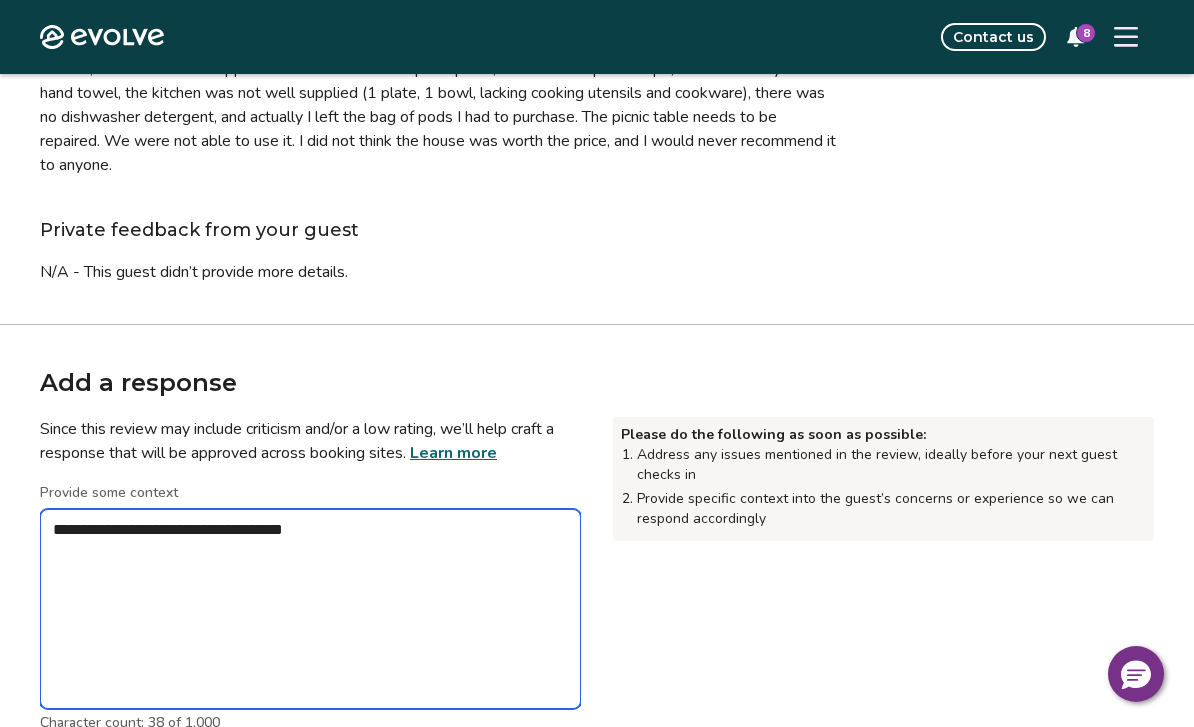 type on "*" 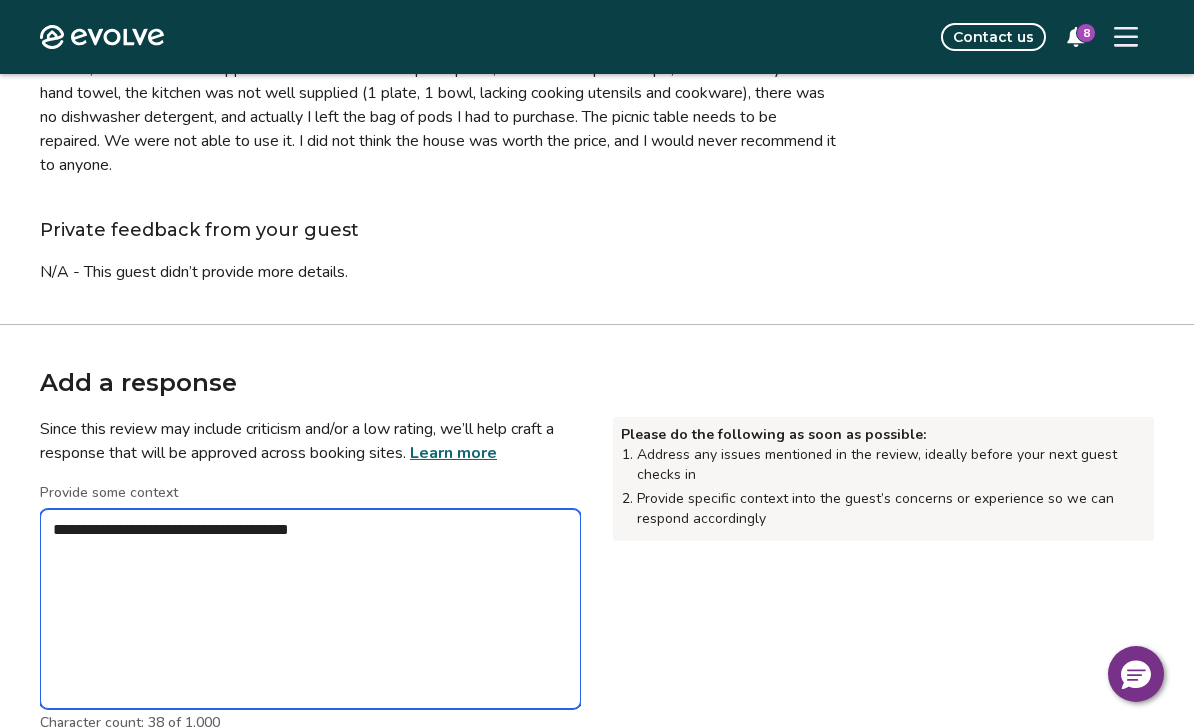 type on "*" 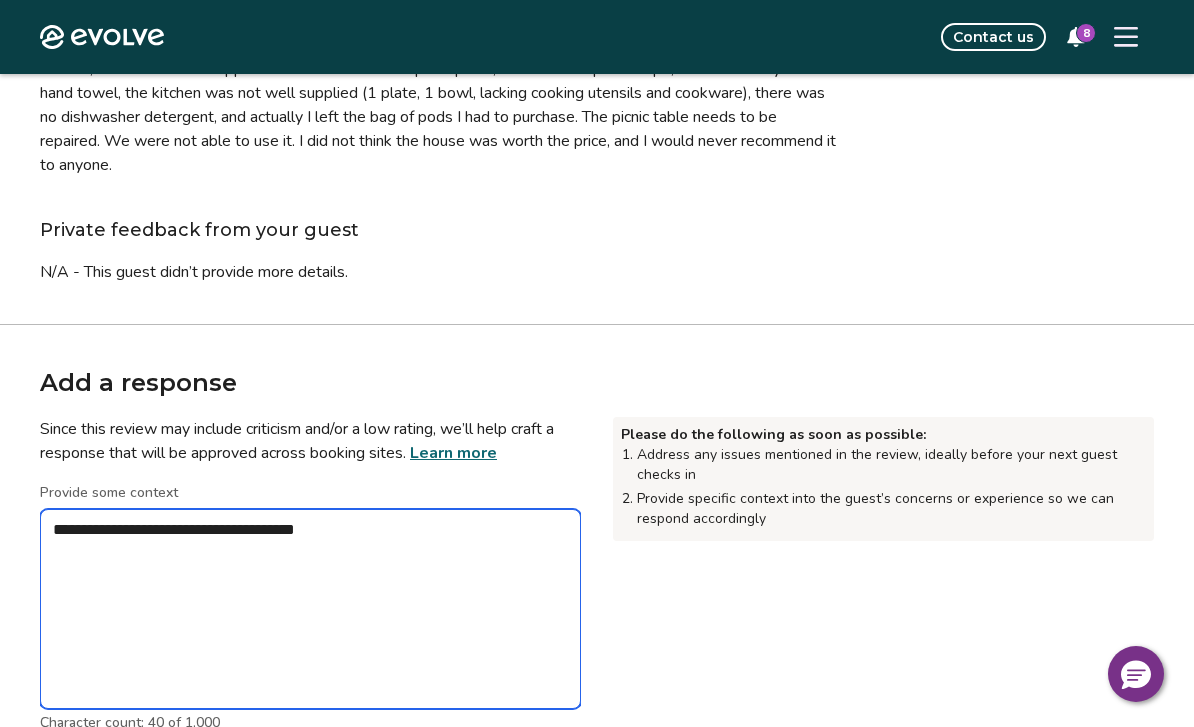 type on "*" 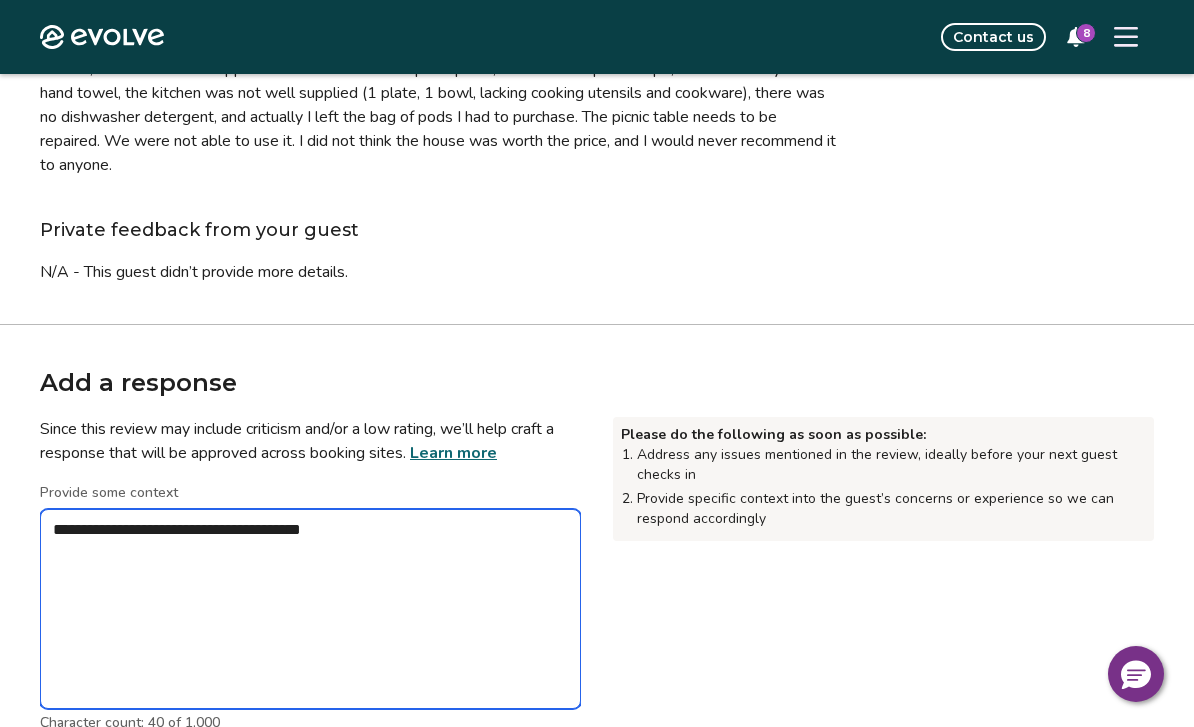 type on "*" 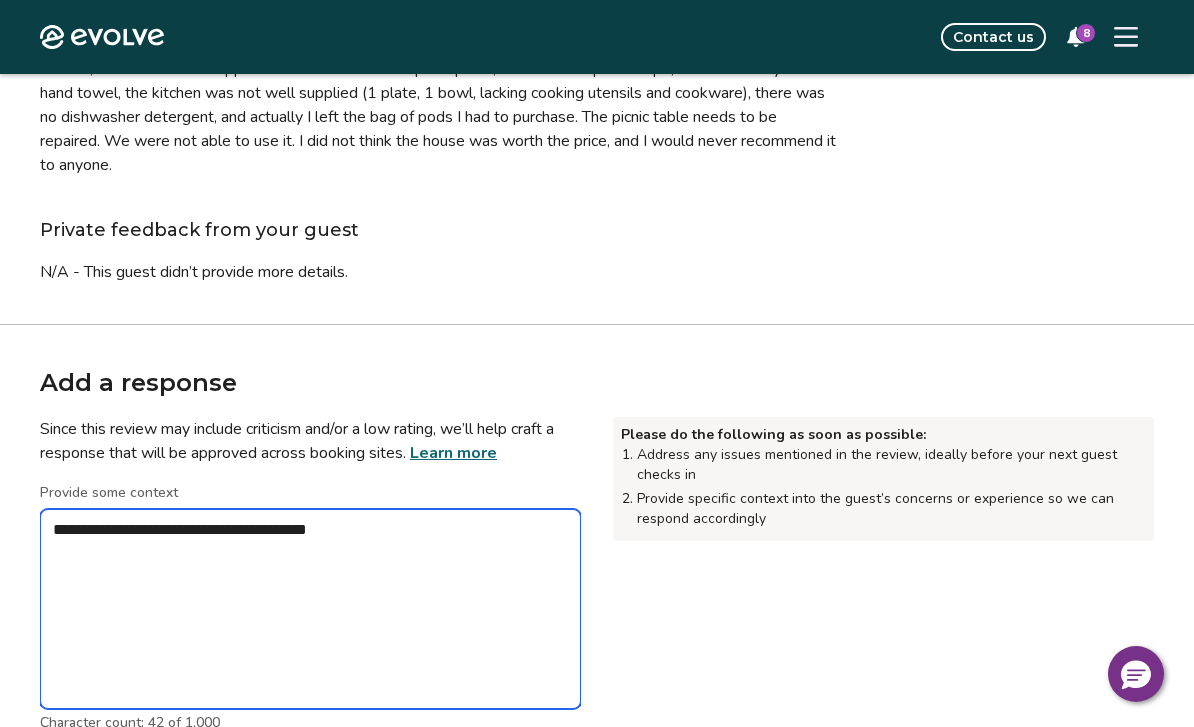 type on "*" 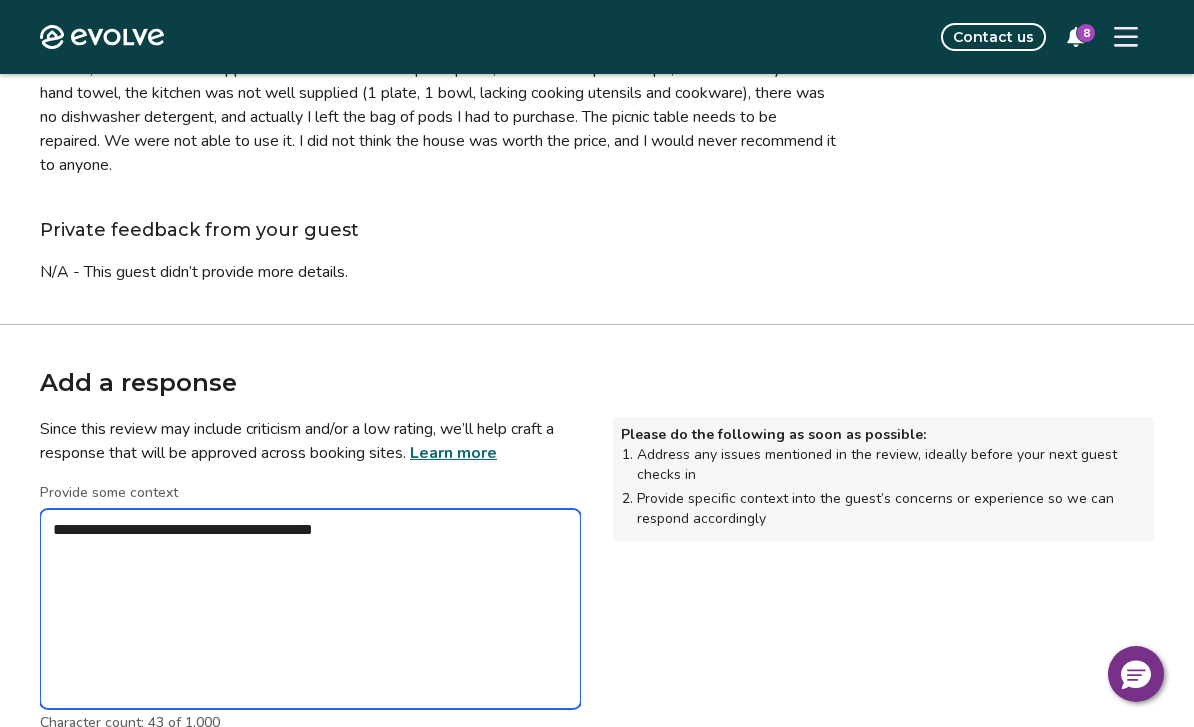 type on "*" 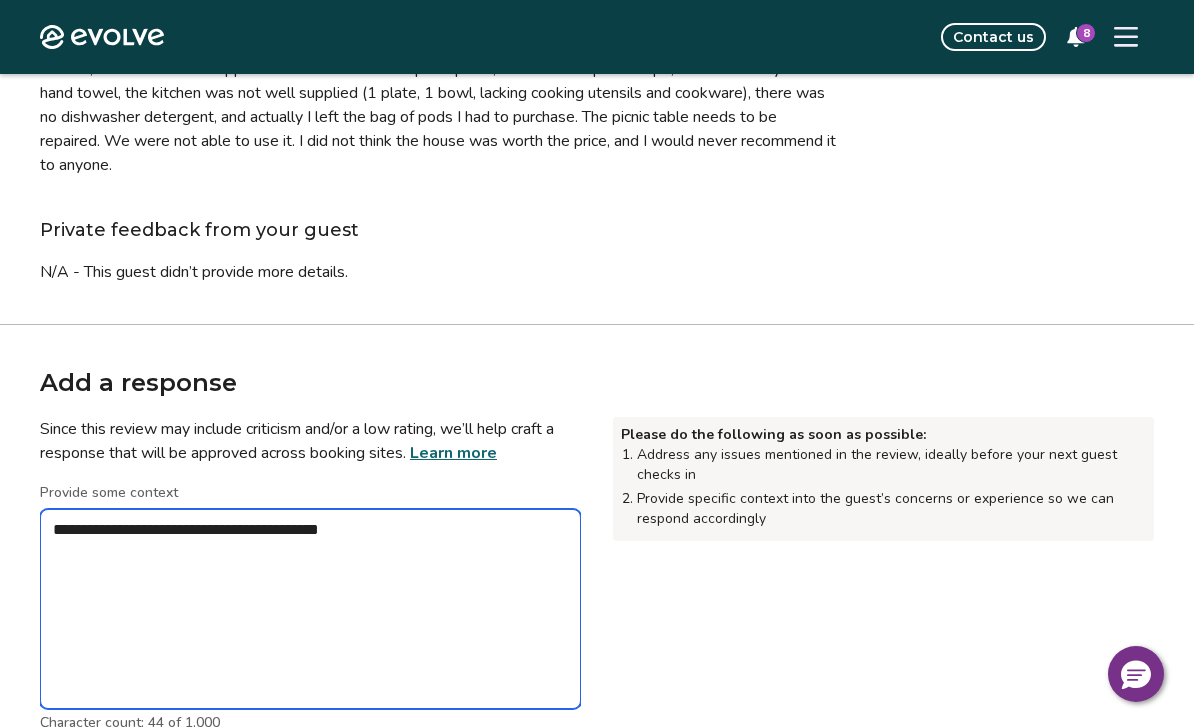 type on "*" 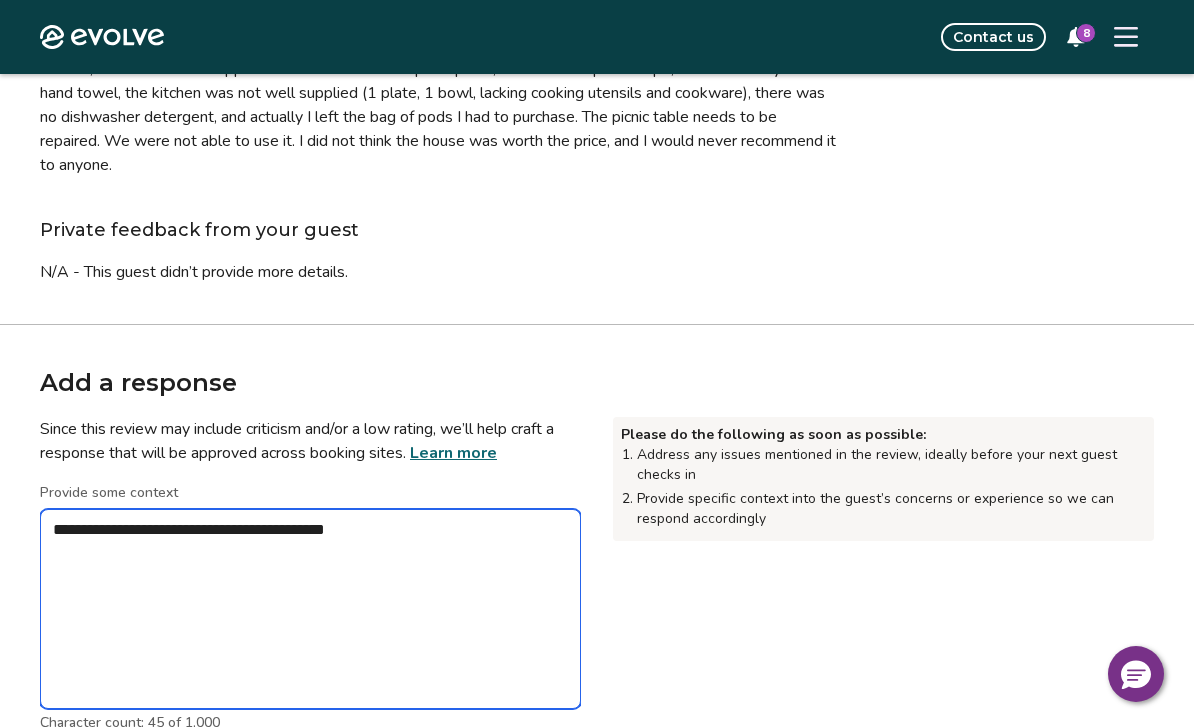 type on "*" 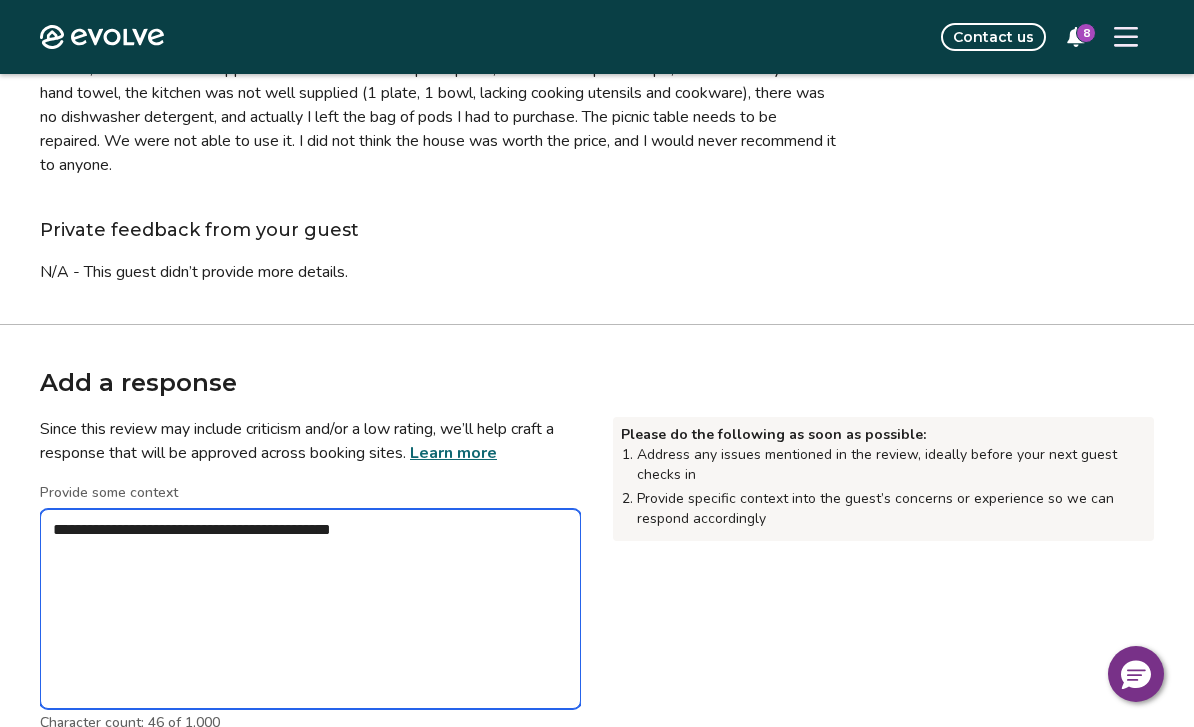 type on "*" 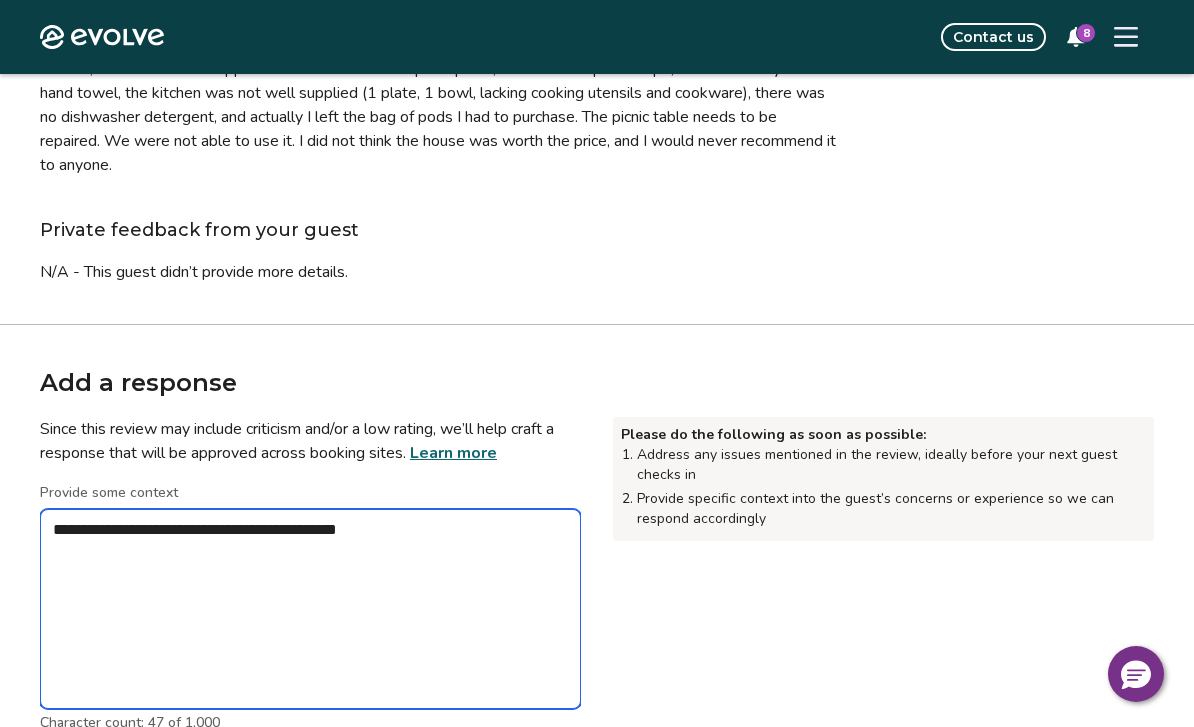 type on "*" 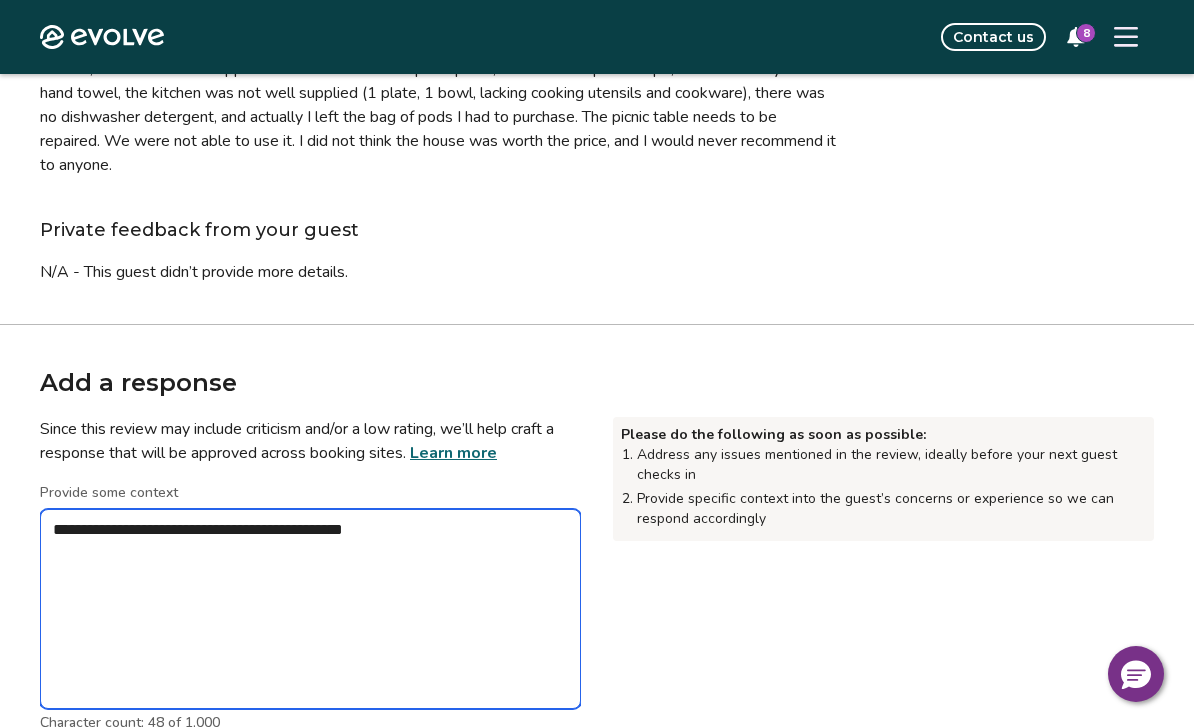 type on "*" 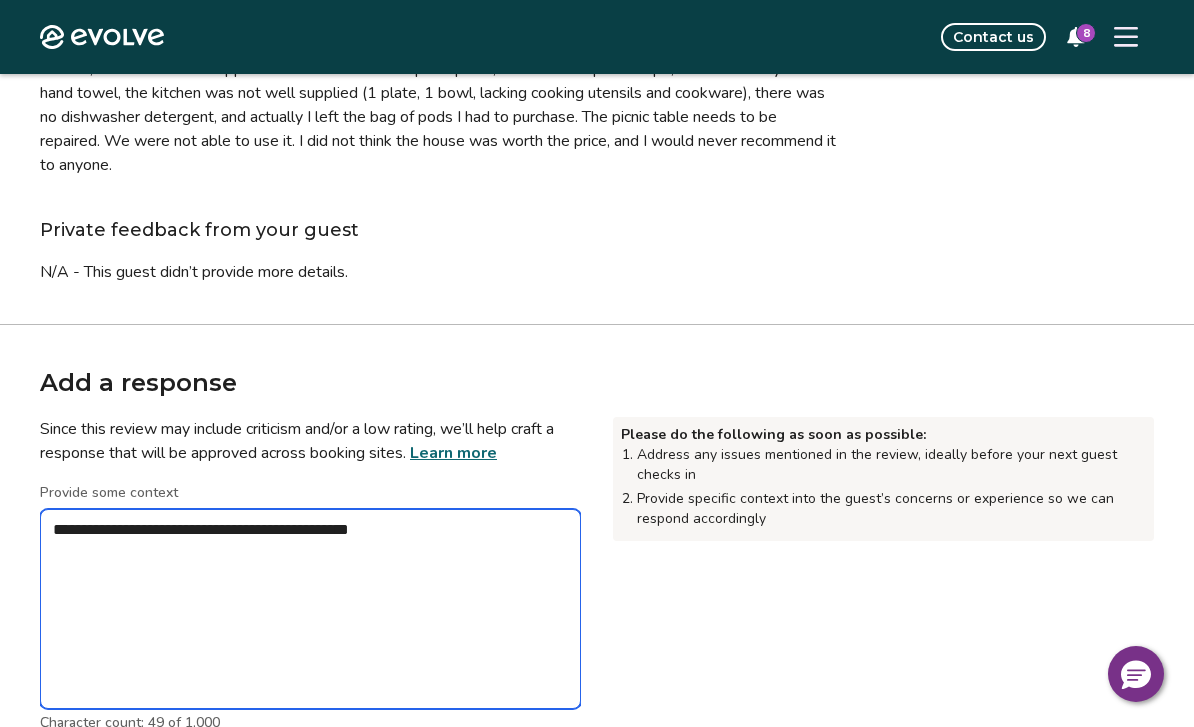 type on "*" 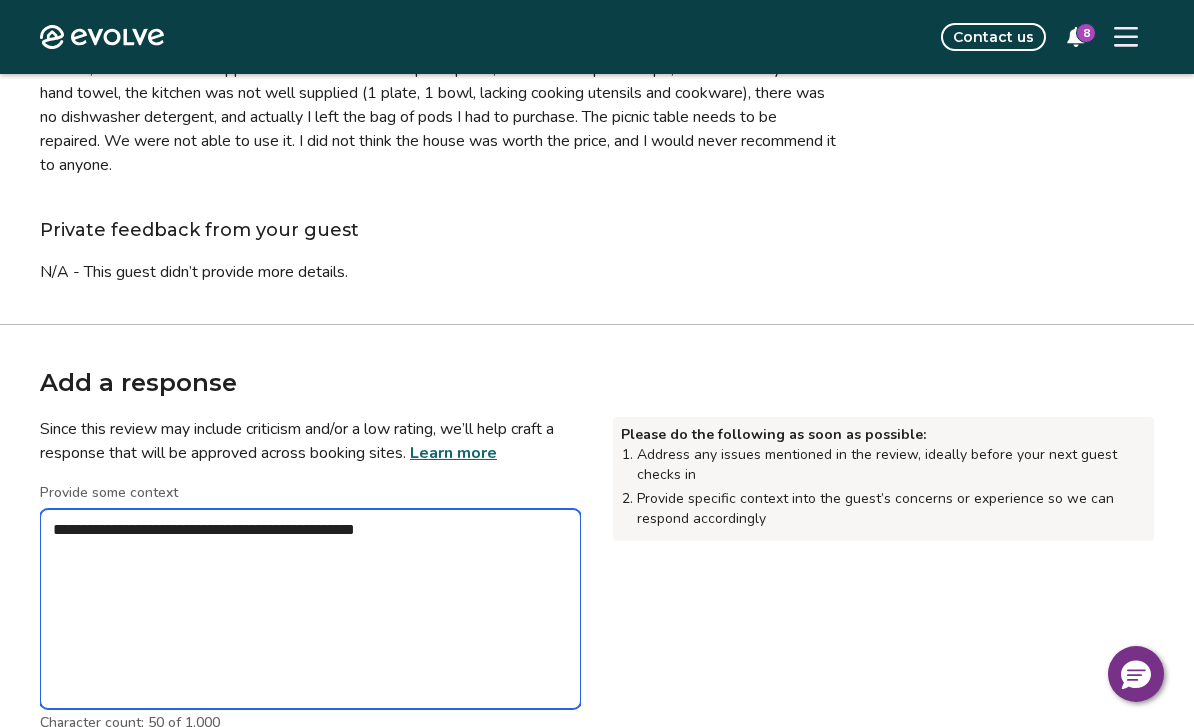type on "*" 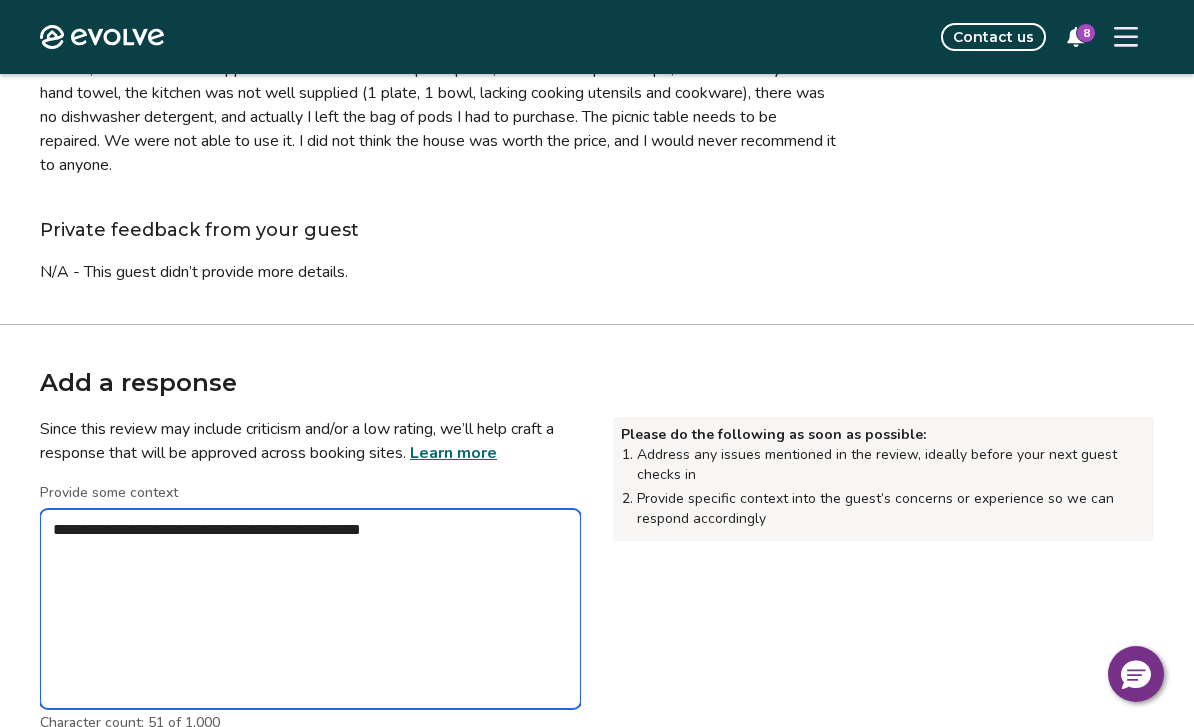 type on "*" 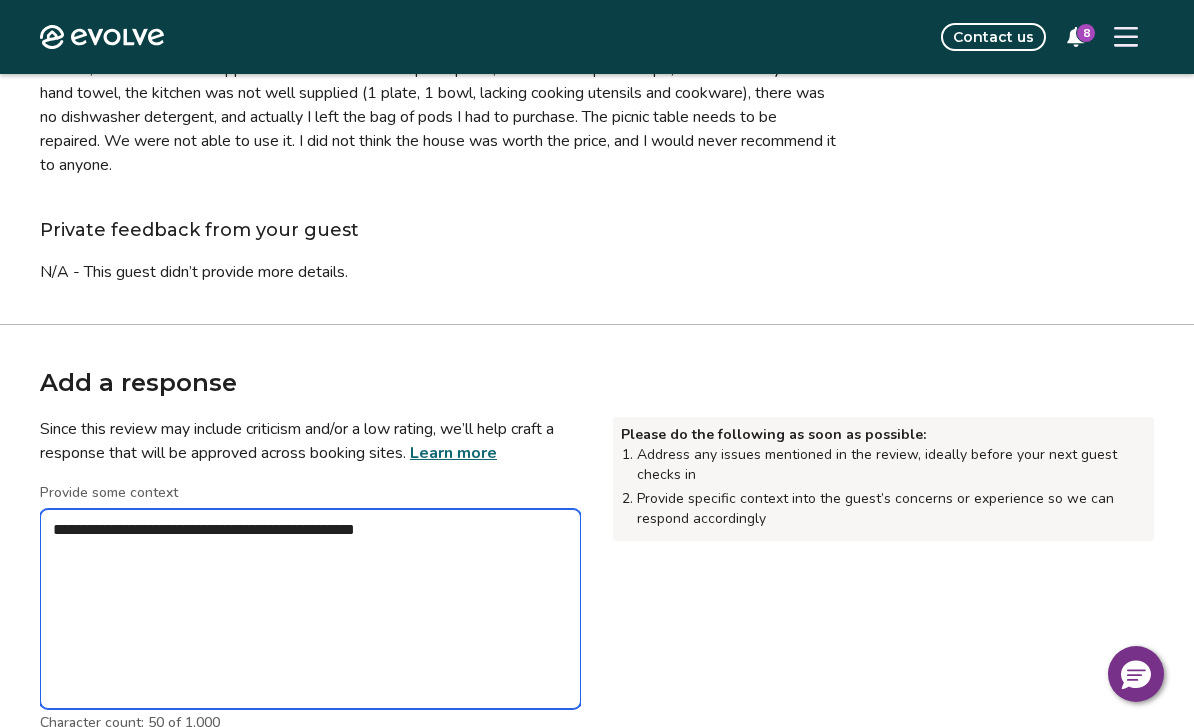 type on "*" 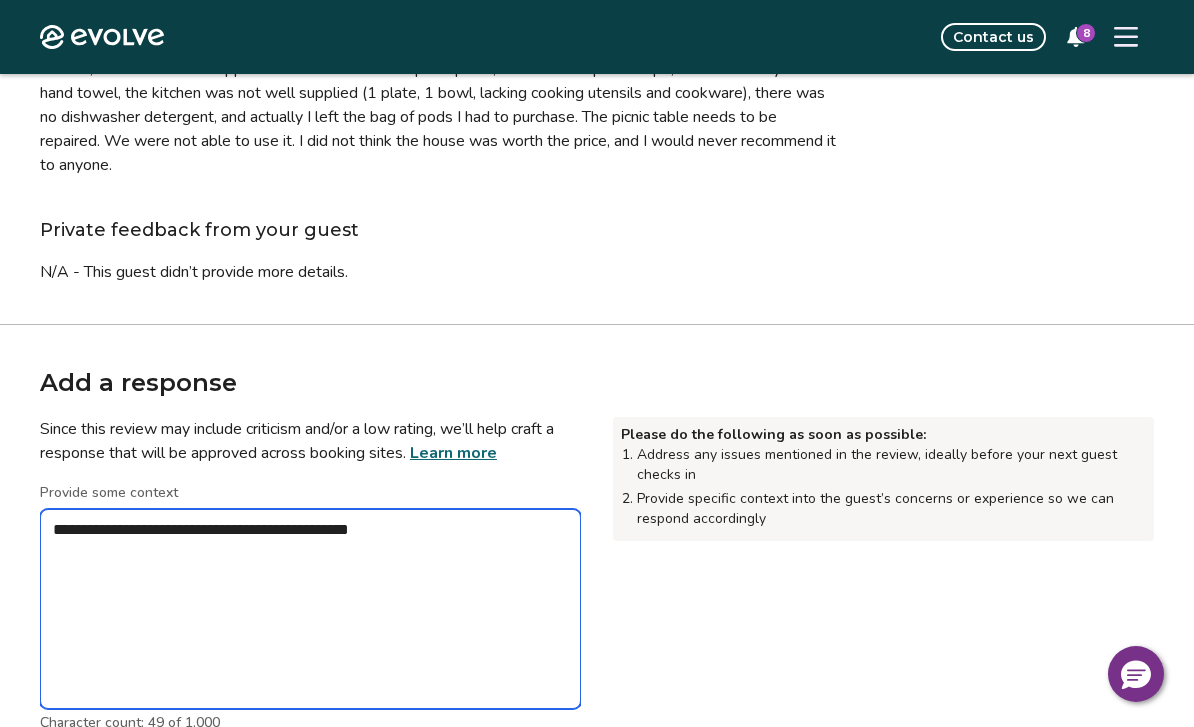type on "*" 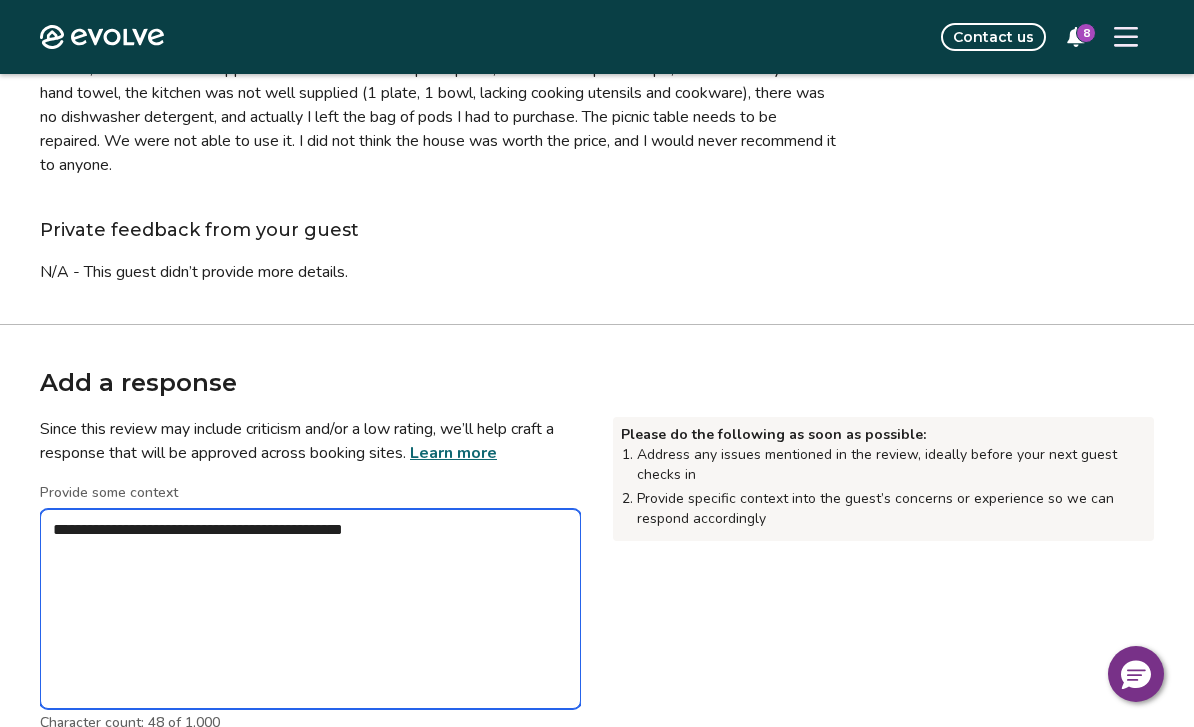 type on "*" 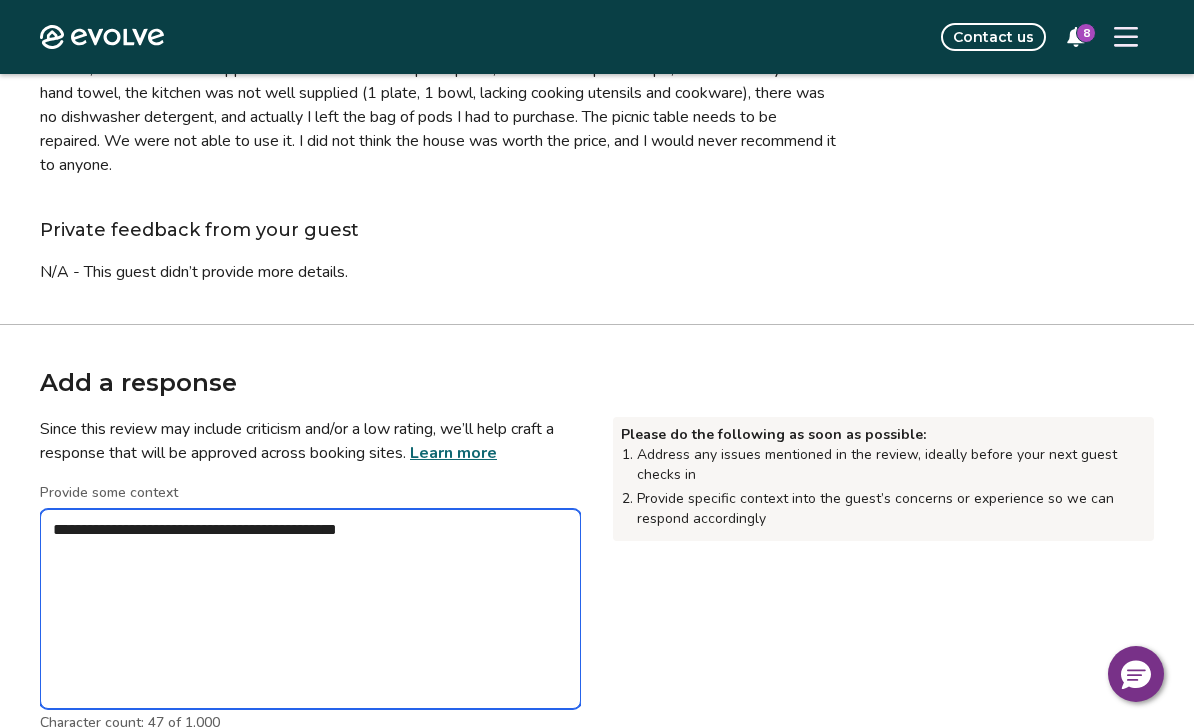 type on "*" 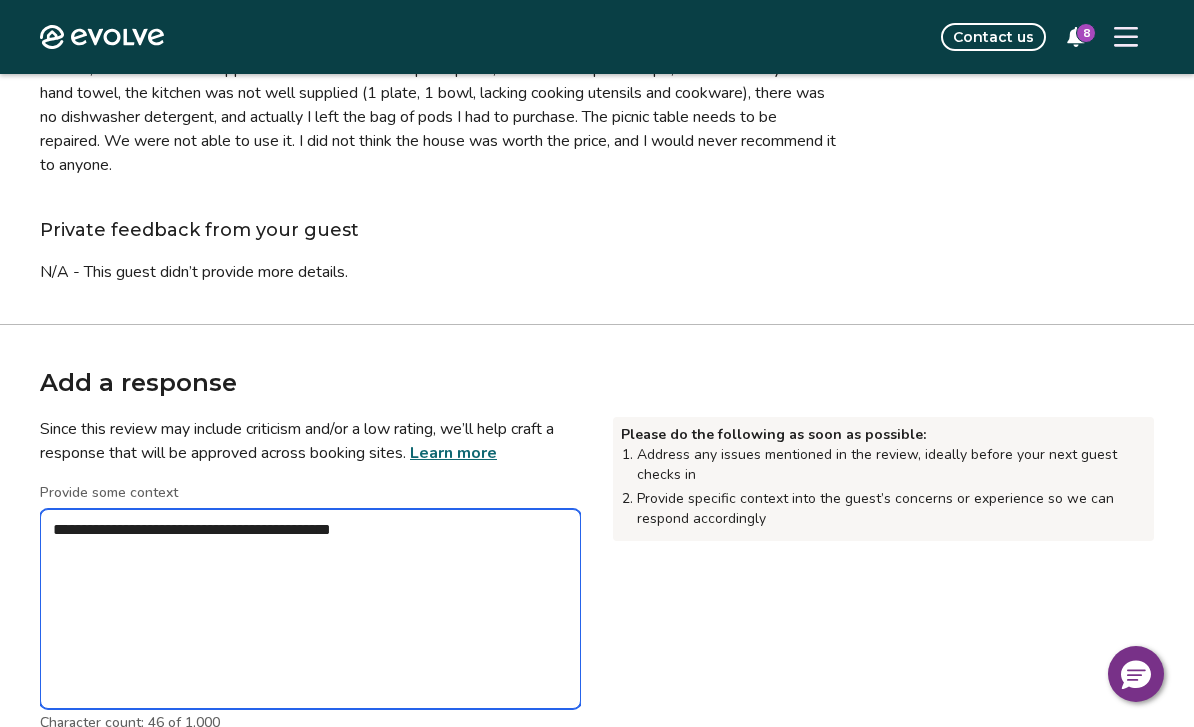 type on "*" 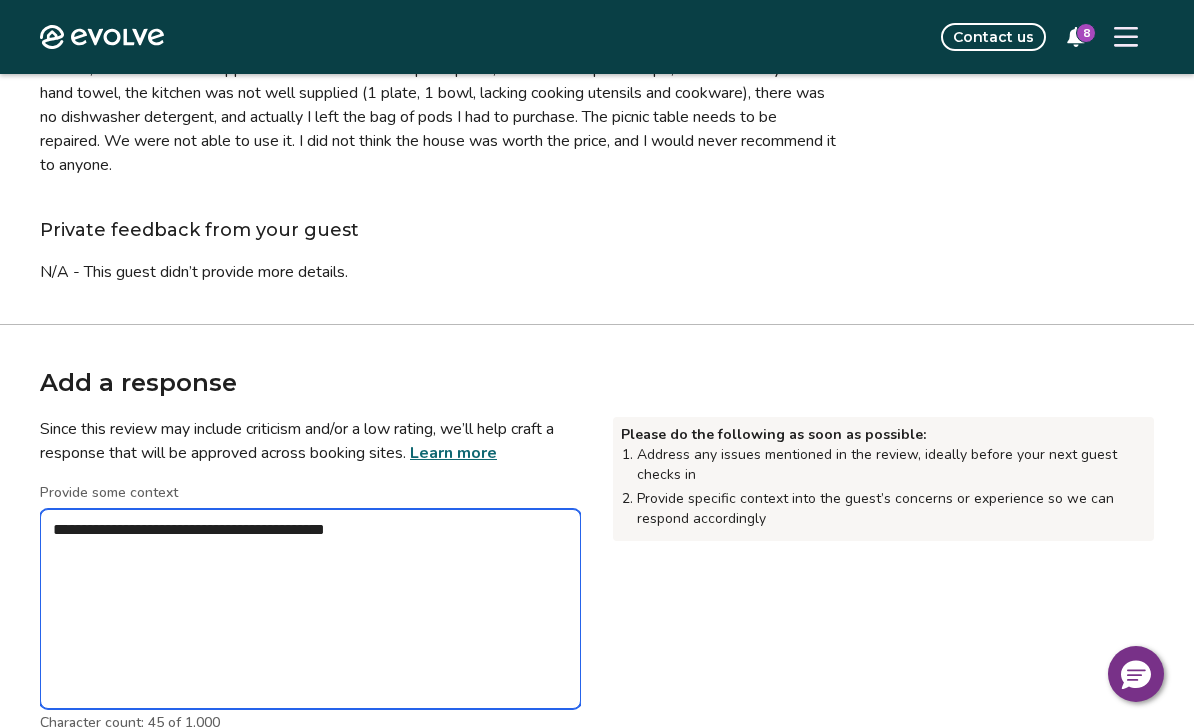 type on "*" 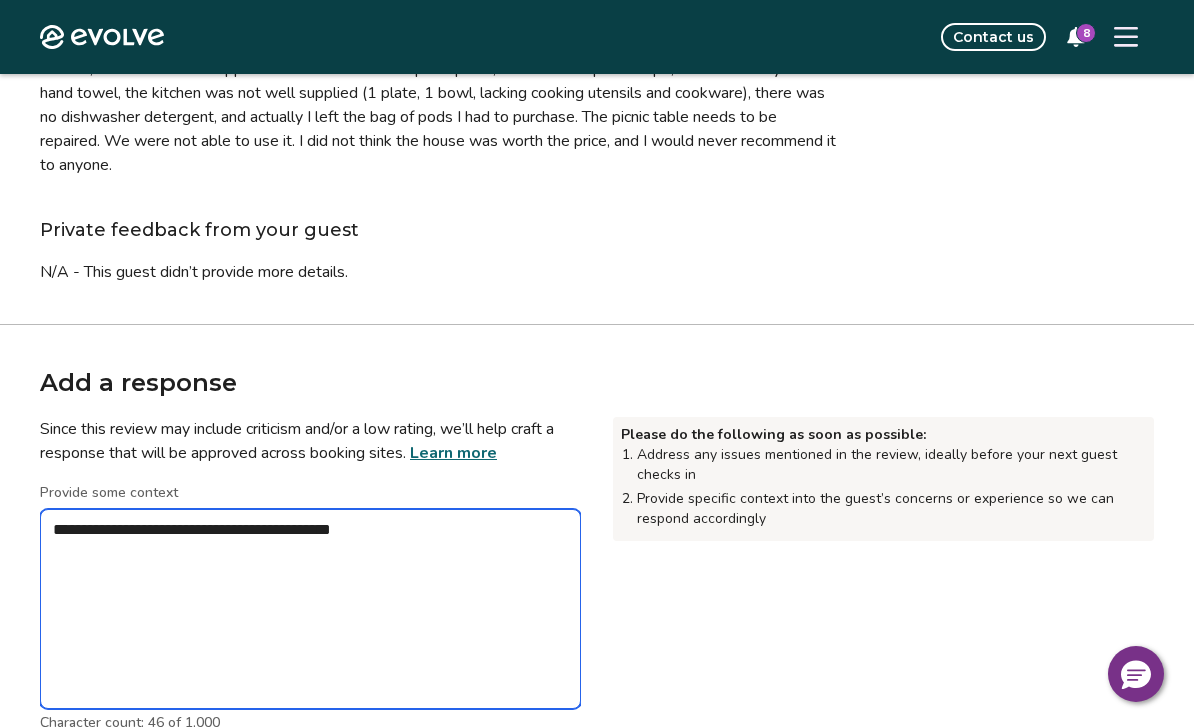 type on "*" 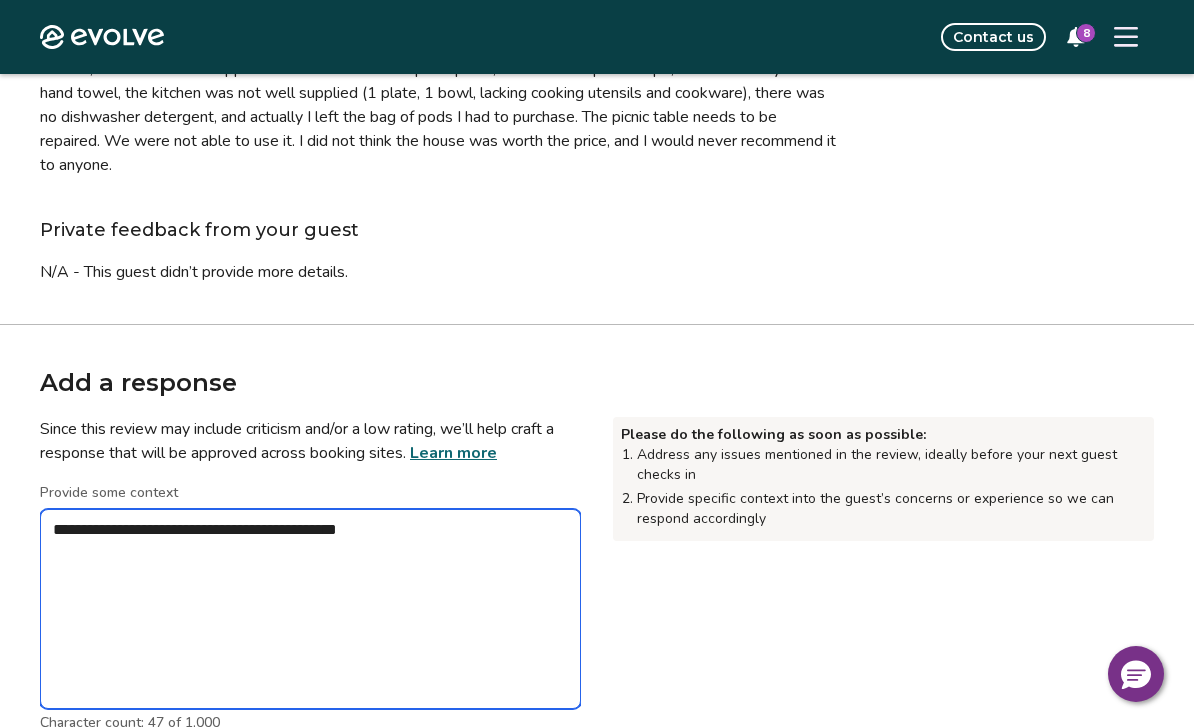 type on "*" 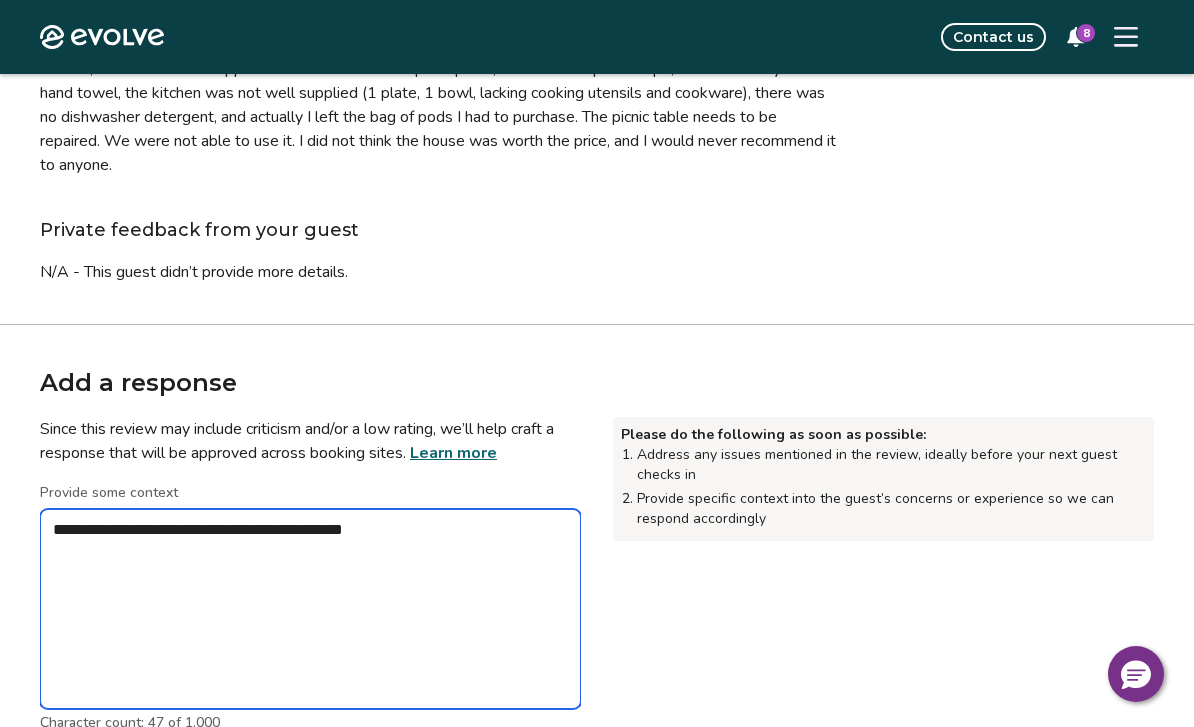 type on "*" 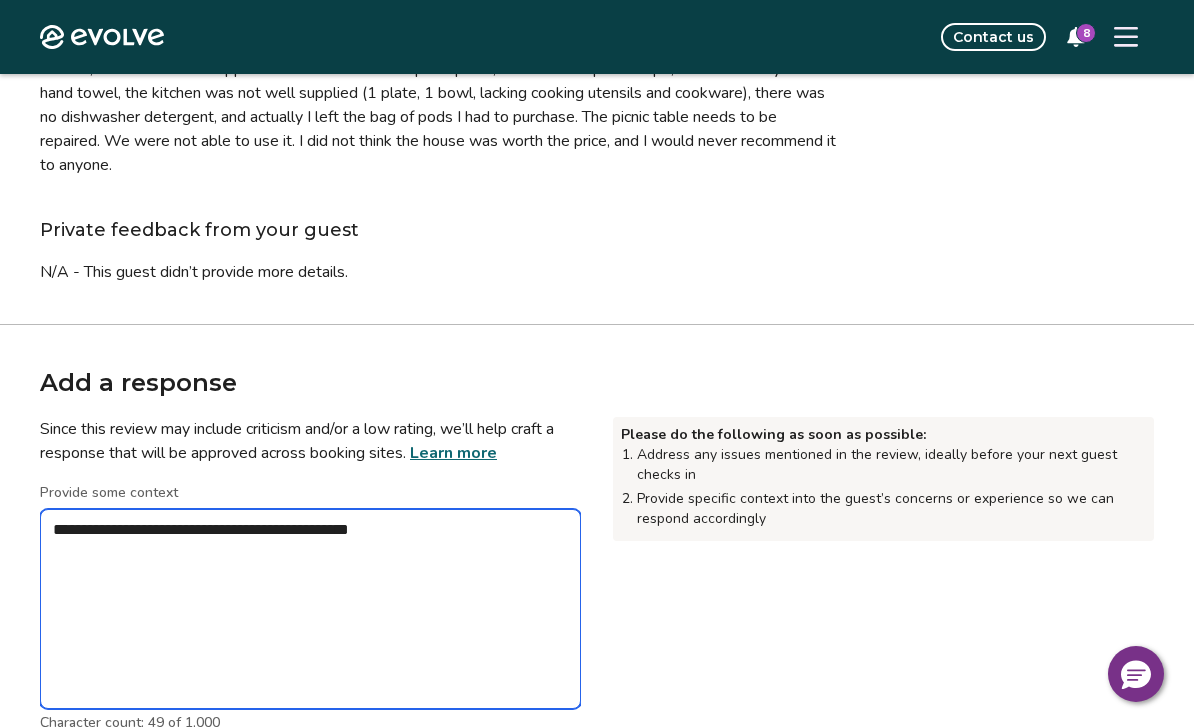 type on "*" 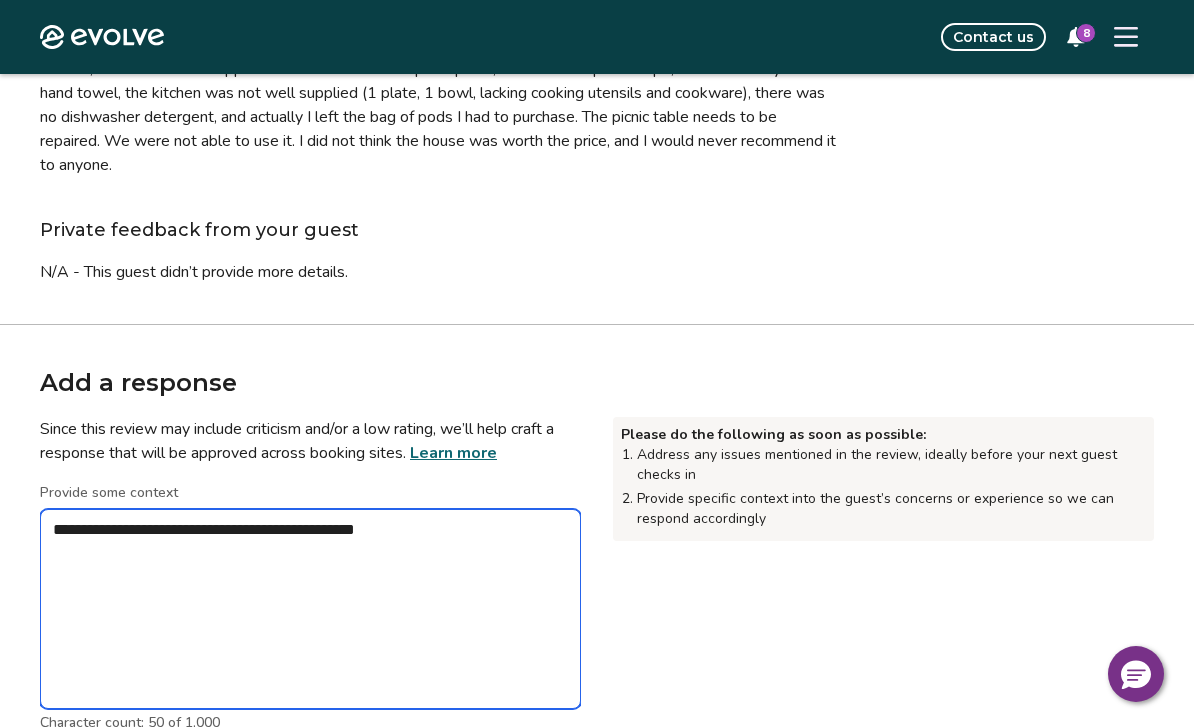 type on "*" 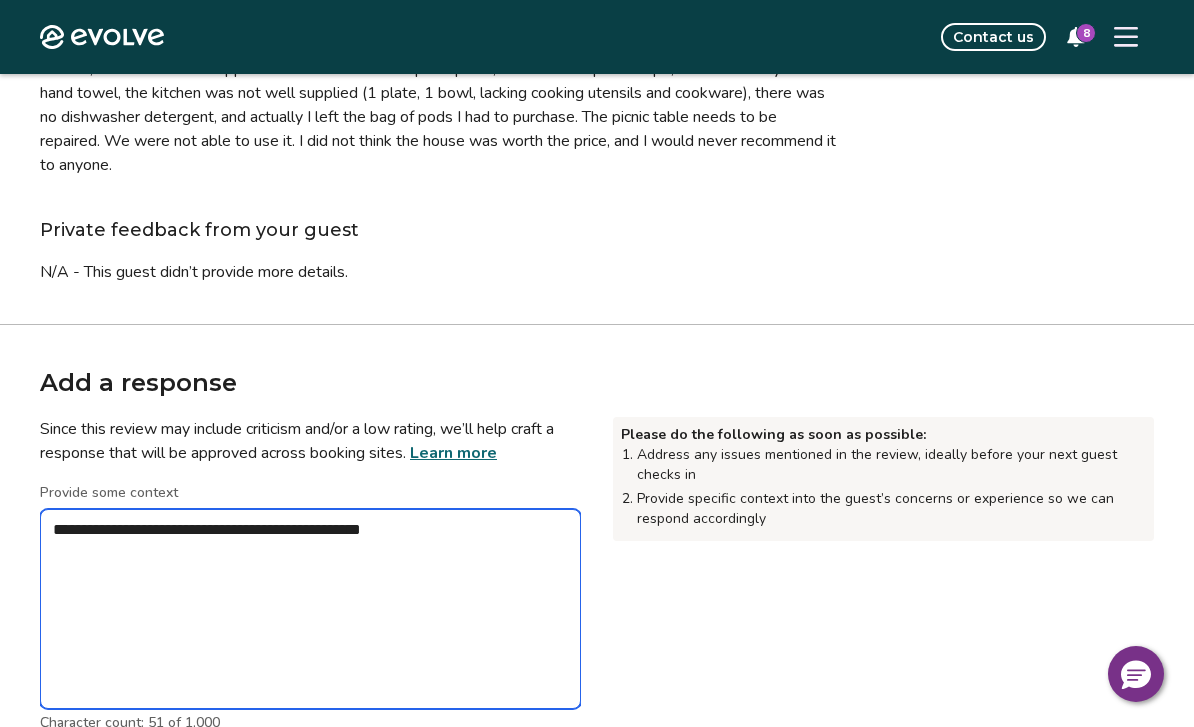 type on "*" 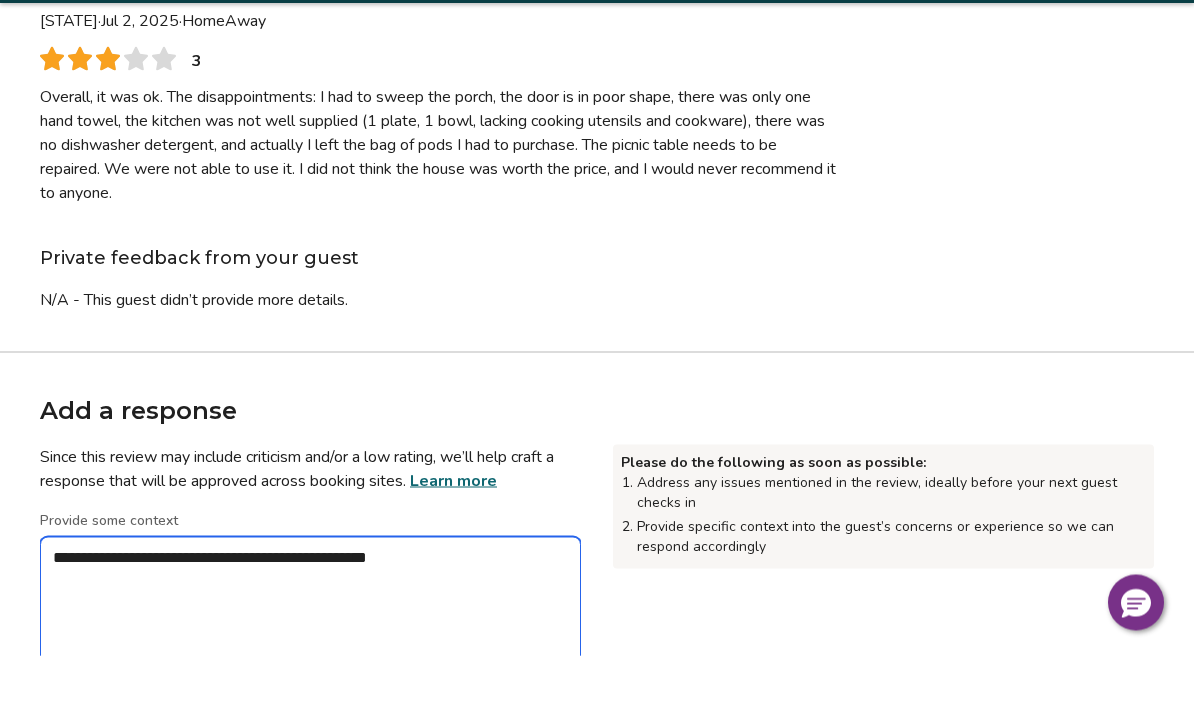 scroll, scrollTop: 145, scrollLeft: 0, axis: vertical 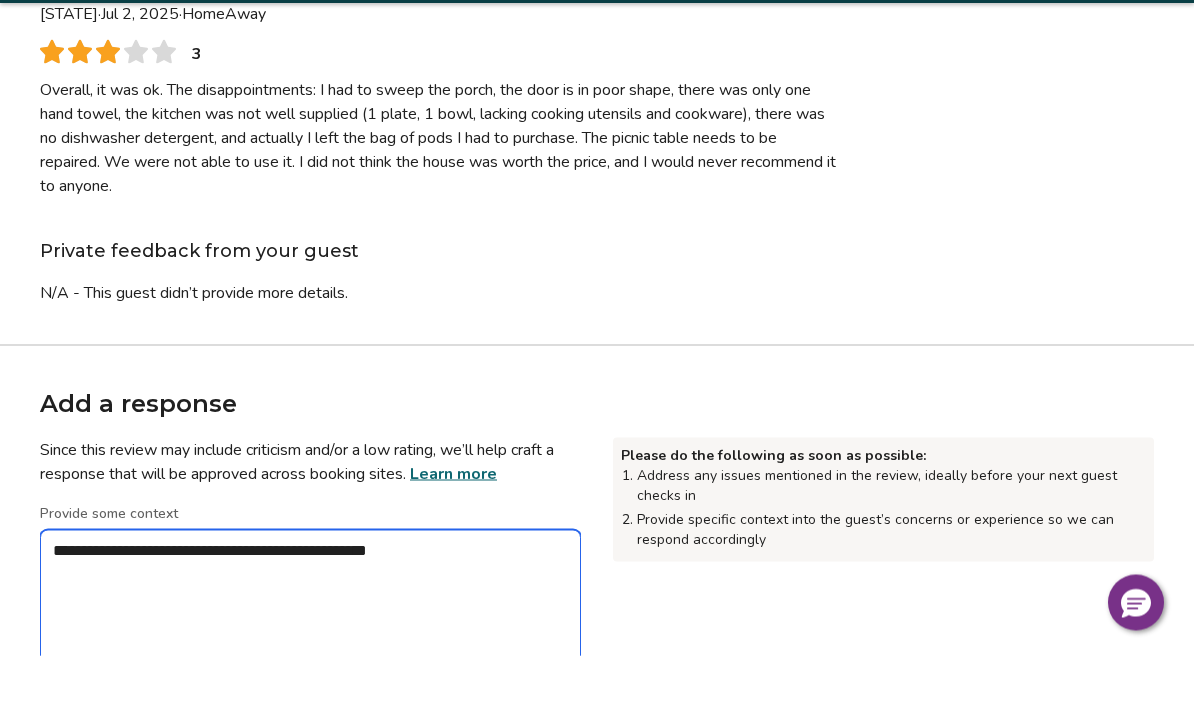 type on "*" 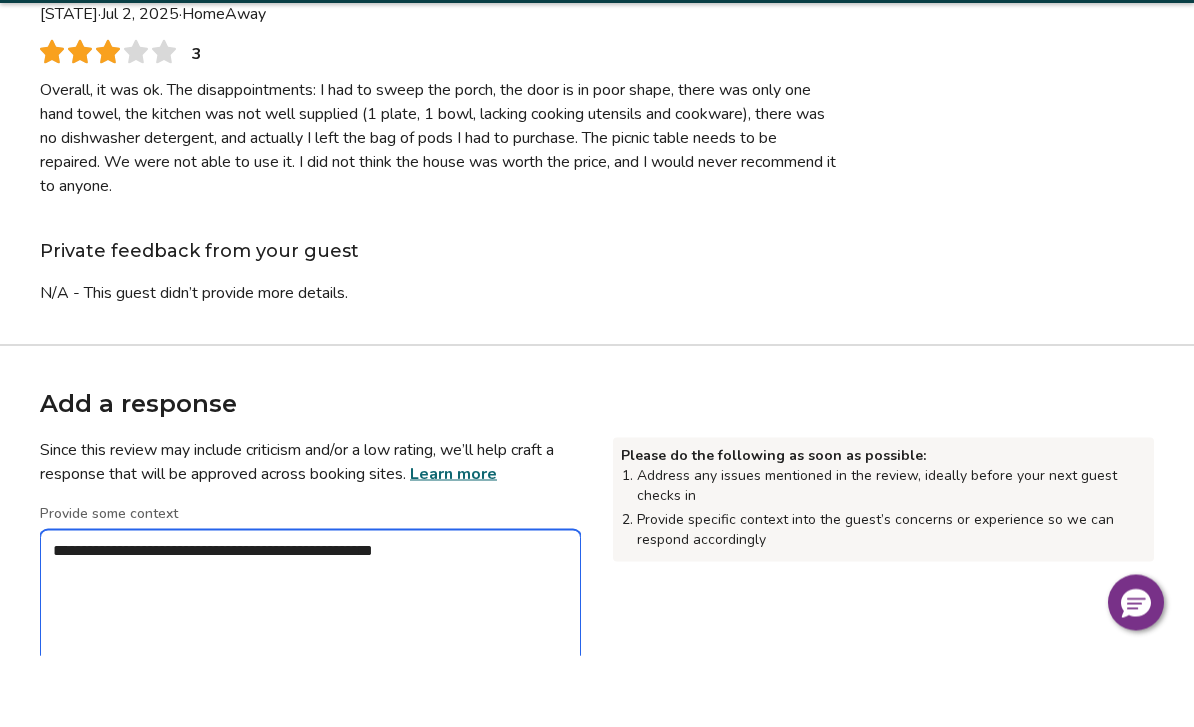 type on "*" 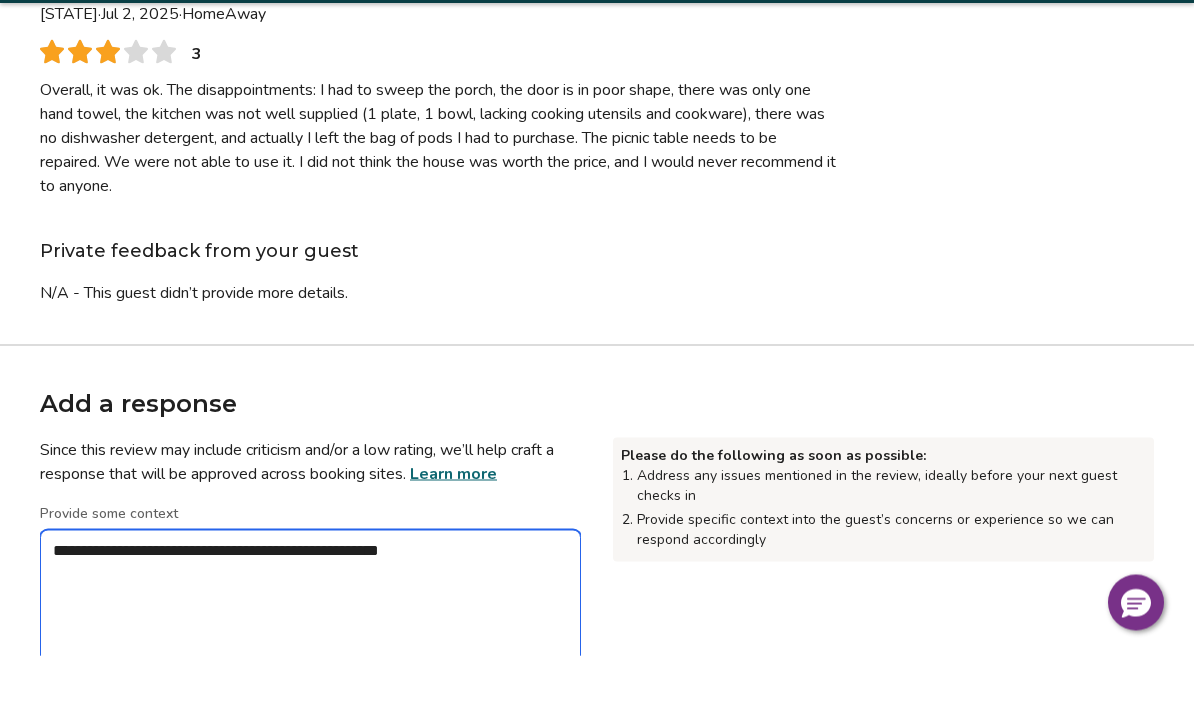 type on "*" 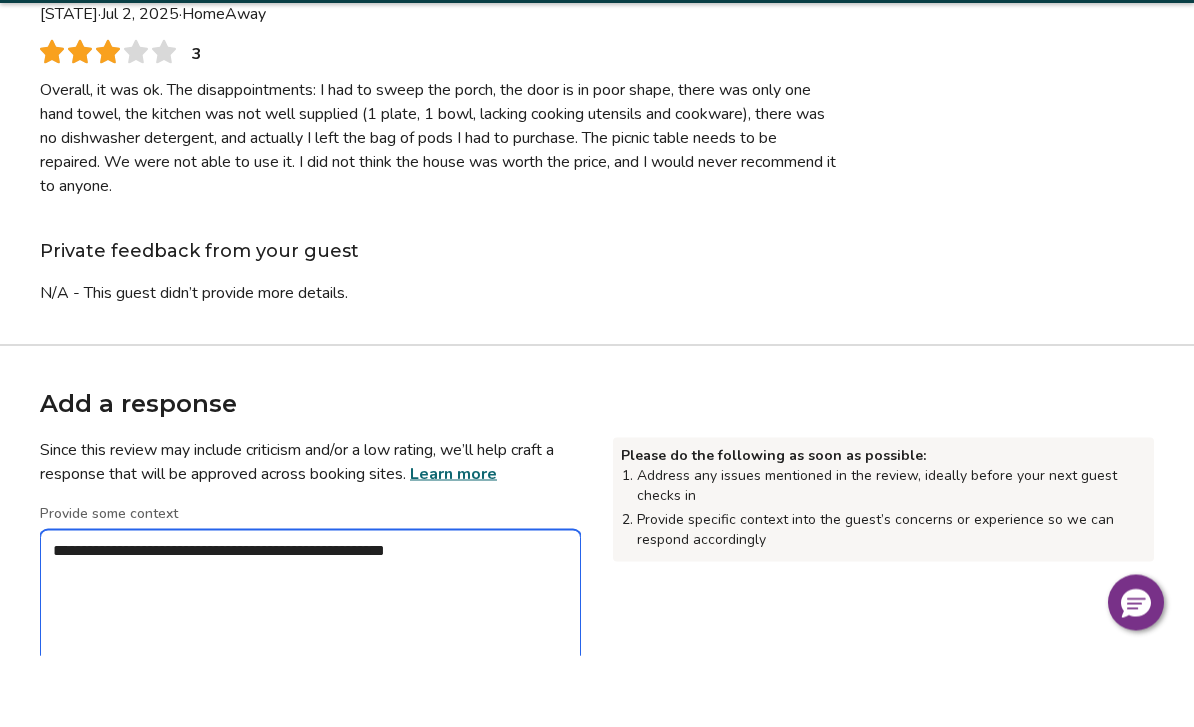 type on "*" 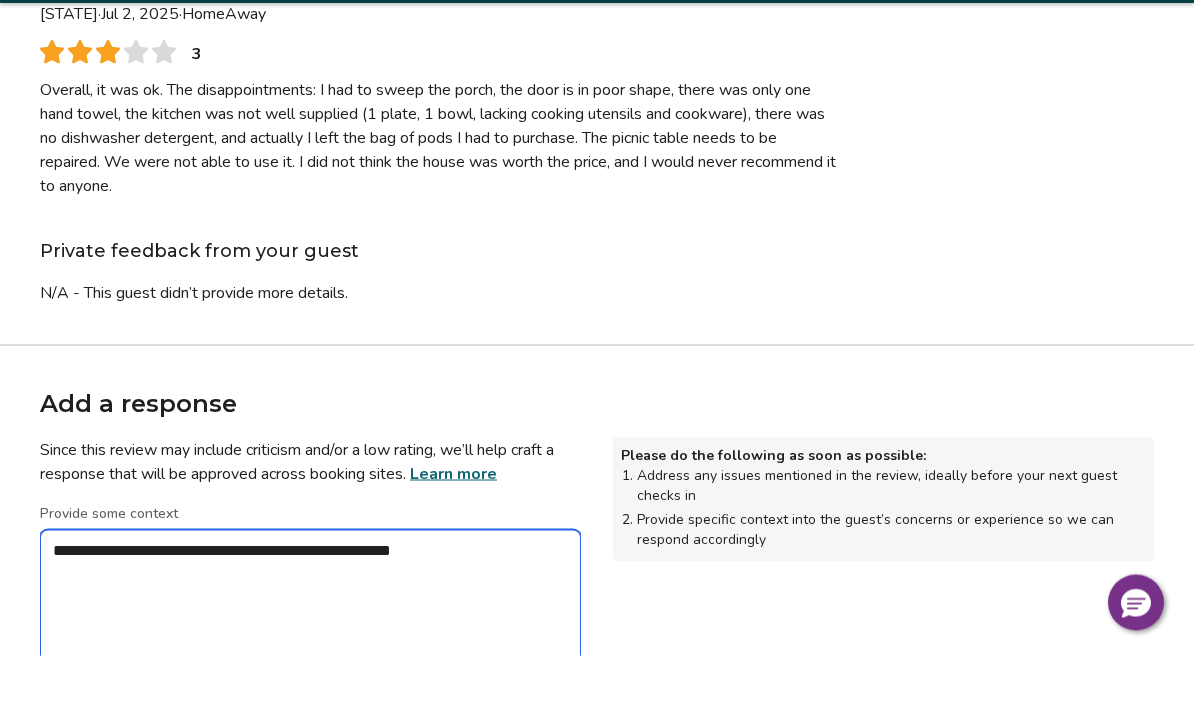 type on "*" 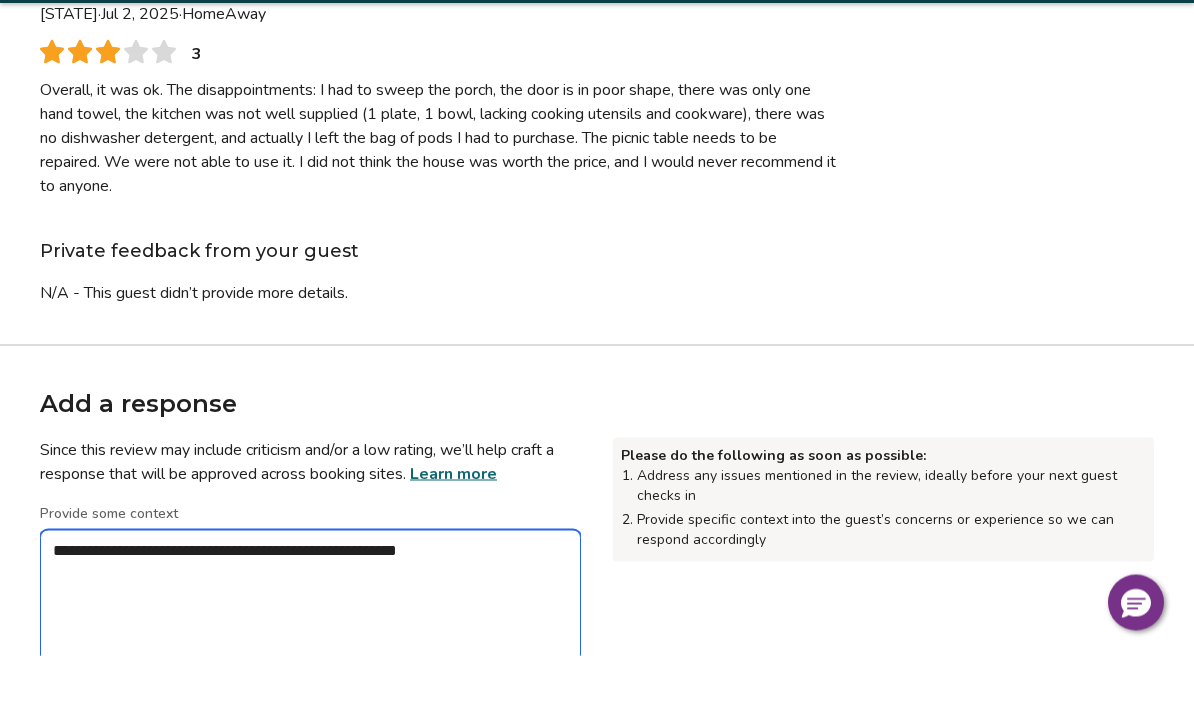 type on "*" 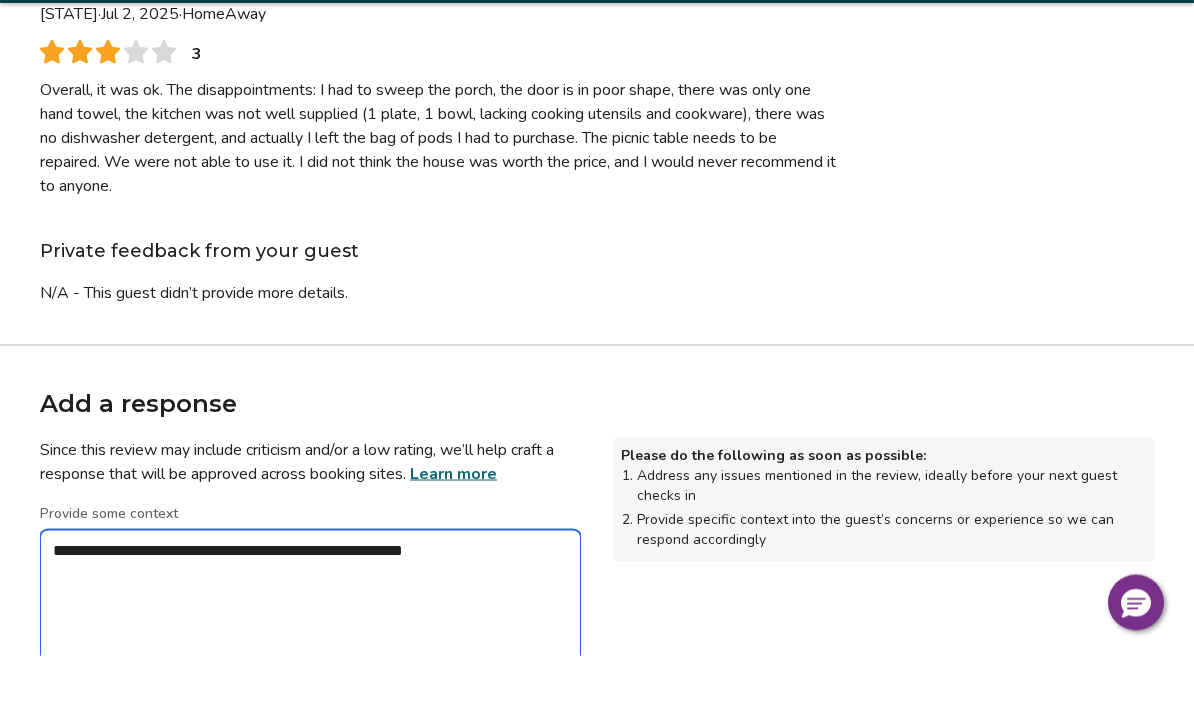 type on "*" 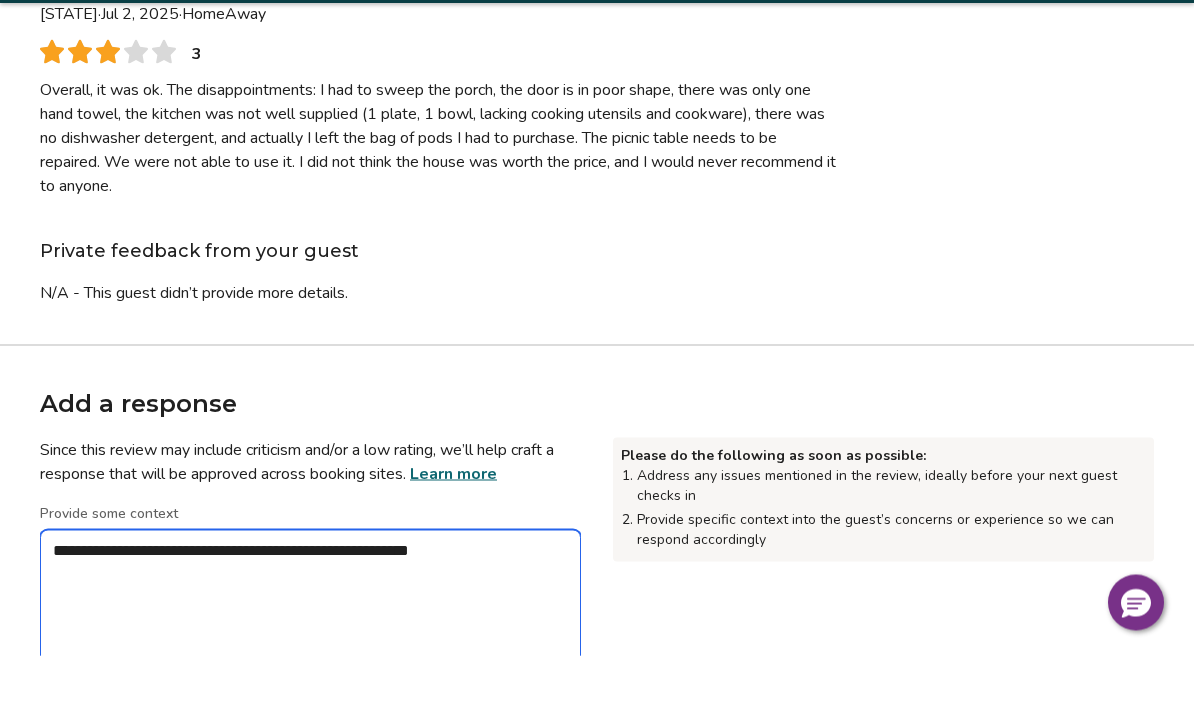 type on "*" 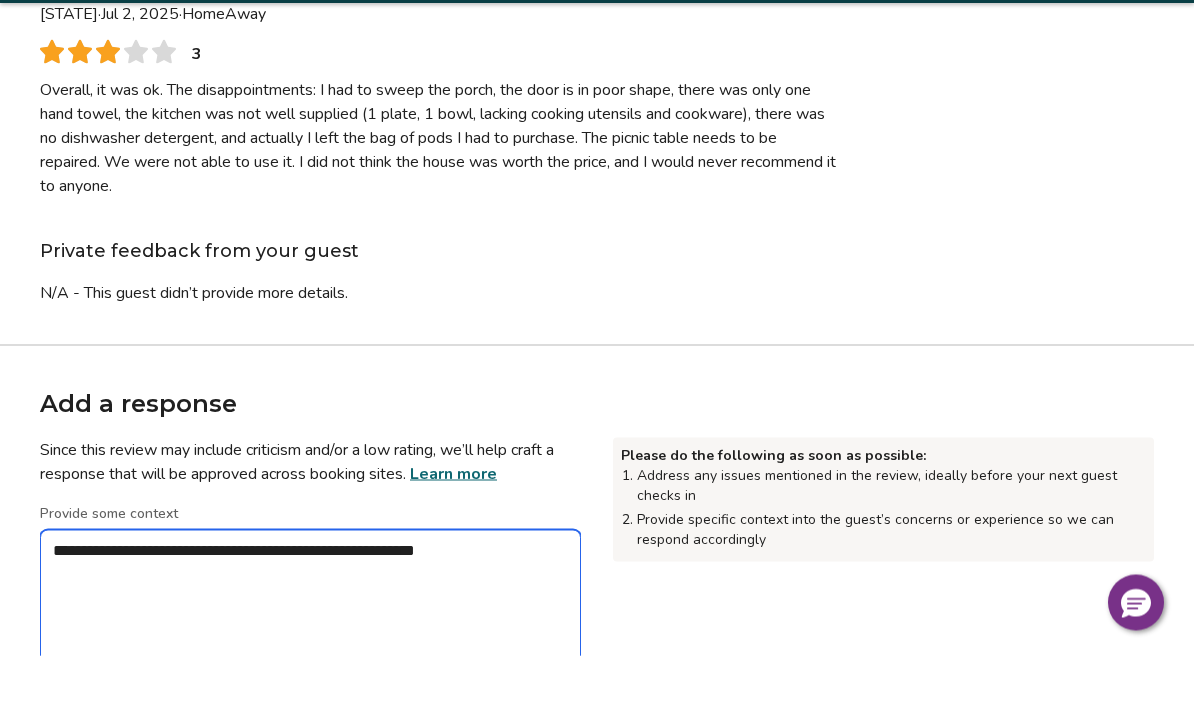 type on "*" 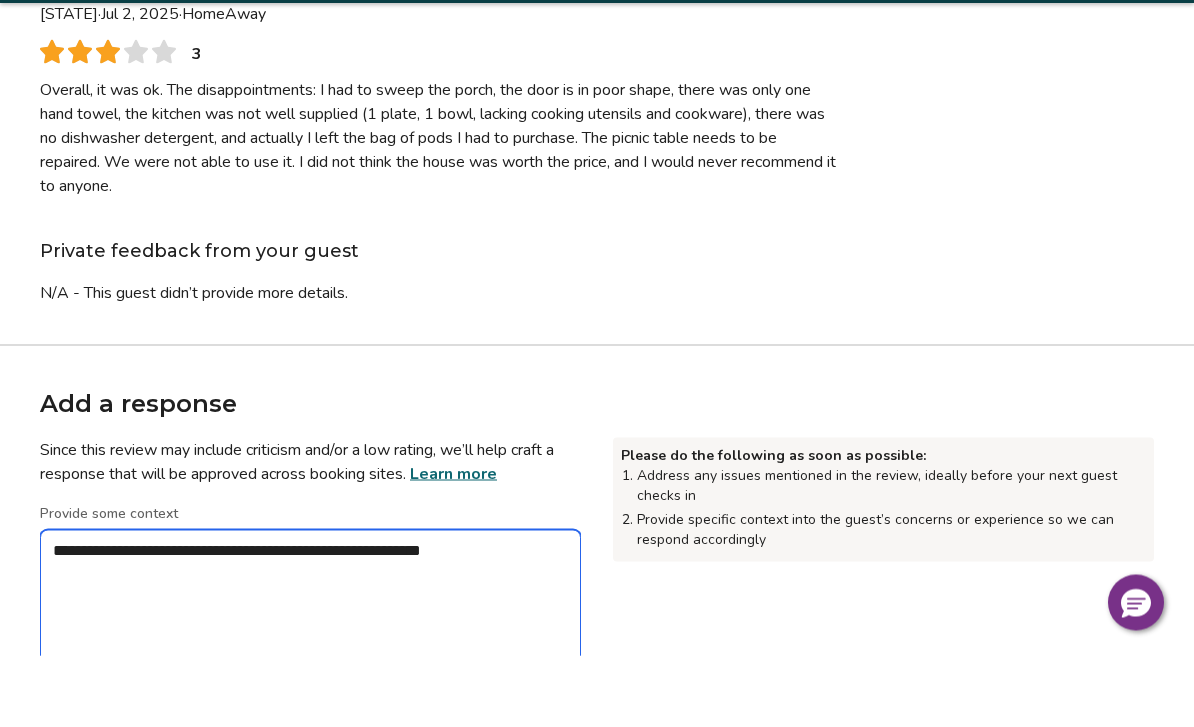 type on "*" 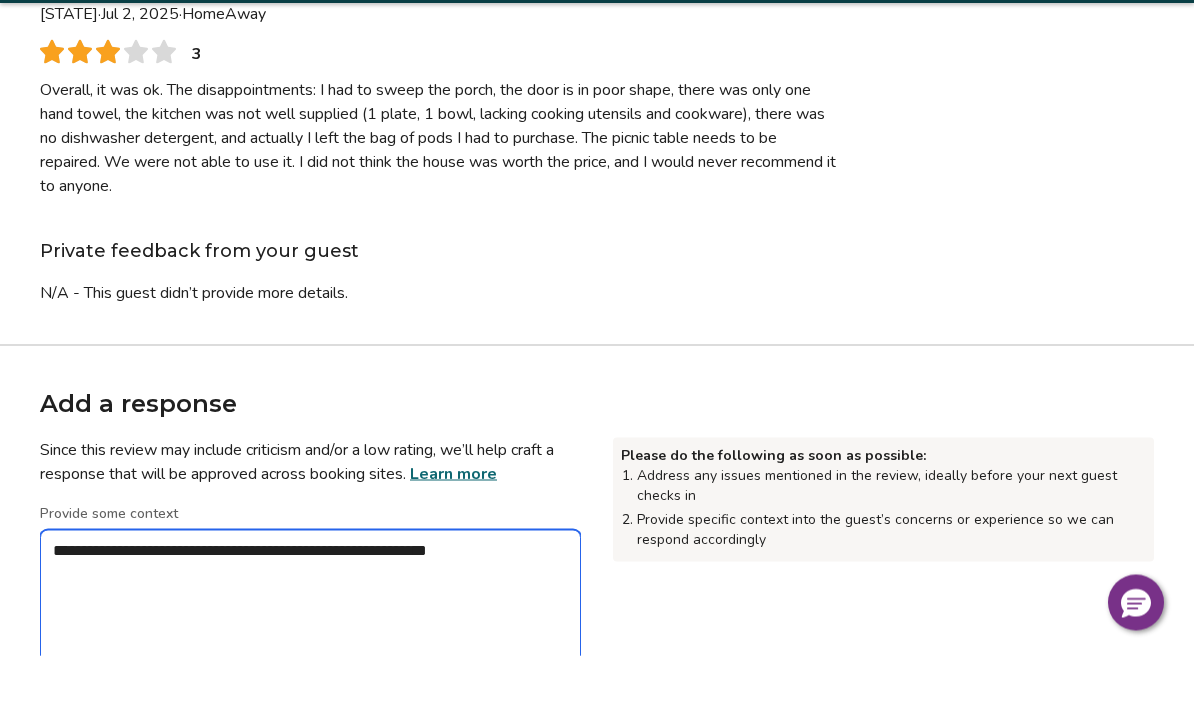 type on "*" 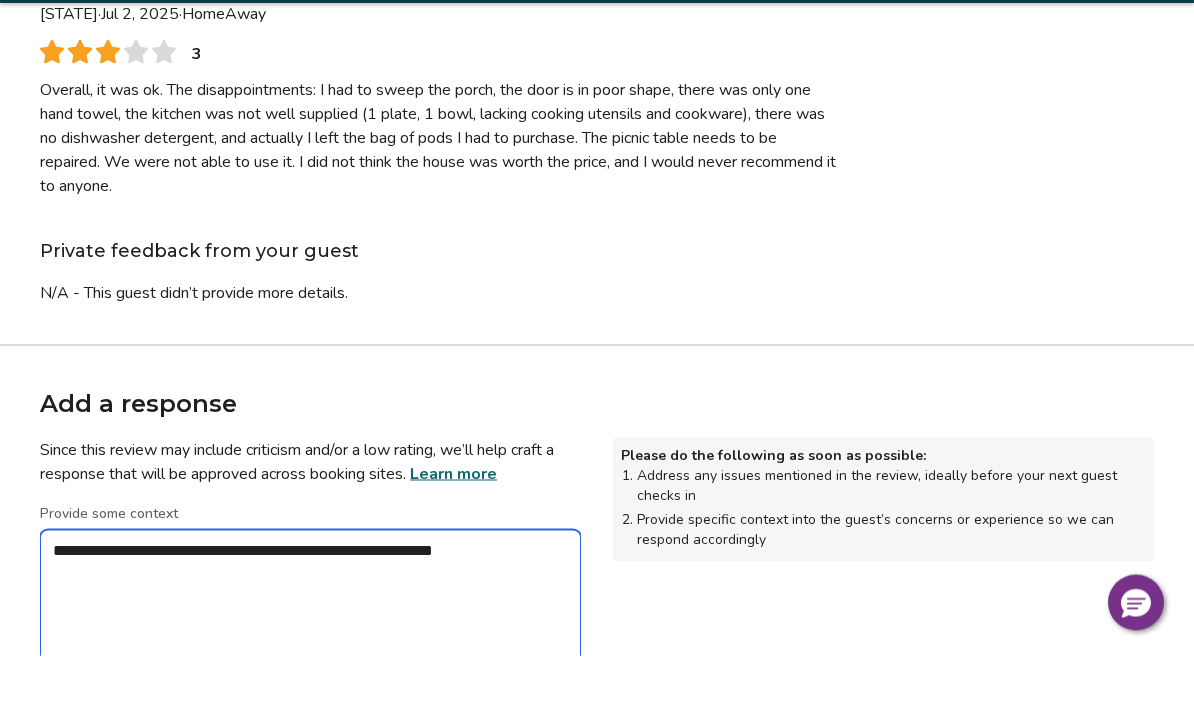type on "*" 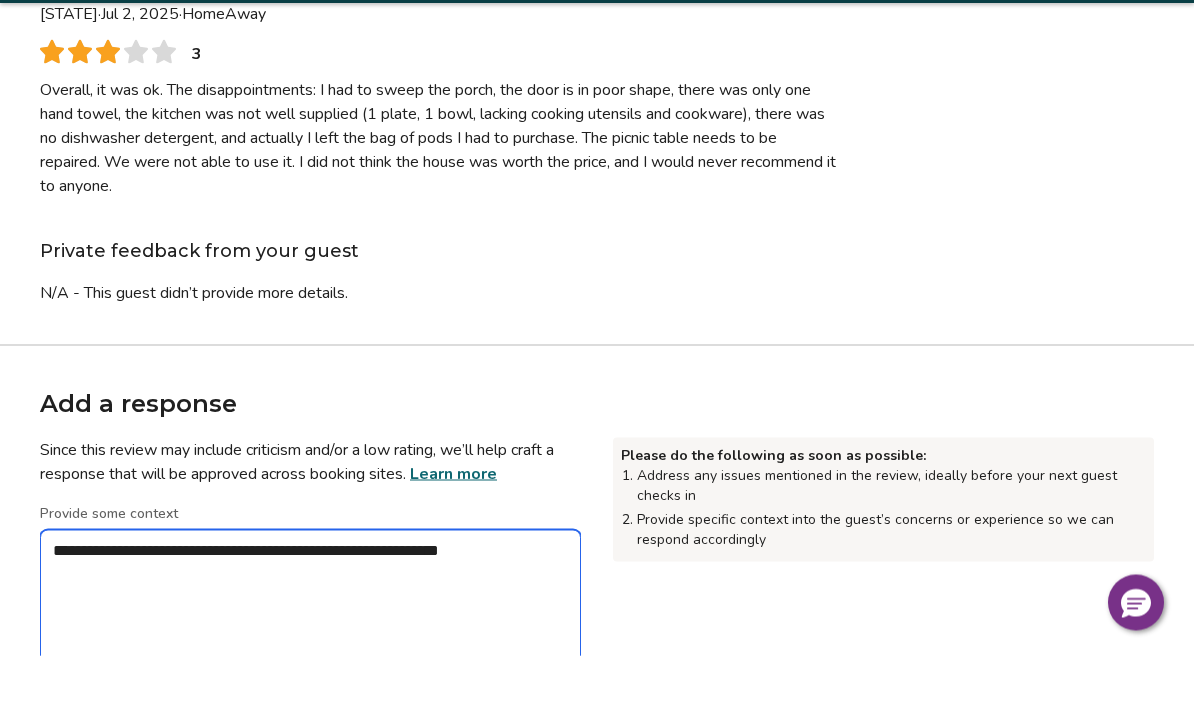 type on "*" 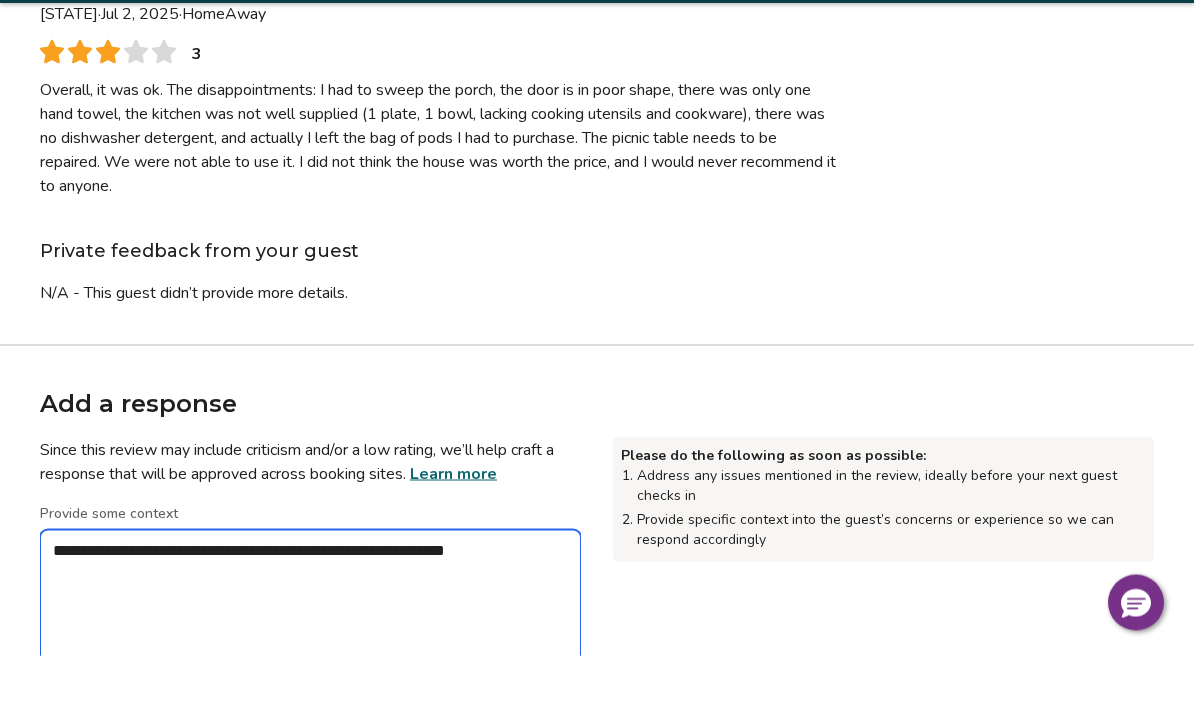 type on "*" 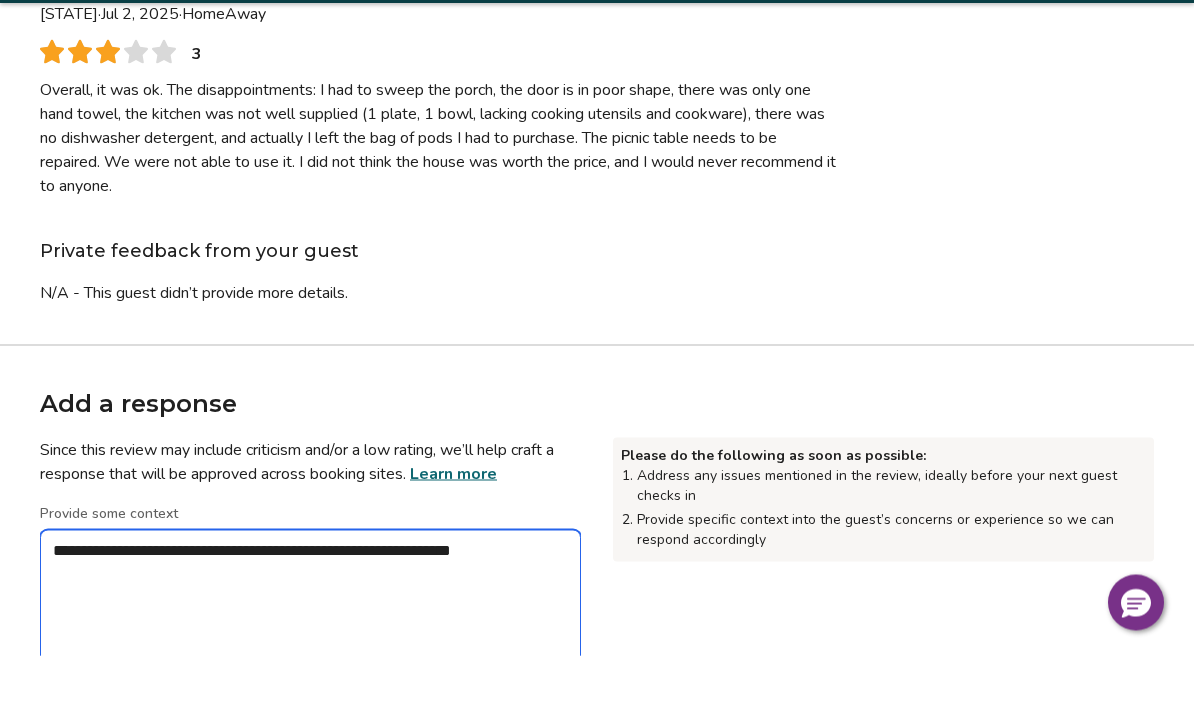 type on "*" 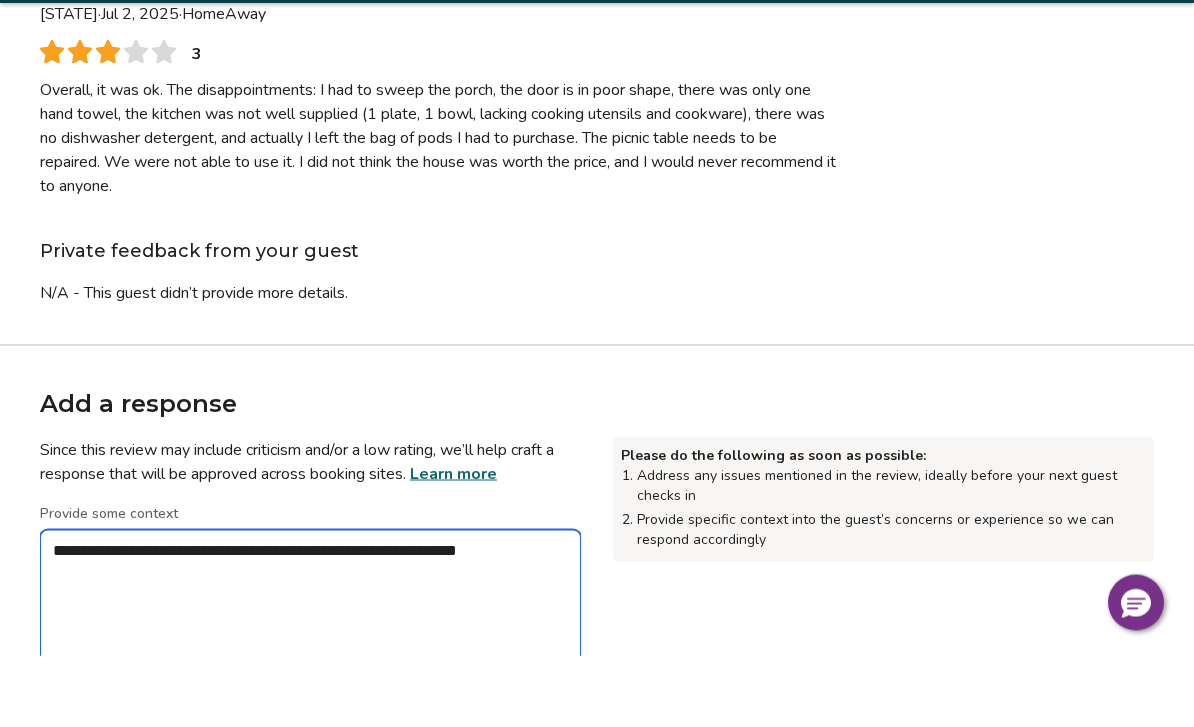 type on "*" 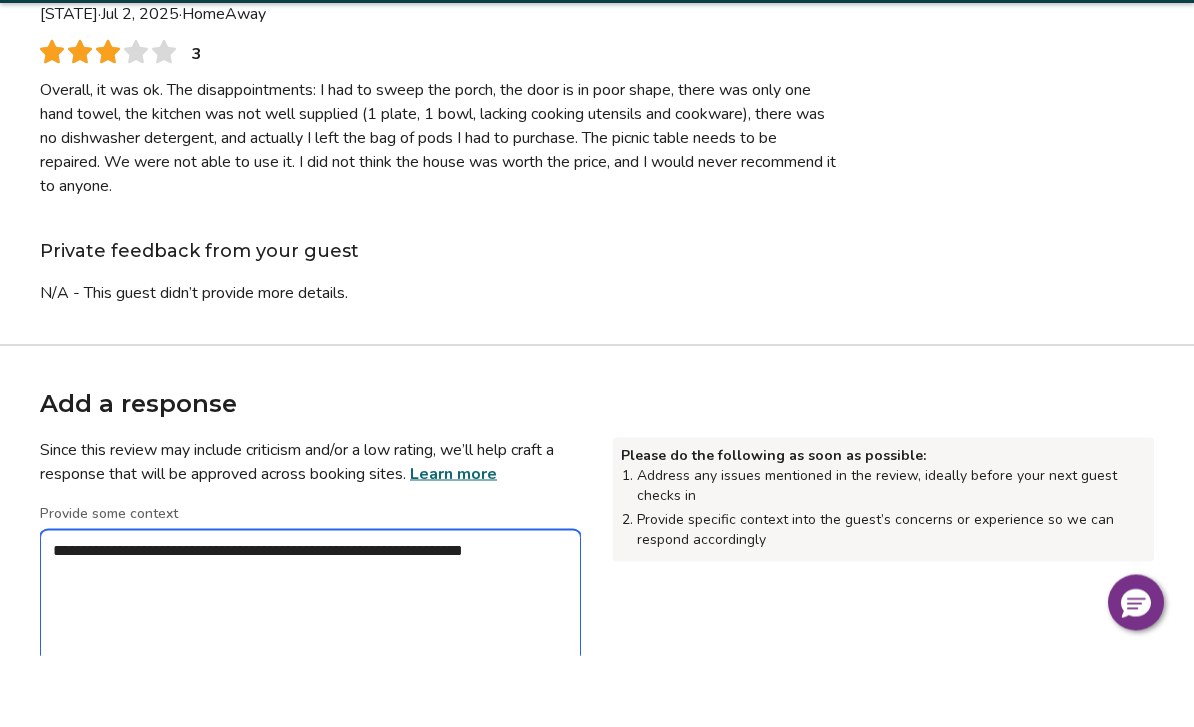 type on "*" 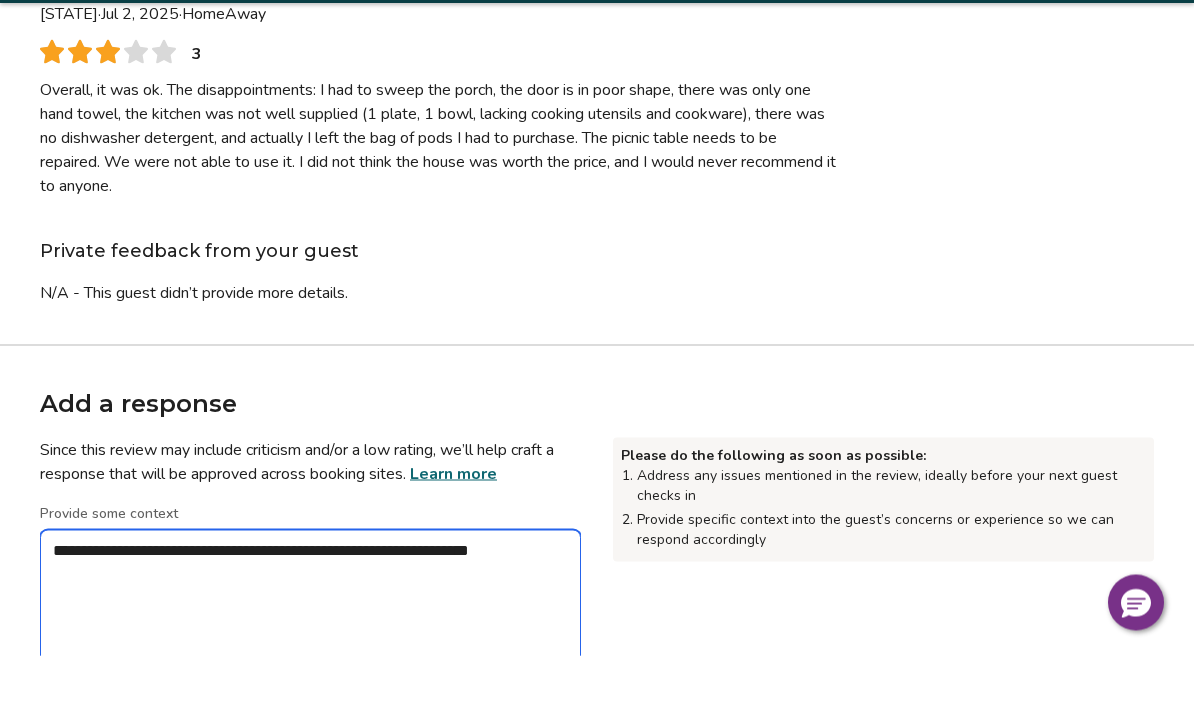 type on "*" 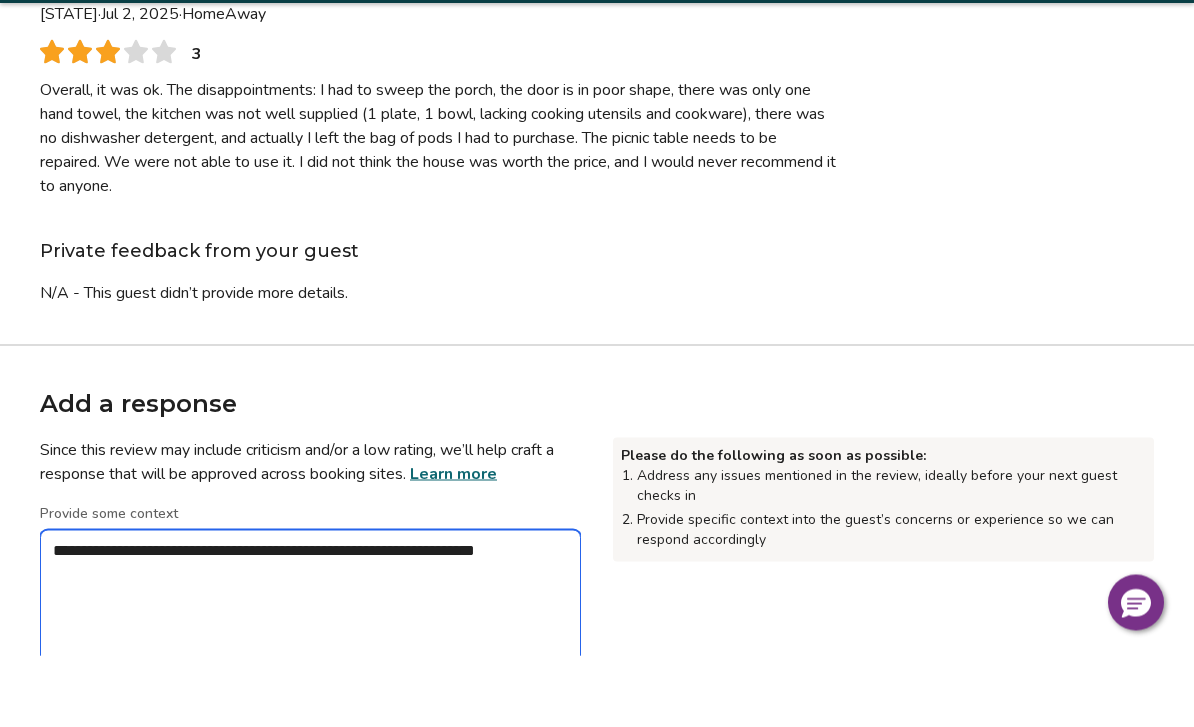 type on "*" 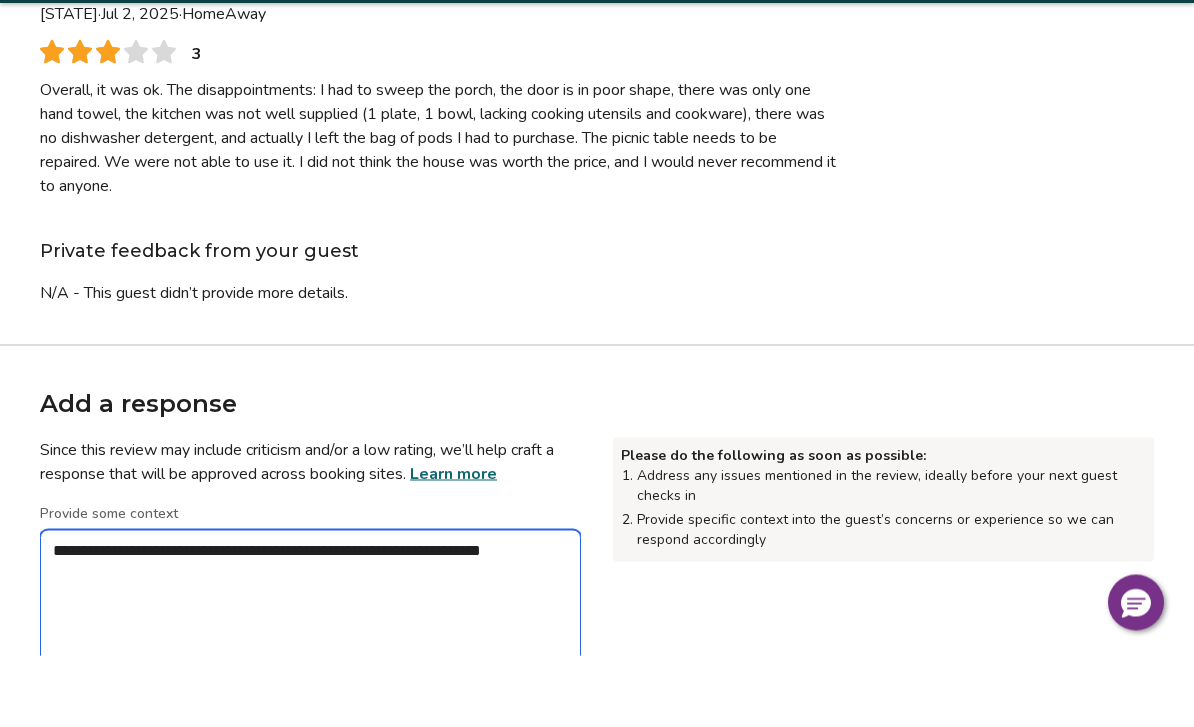 type on "*" 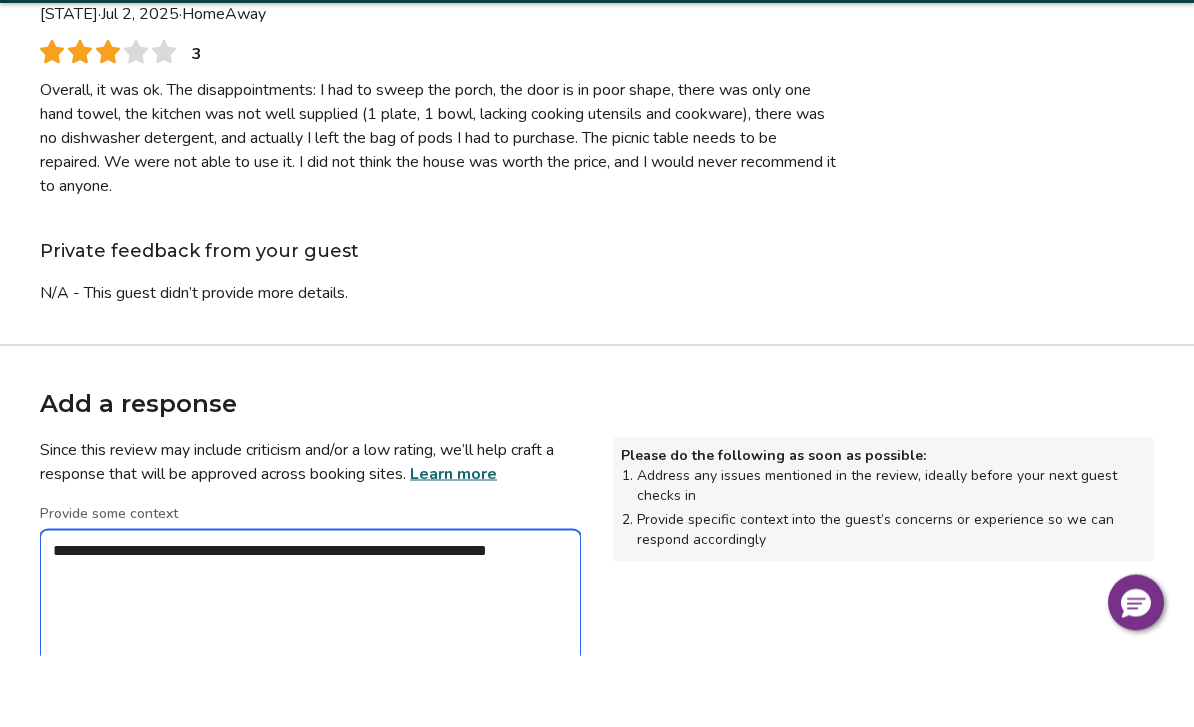 type on "*" 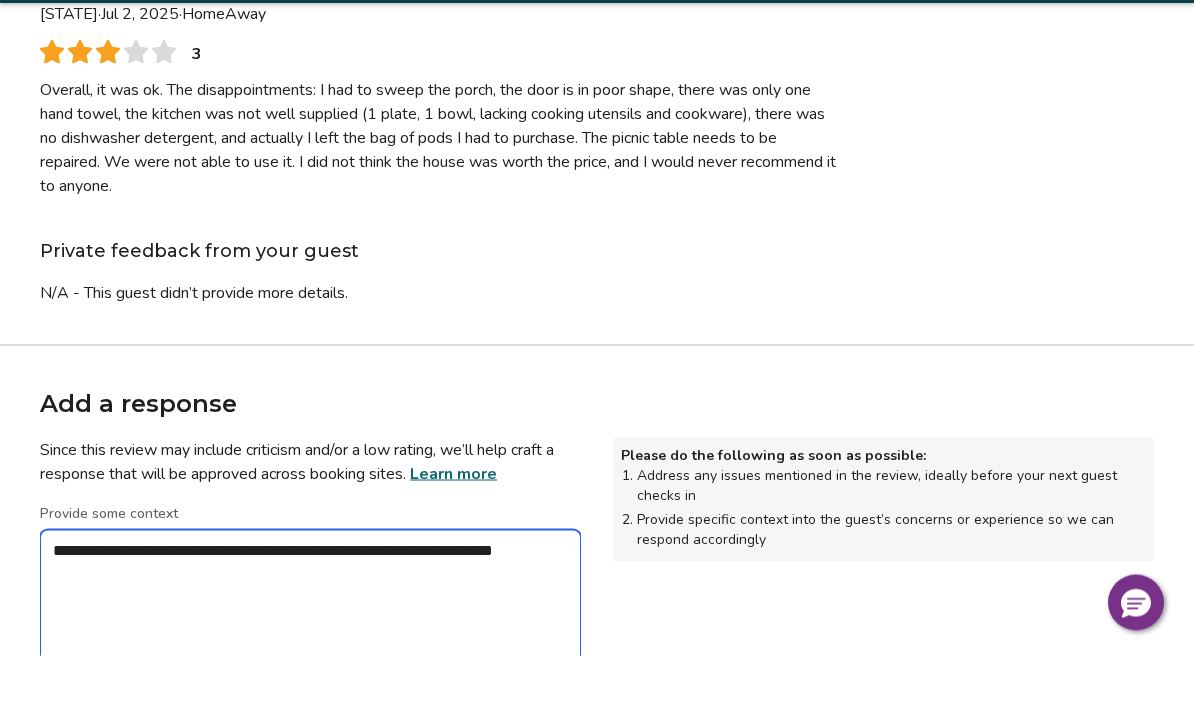 type on "*" 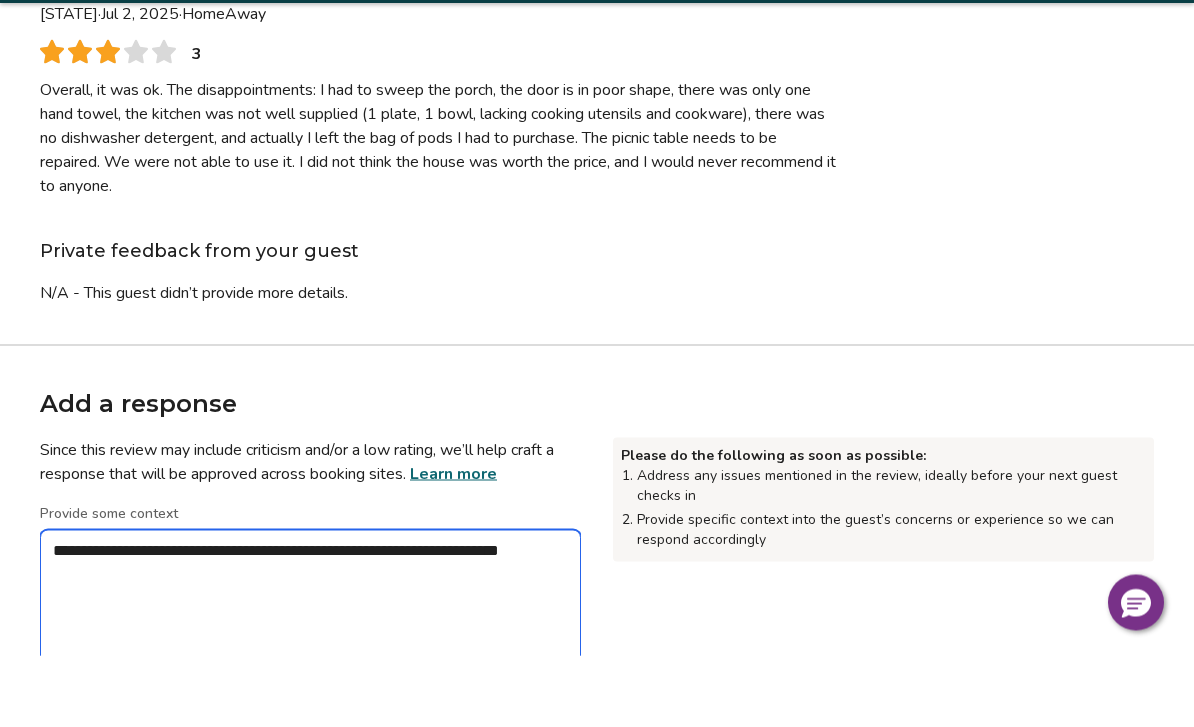 type on "*" 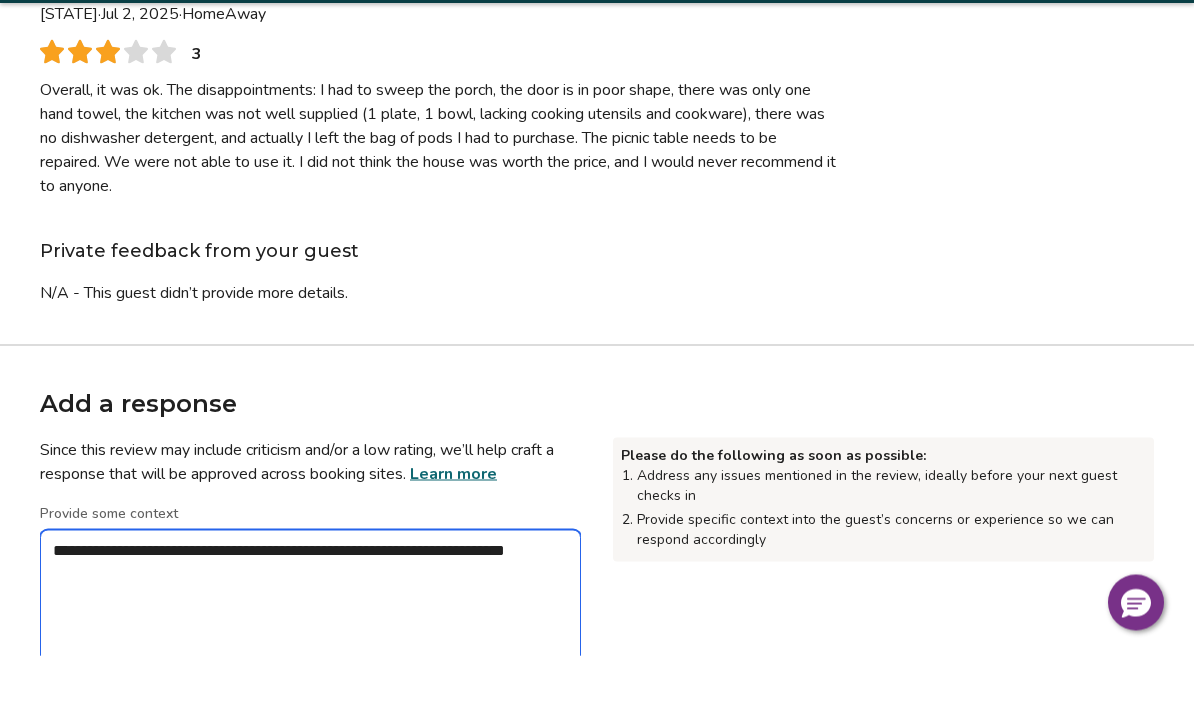 type on "*" 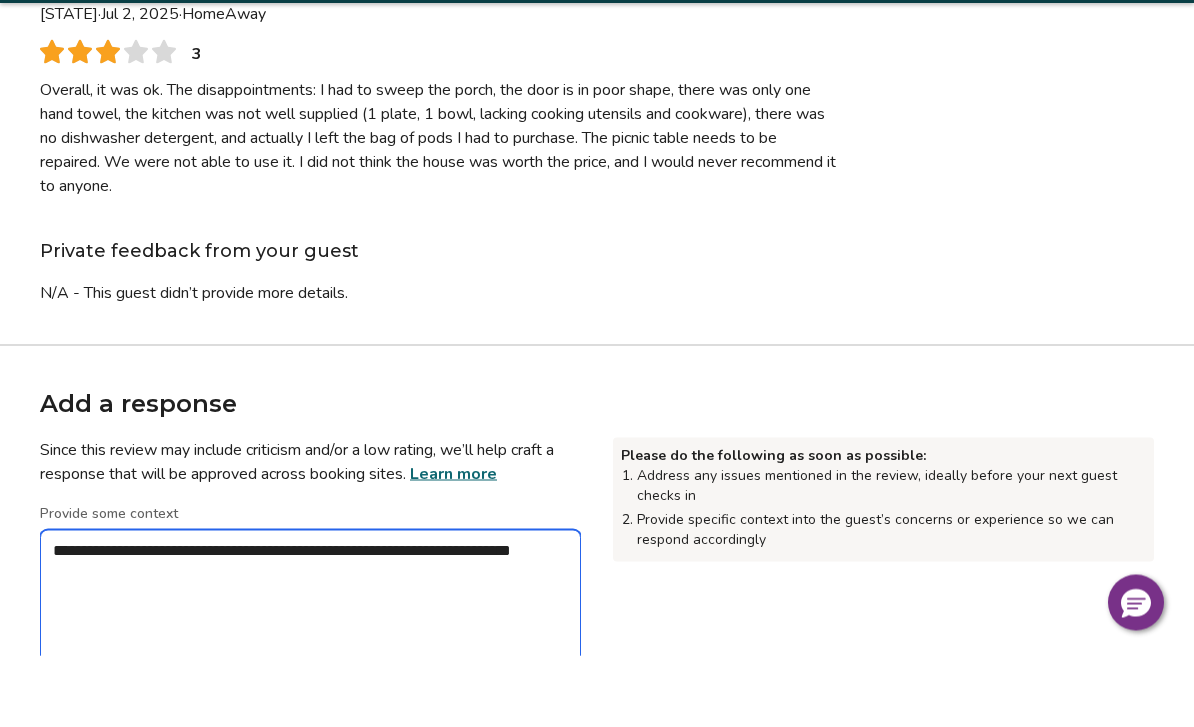 type on "*" 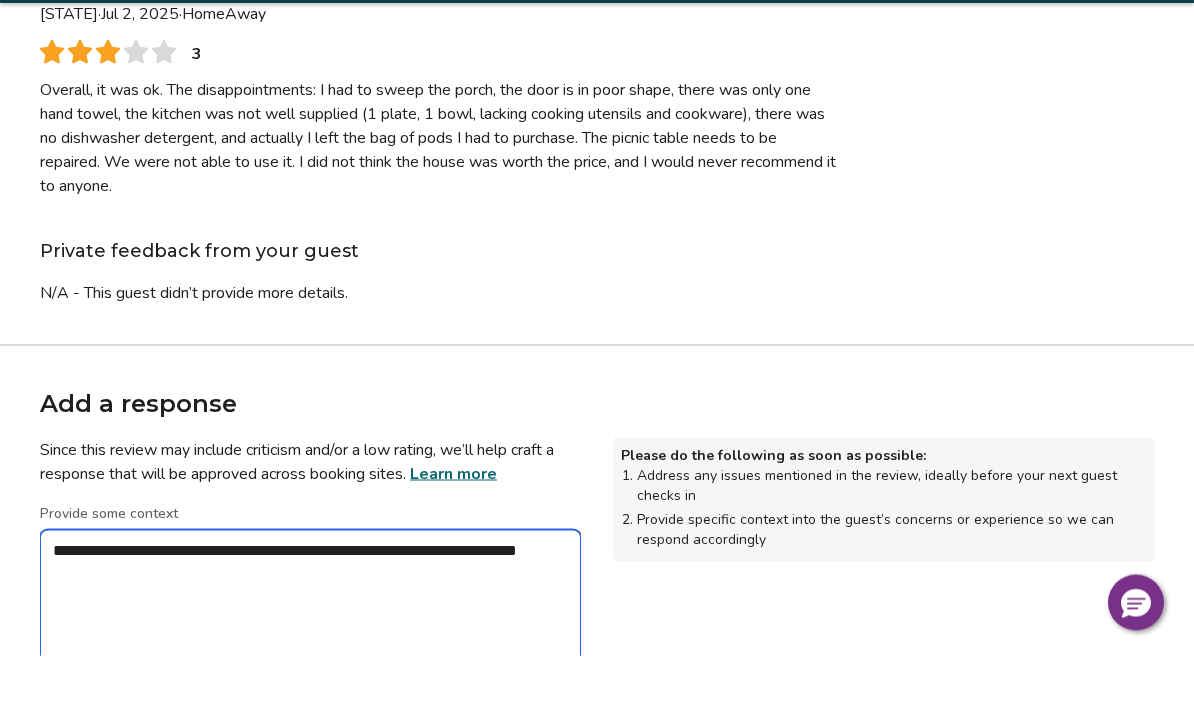 type on "*" 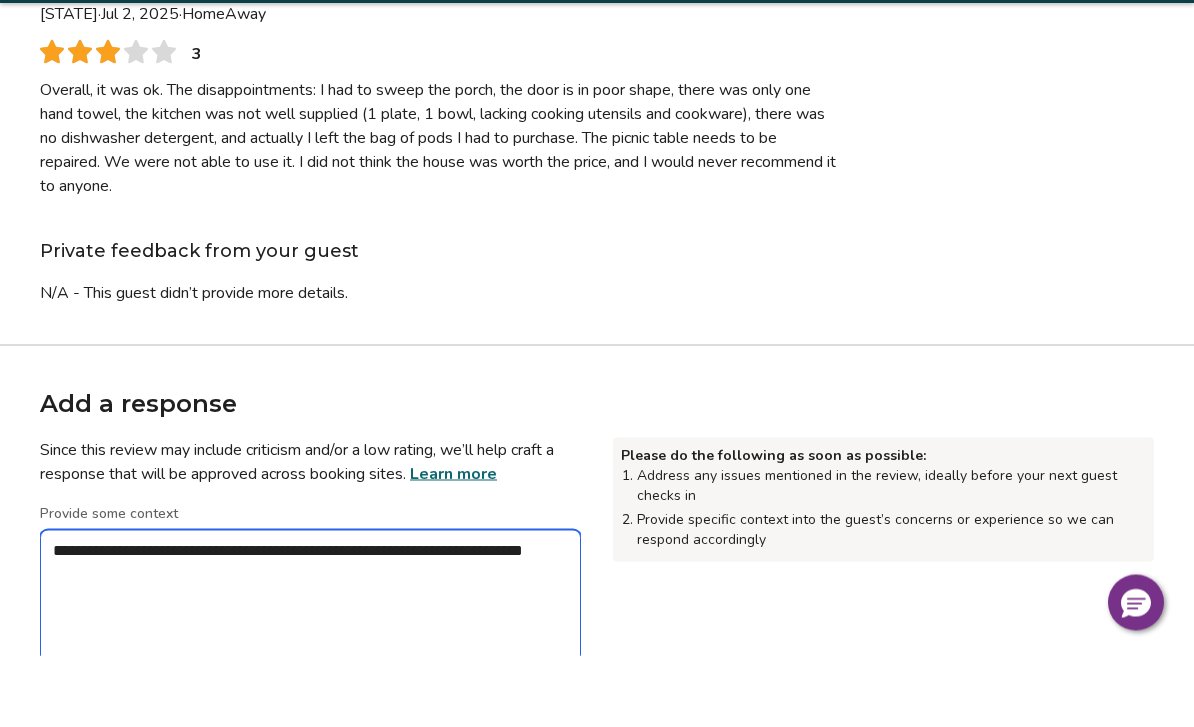 type on "*" 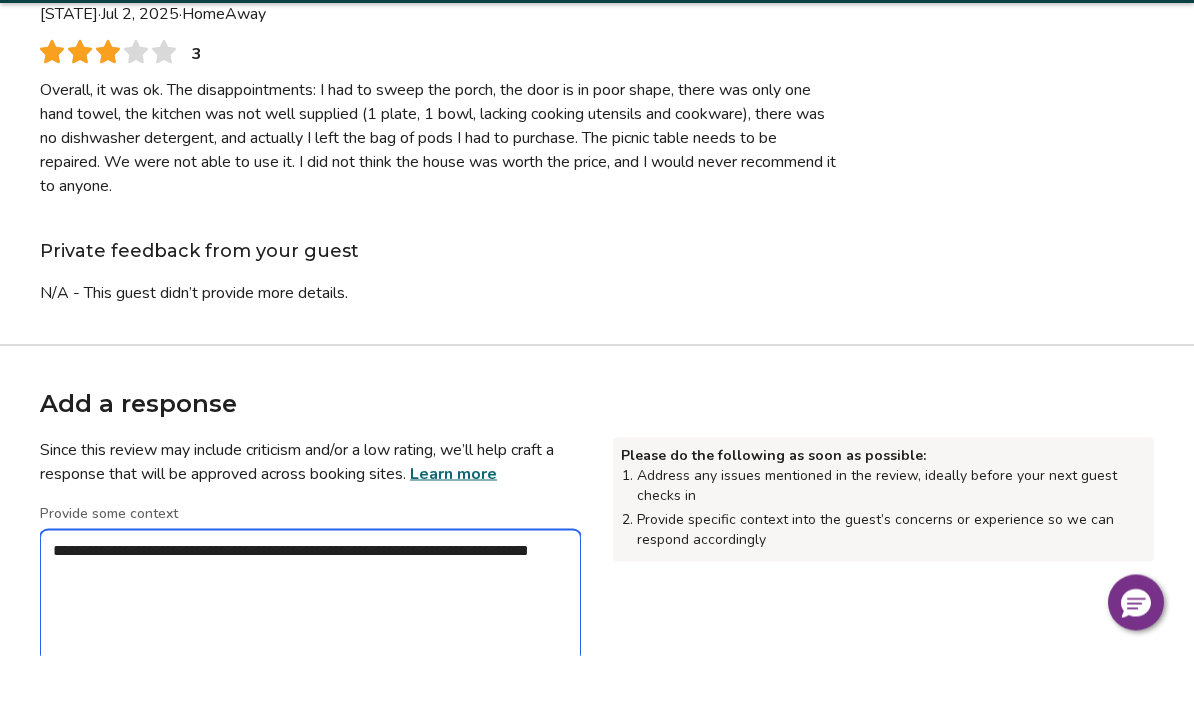type on "*" 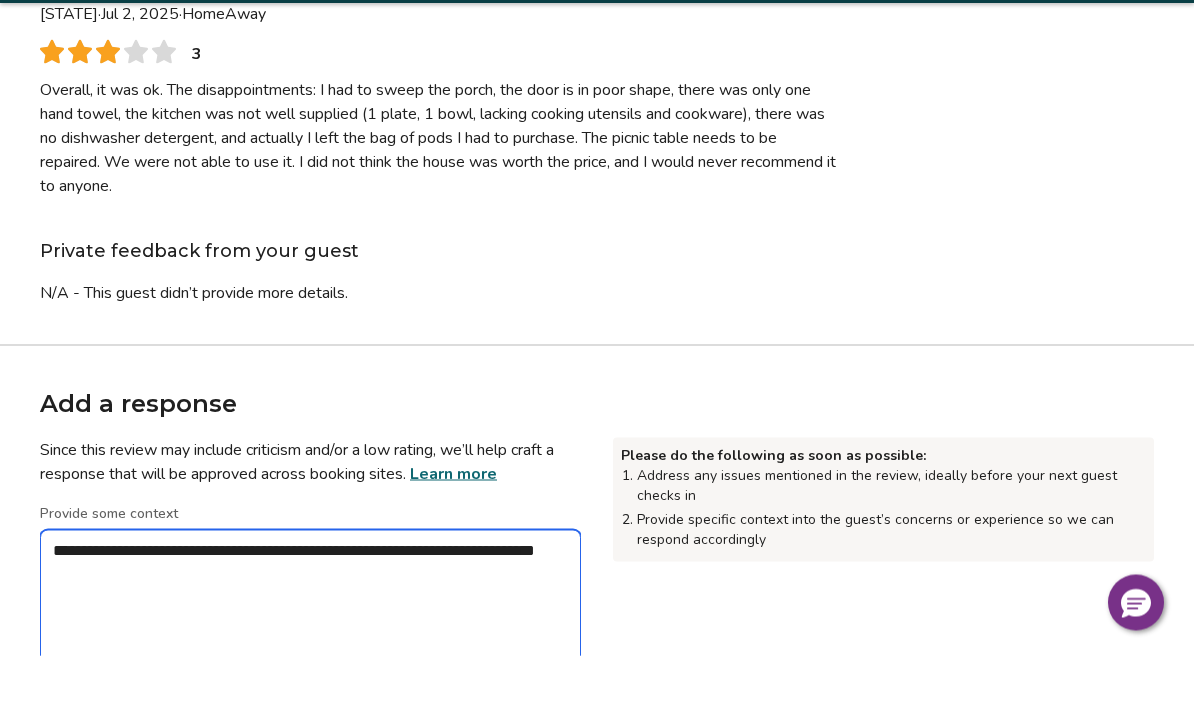 type on "*" 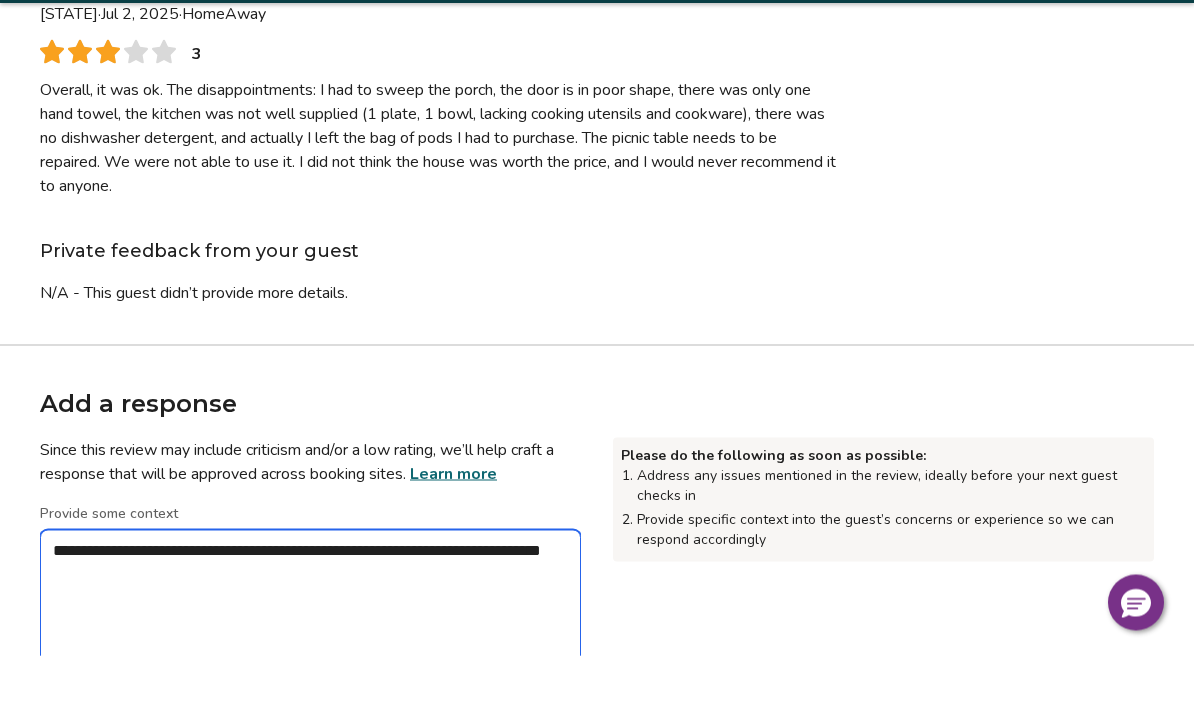 type on "*" 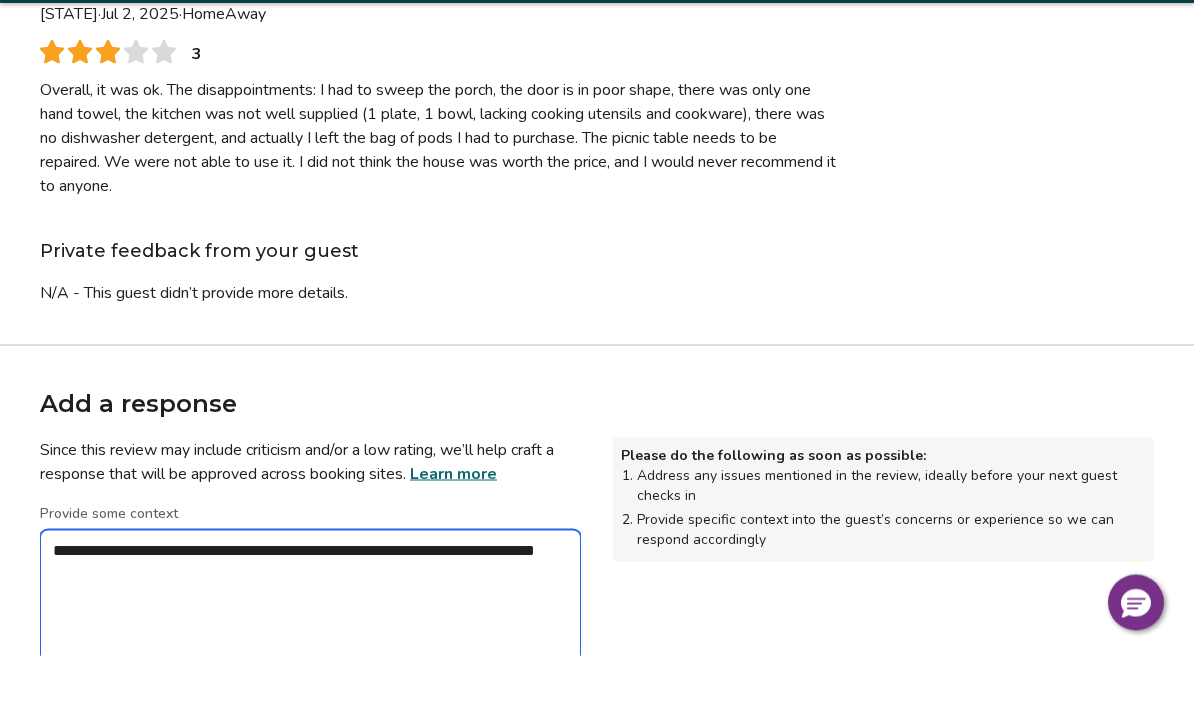 type on "*" 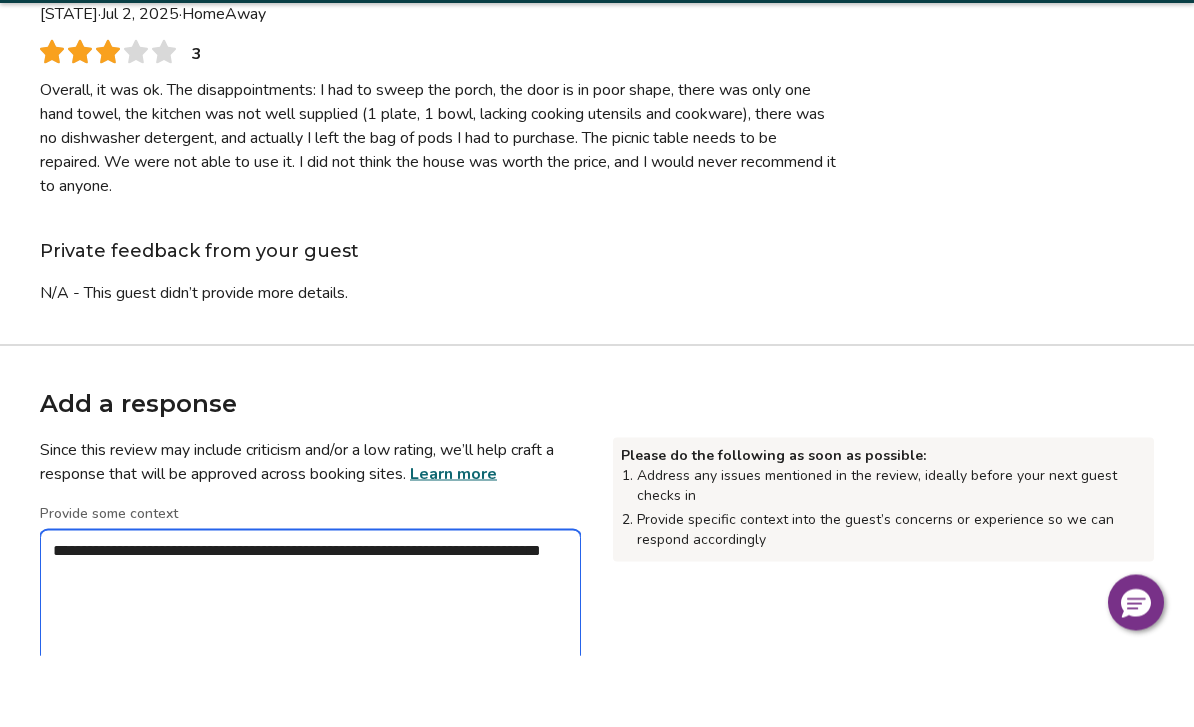 type on "*" 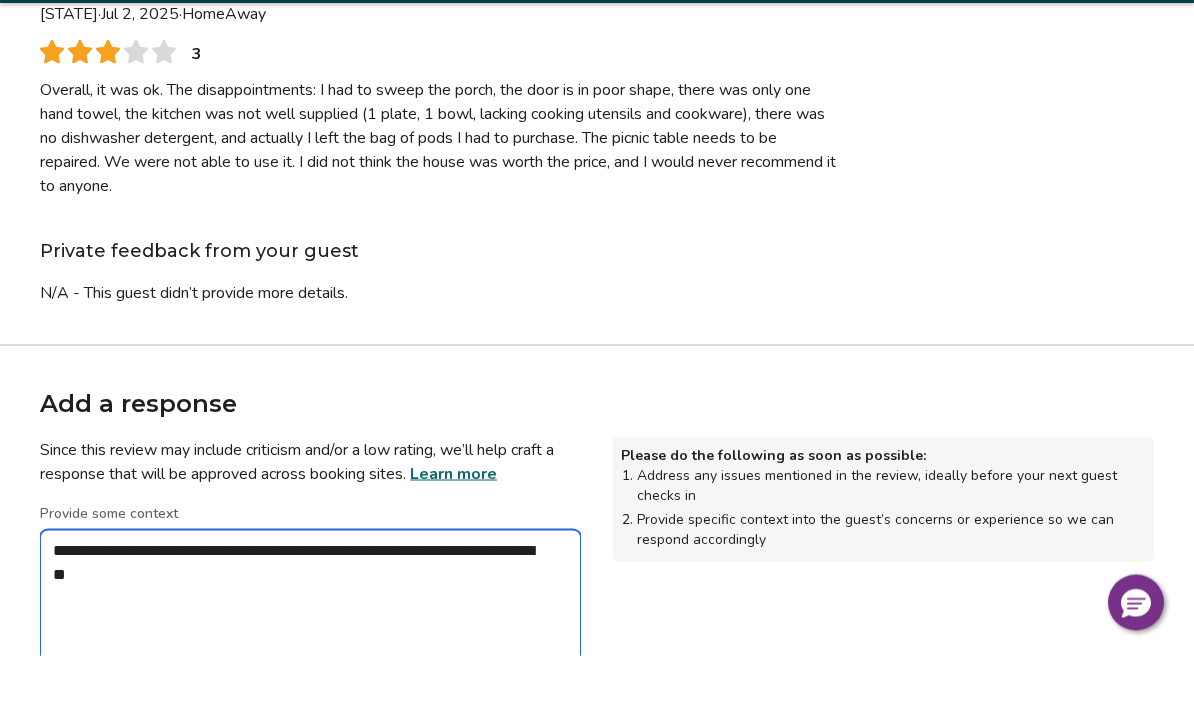 type on "*" 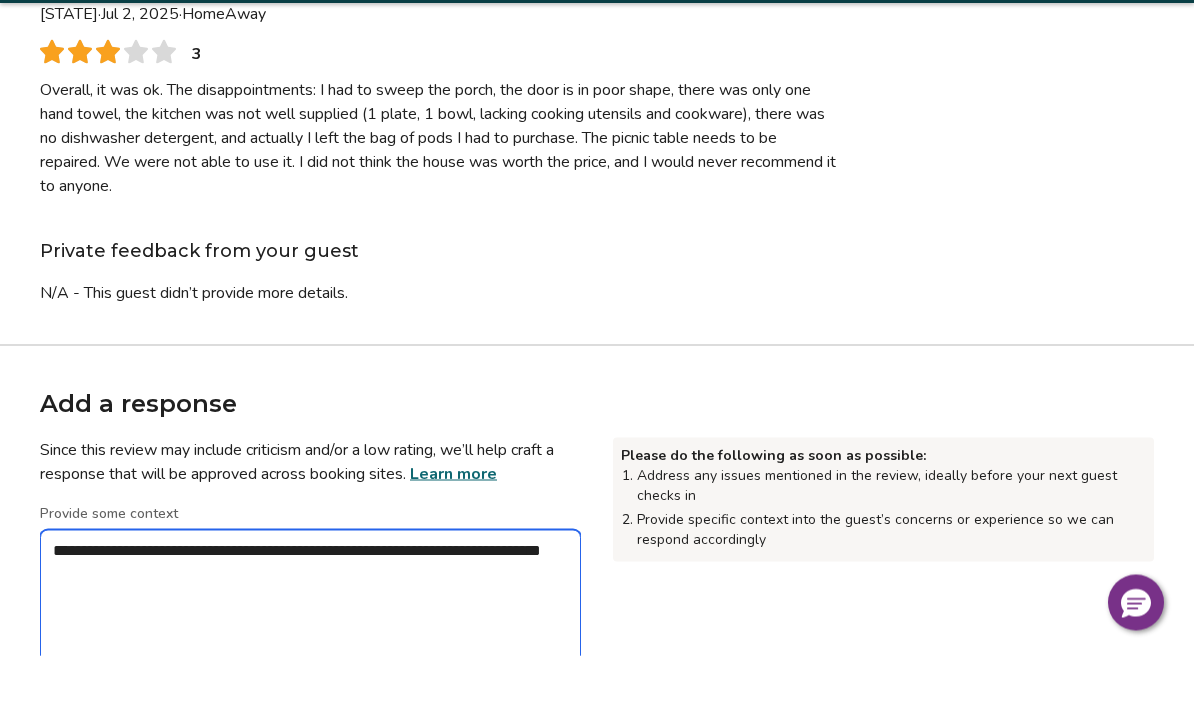 type on "*" 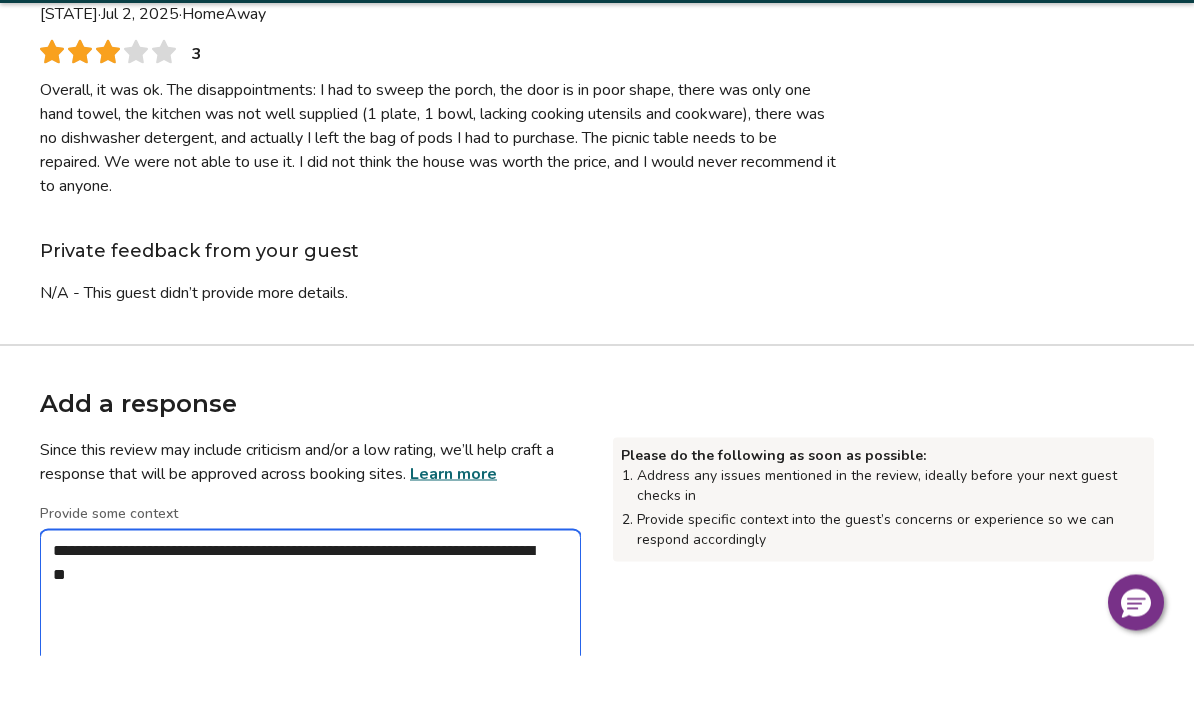 type on "*" 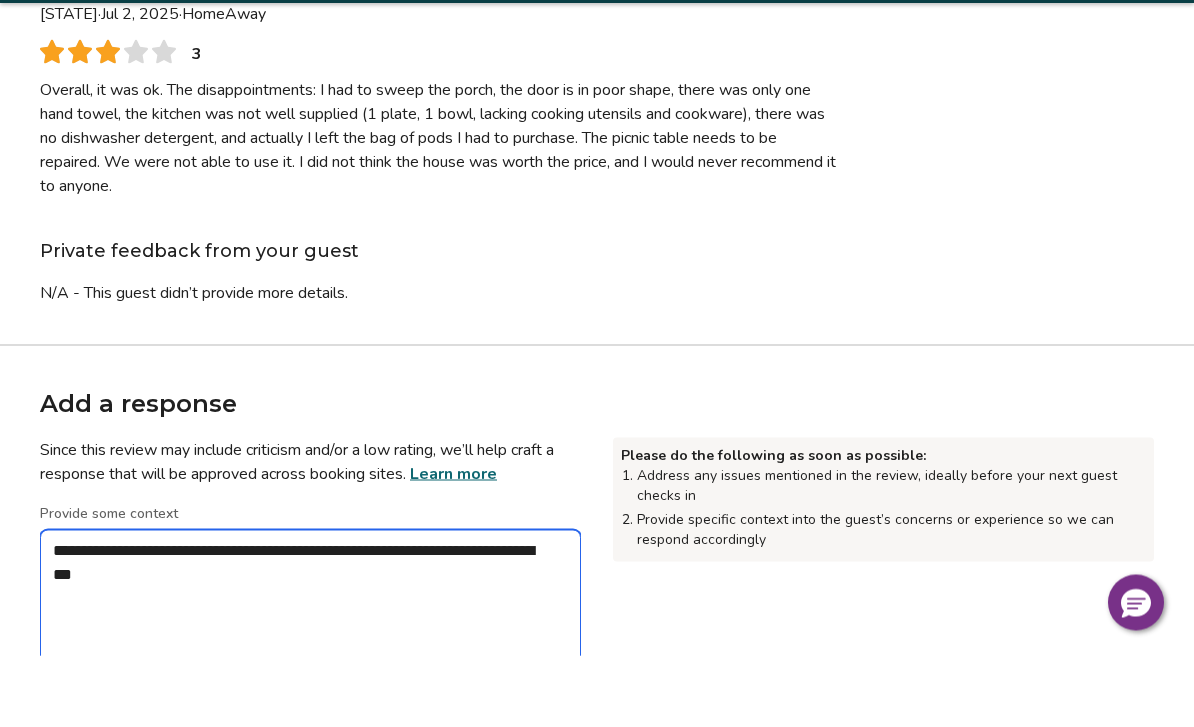 type on "*" 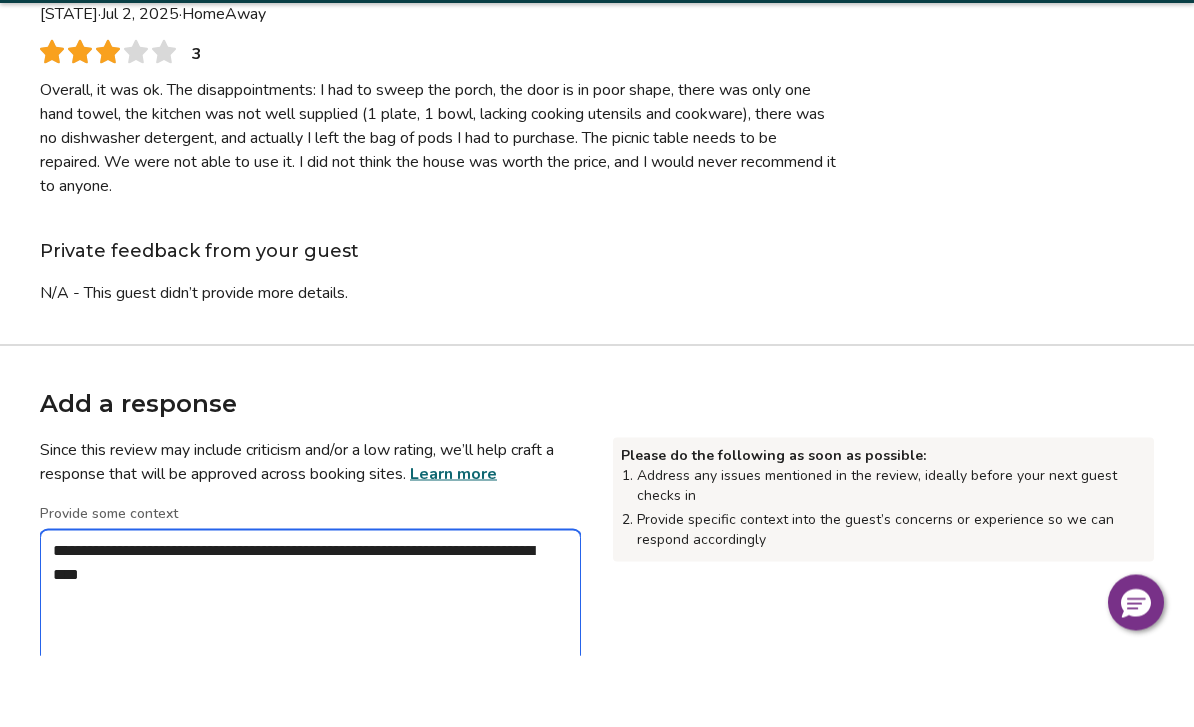 type 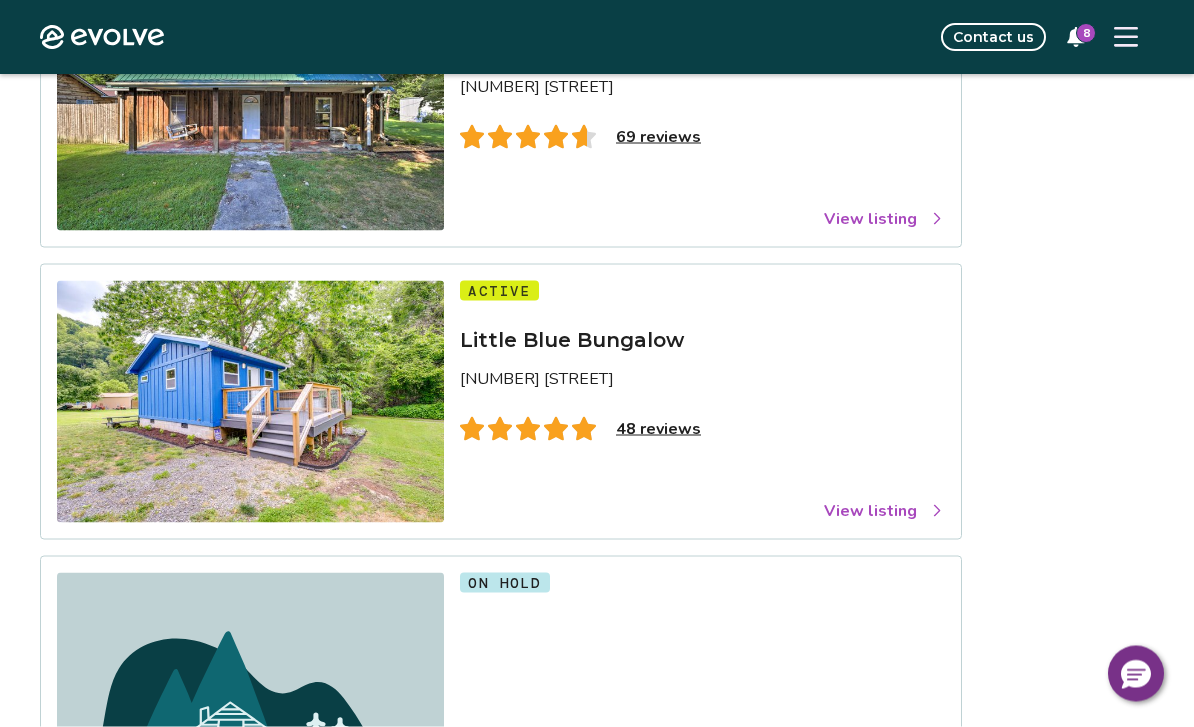 scroll, scrollTop: 888, scrollLeft: 0, axis: vertical 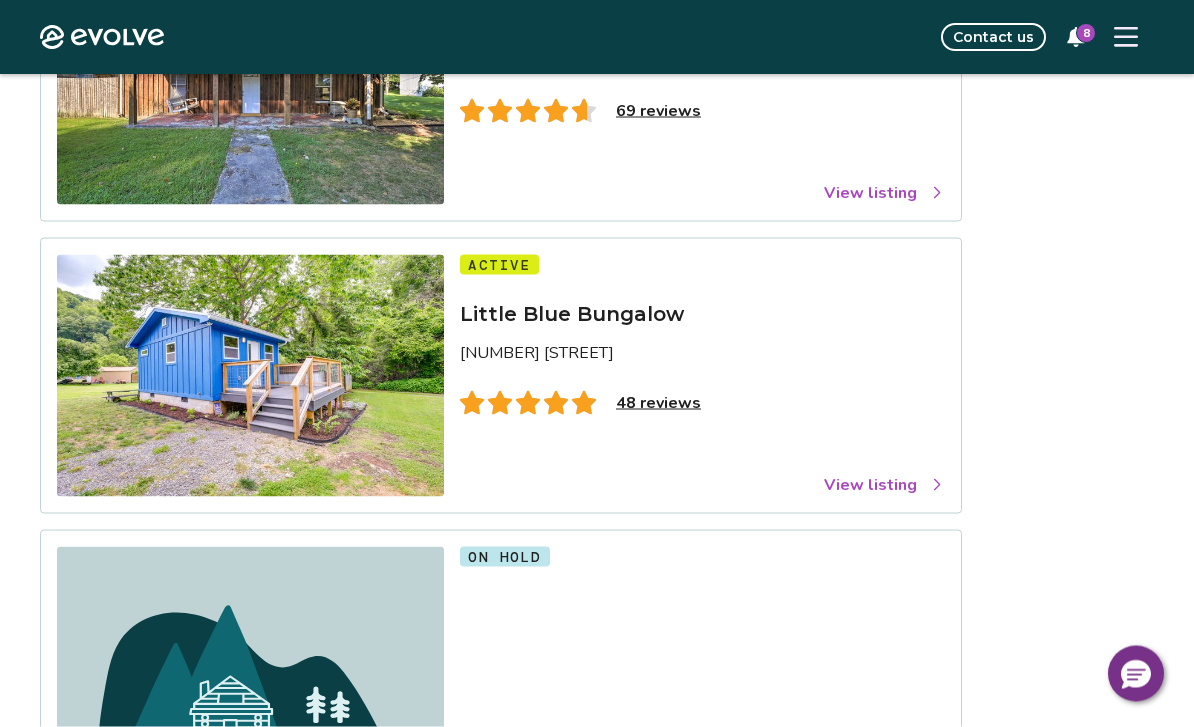 click on "View listing" at bounding box center [884, 485] 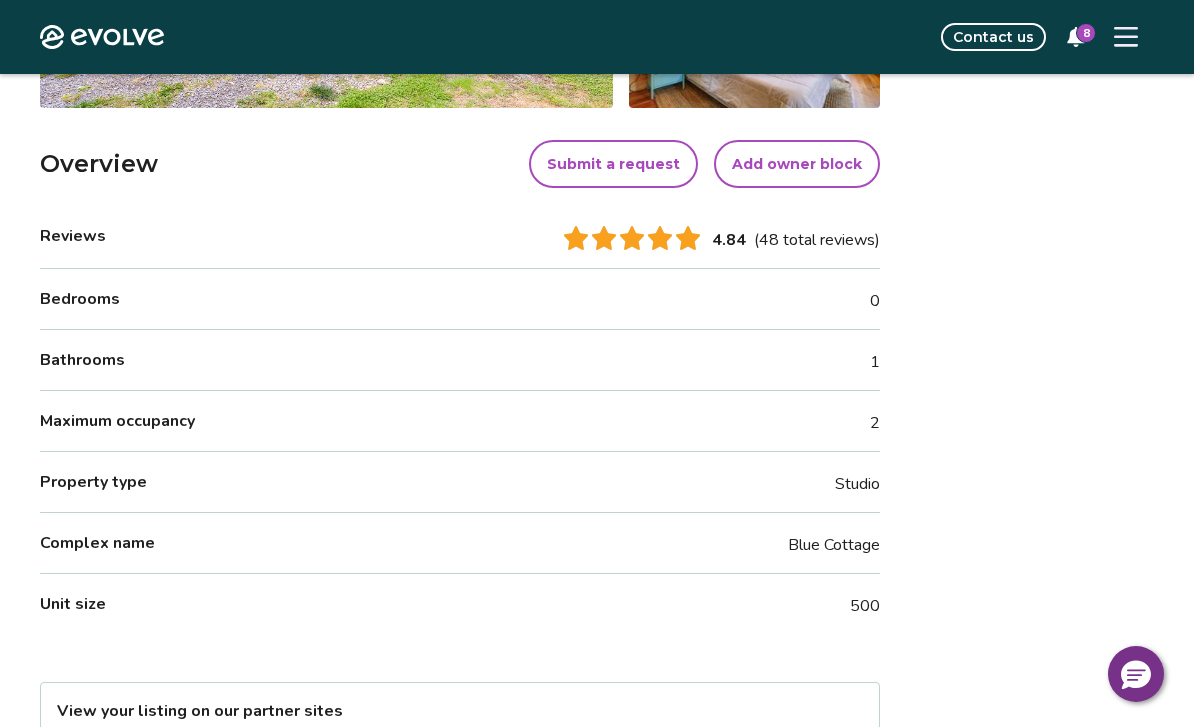 scroll, scrollTop: 593, scrollLeft: 0, axis: vertical 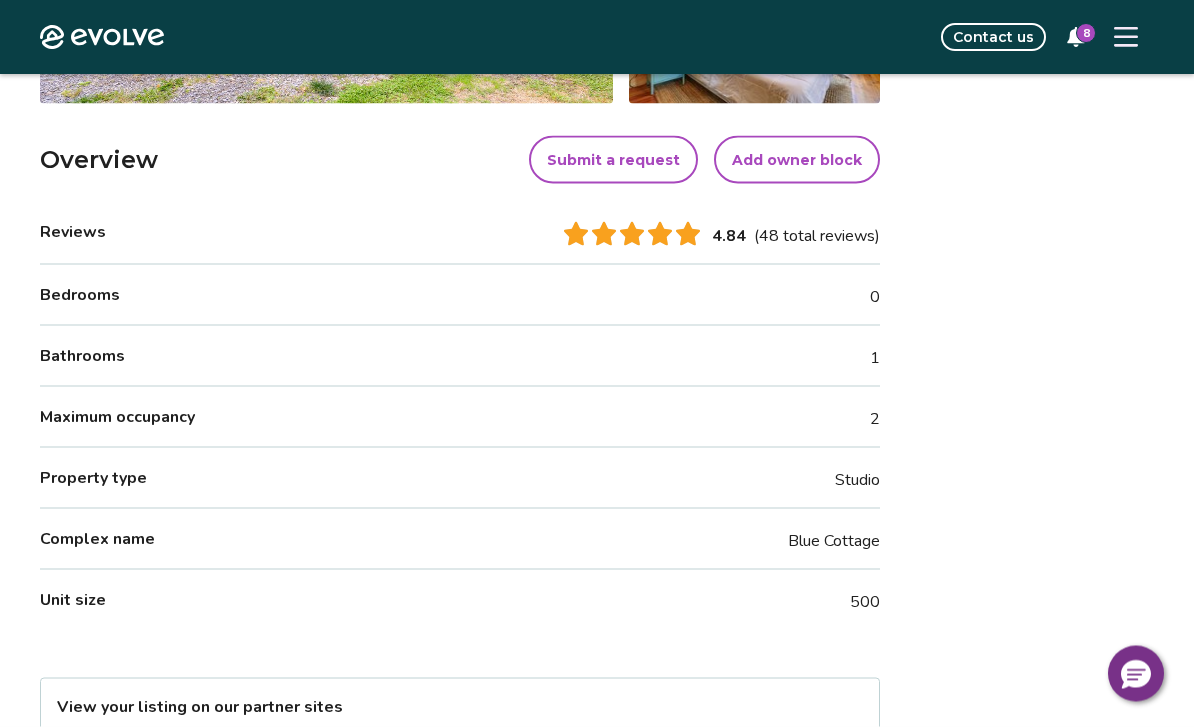 click 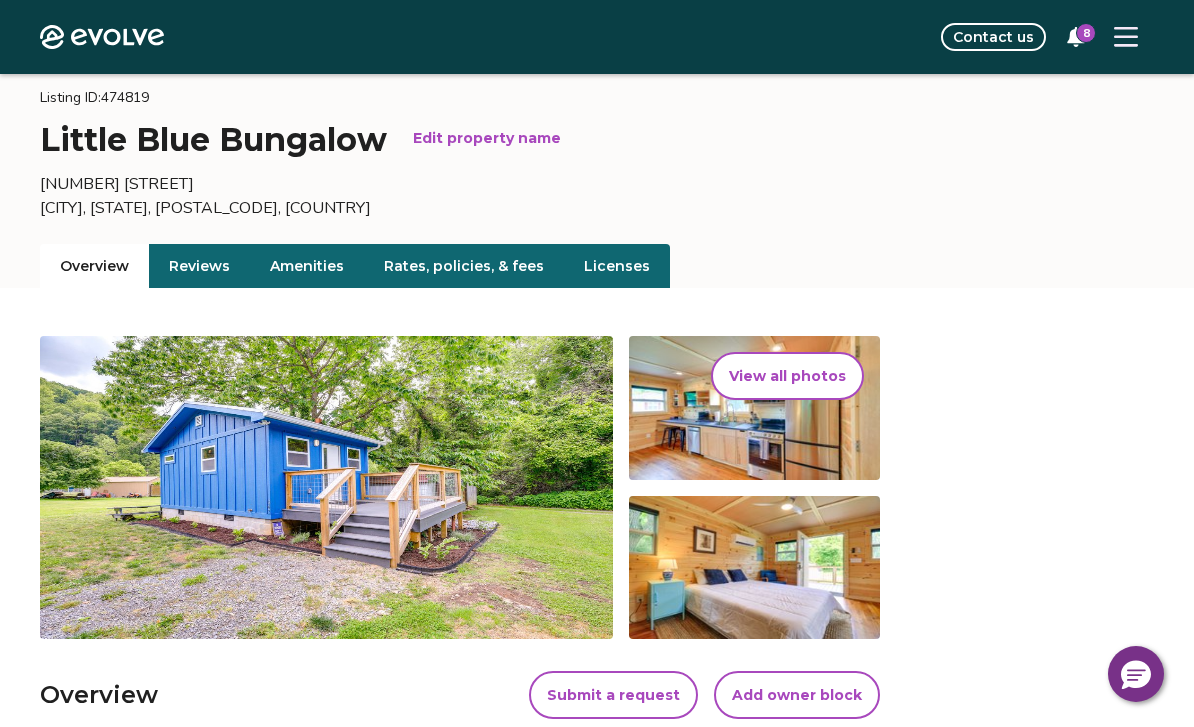 scroll, scrollTop: 60, scrollLeft: 0, axis: vertical 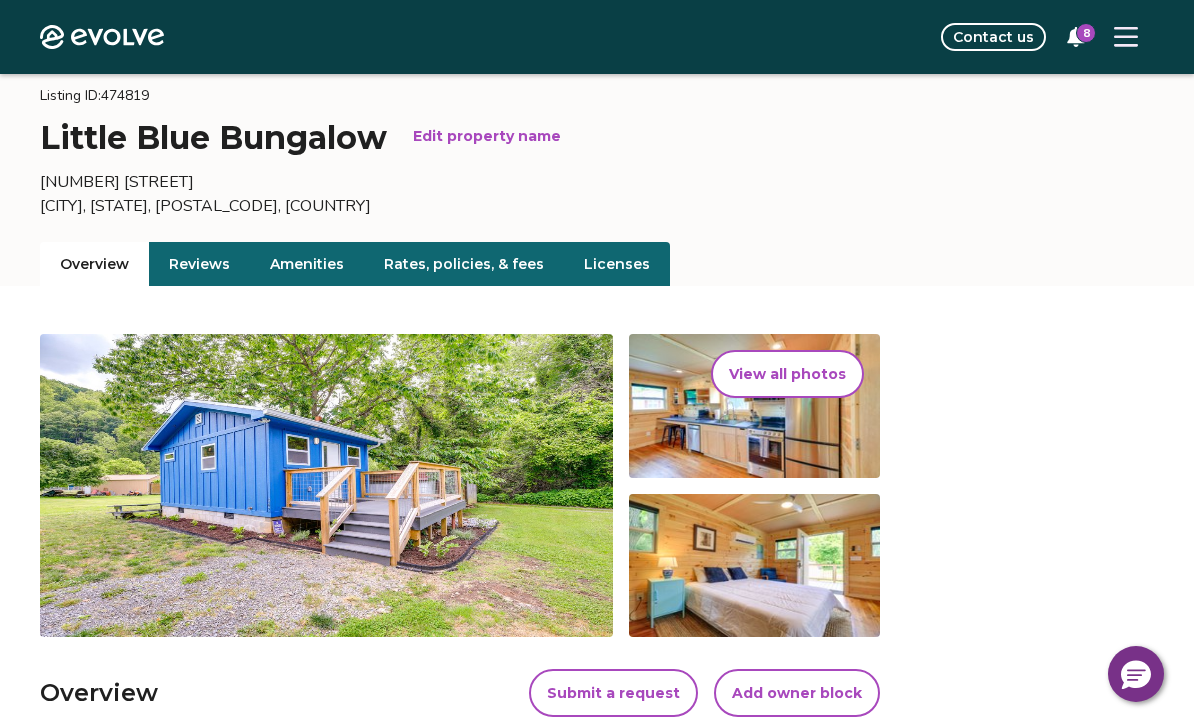 click on "Reviews" at bounding box center (199, 264) 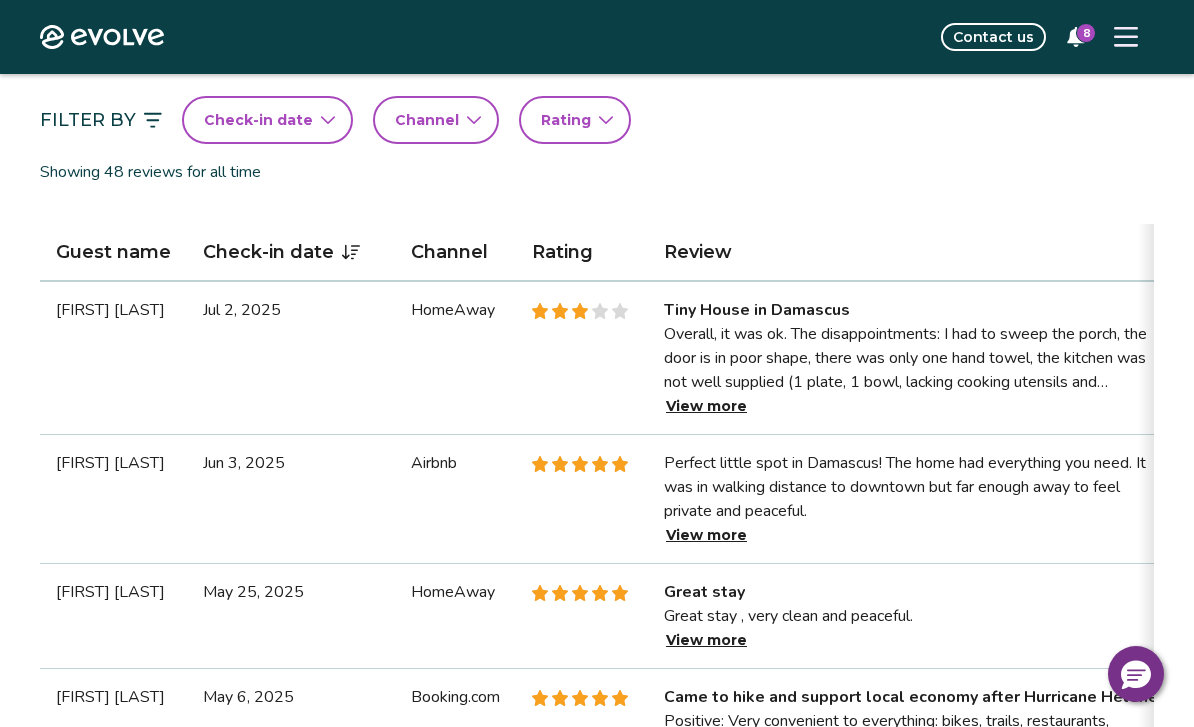 scroll, scrollTop: 503, scrollLeft: 0, axis: vertical 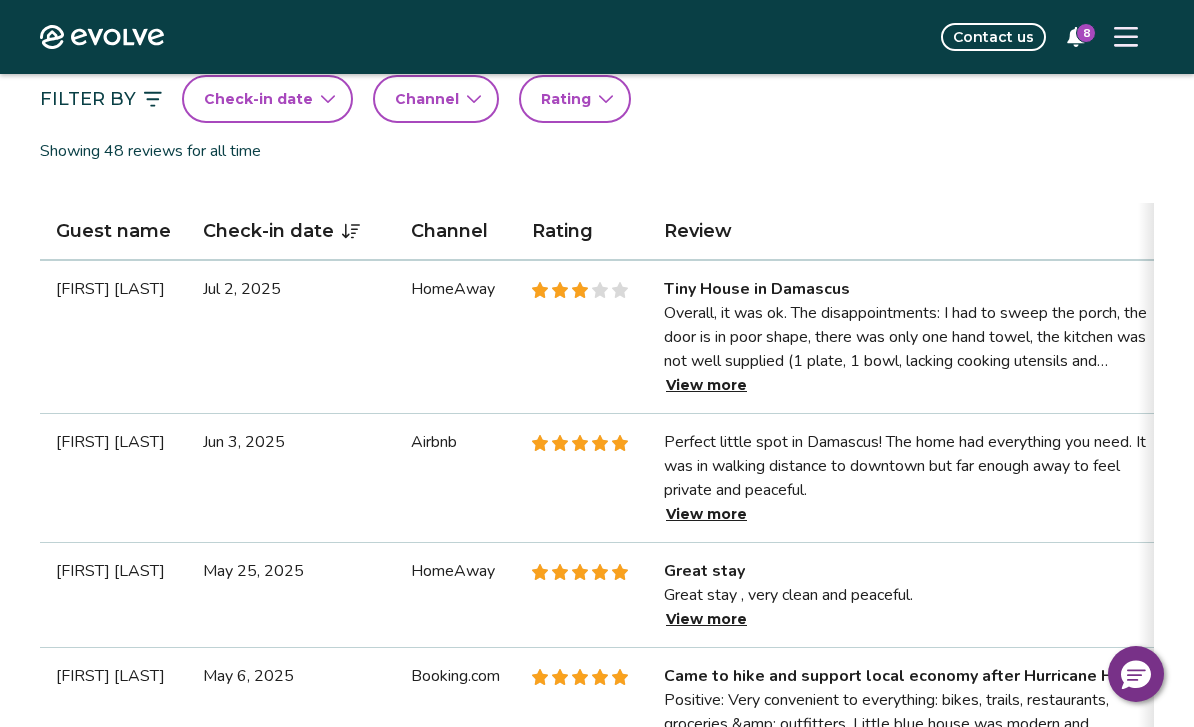 click on "View more" at bounding box center [706, 385] 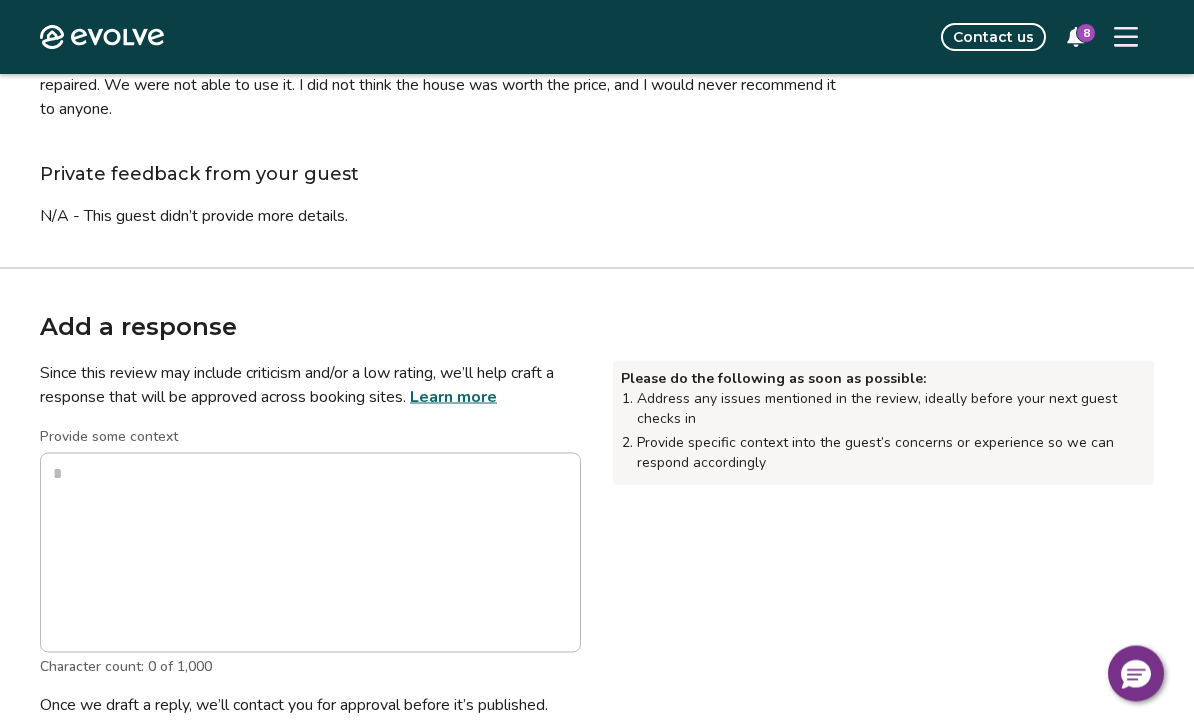 scroll, scrollTop: 320, scrollLeft: 0, axis: vertical 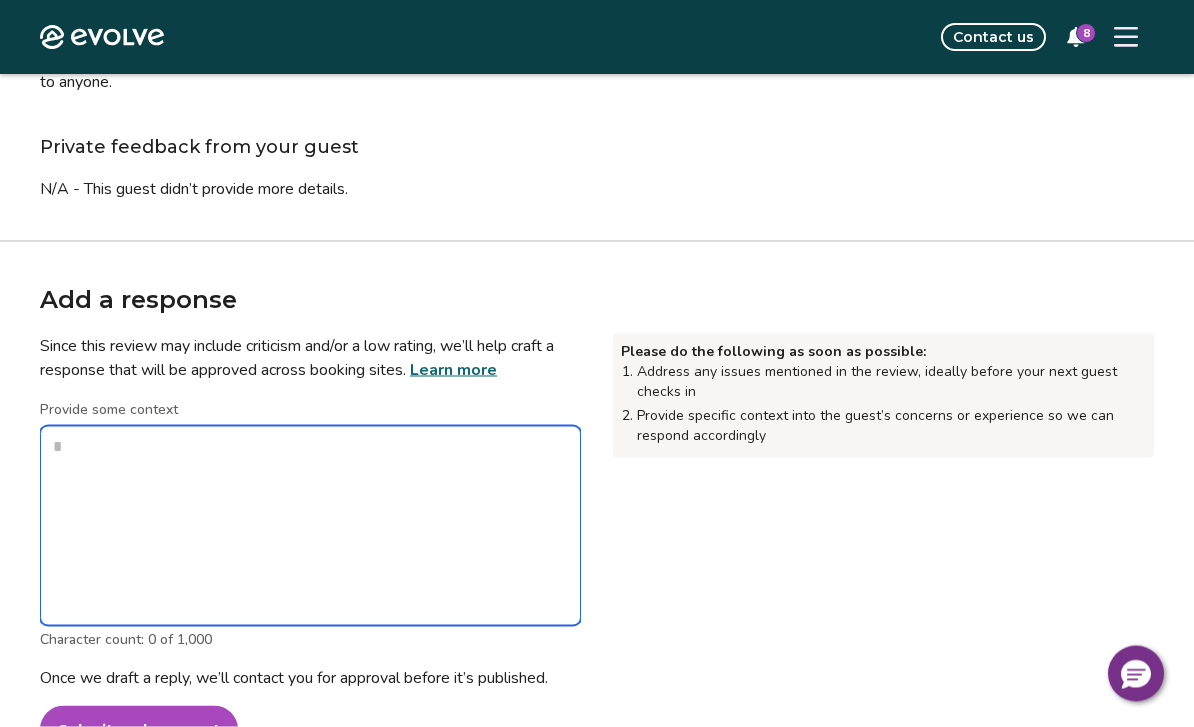 click on "Provide some context" at bounding box center [310, 526] 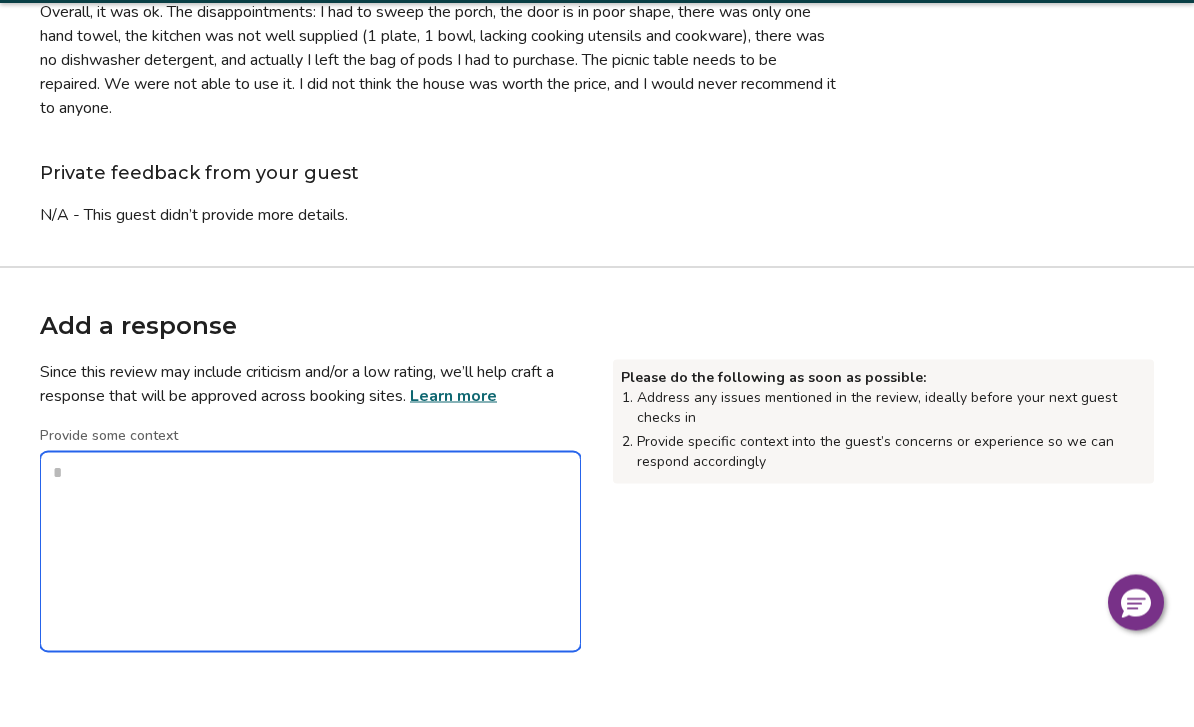 scroll, scrollTop: 223, scrollLeft: 0, axis: vertical 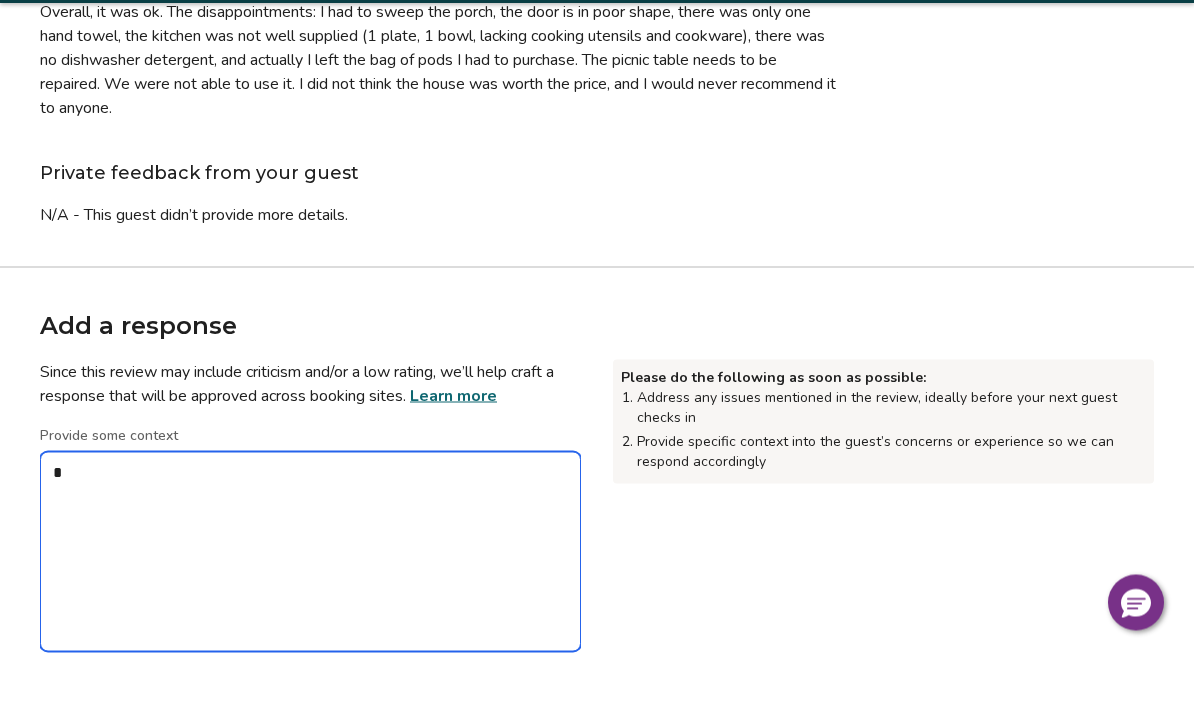 type on "*" 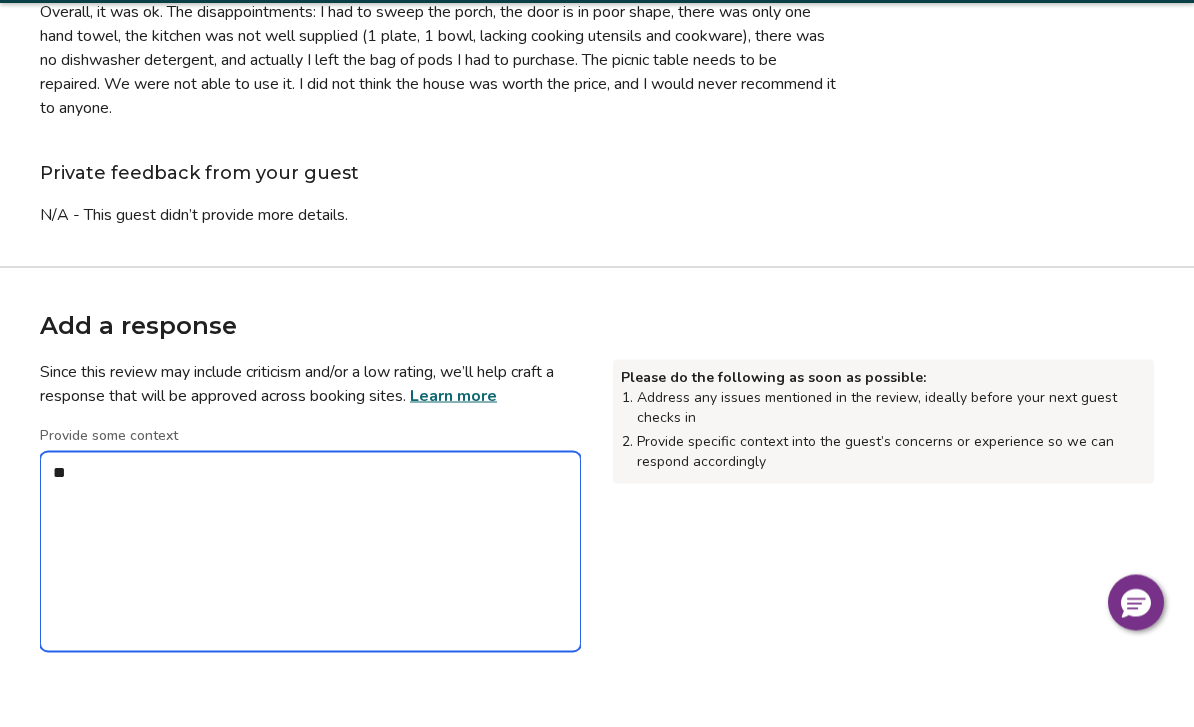 type on "*" 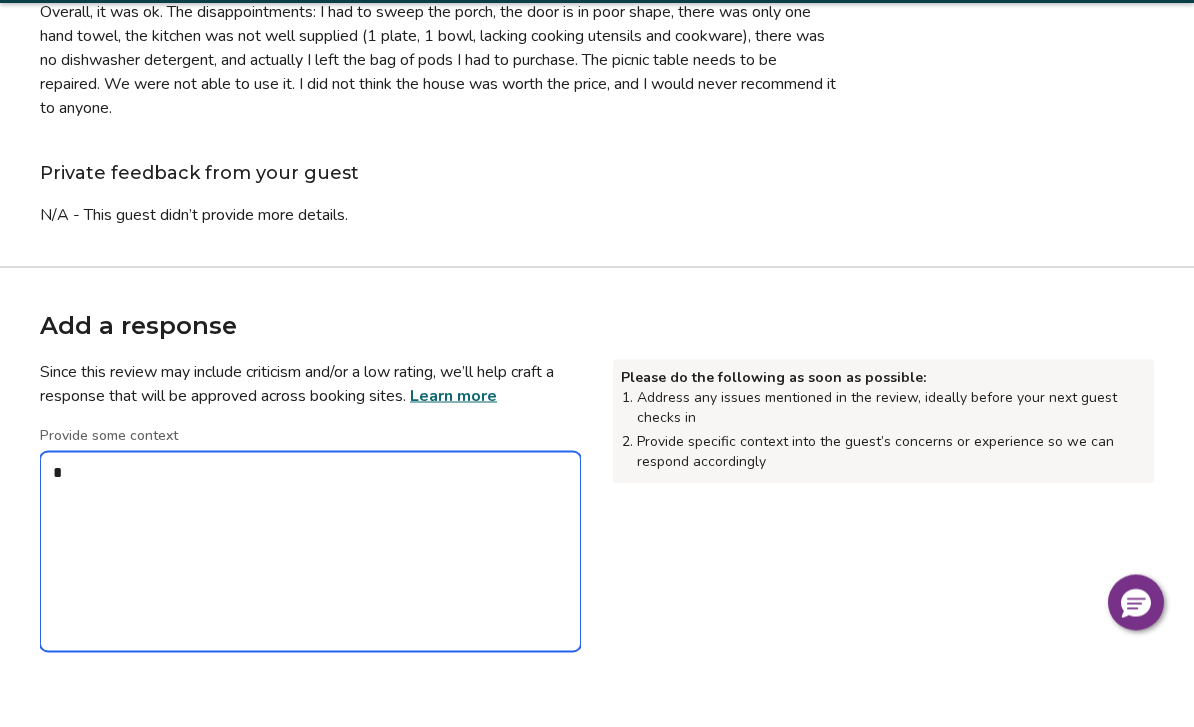 type on "*" 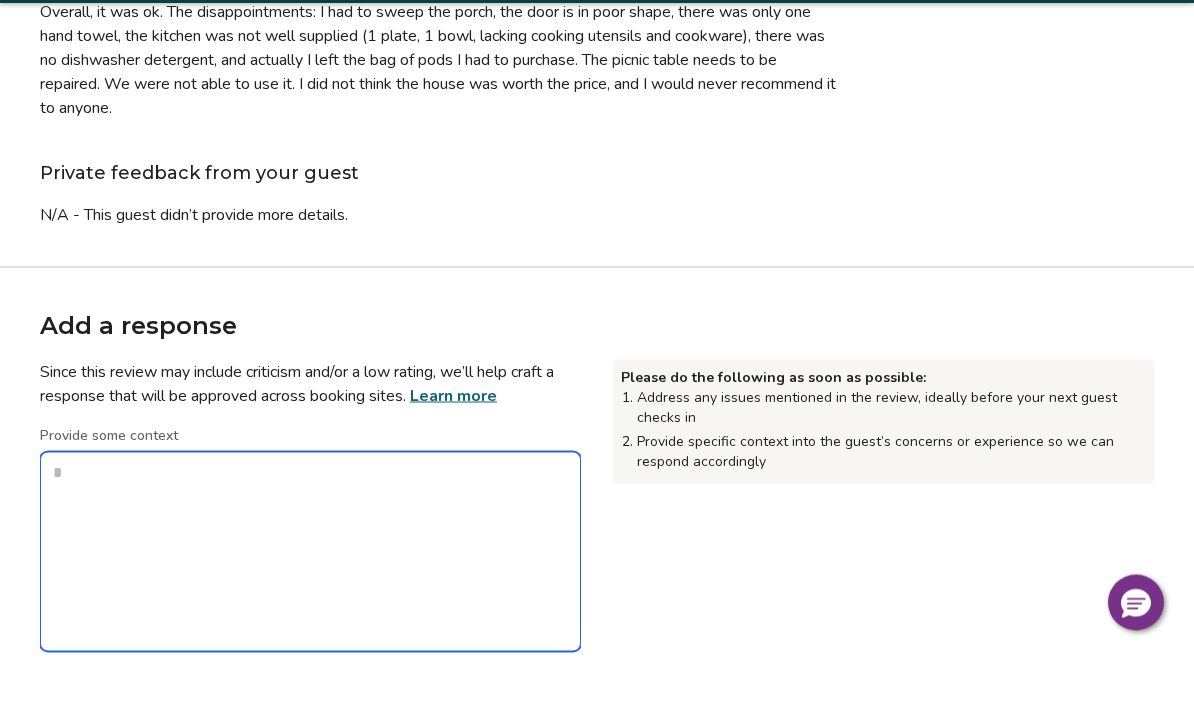 type on "*" 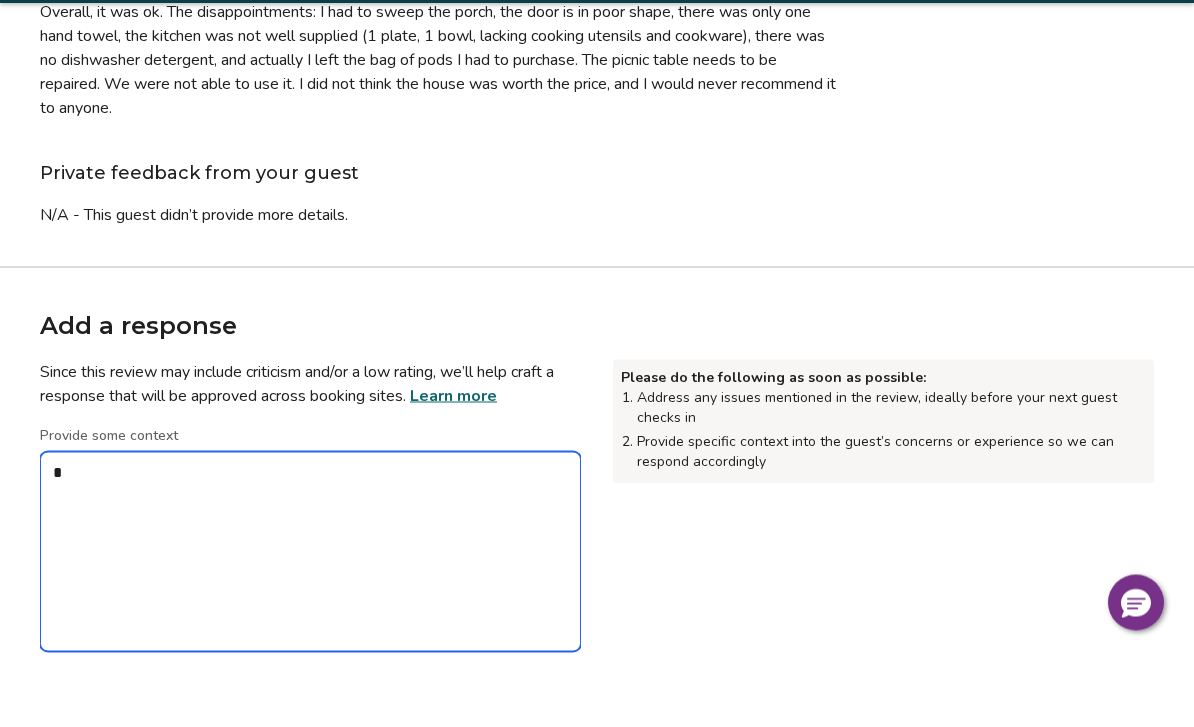 type on "*" 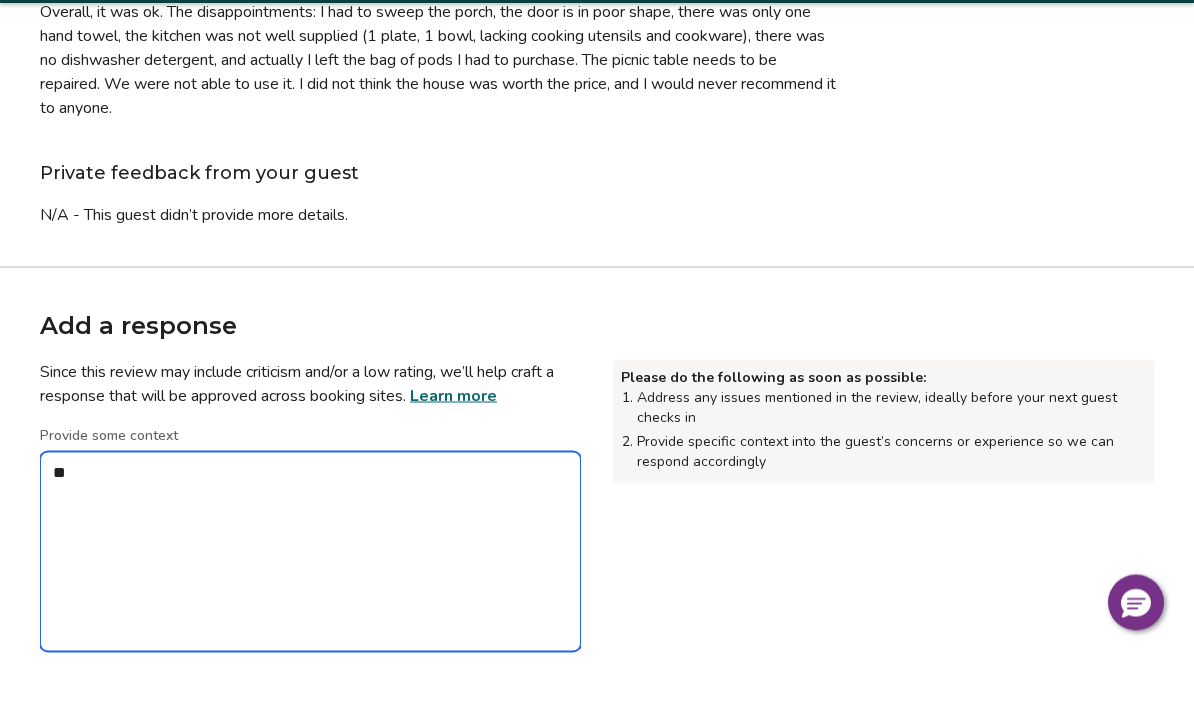 type on "*" 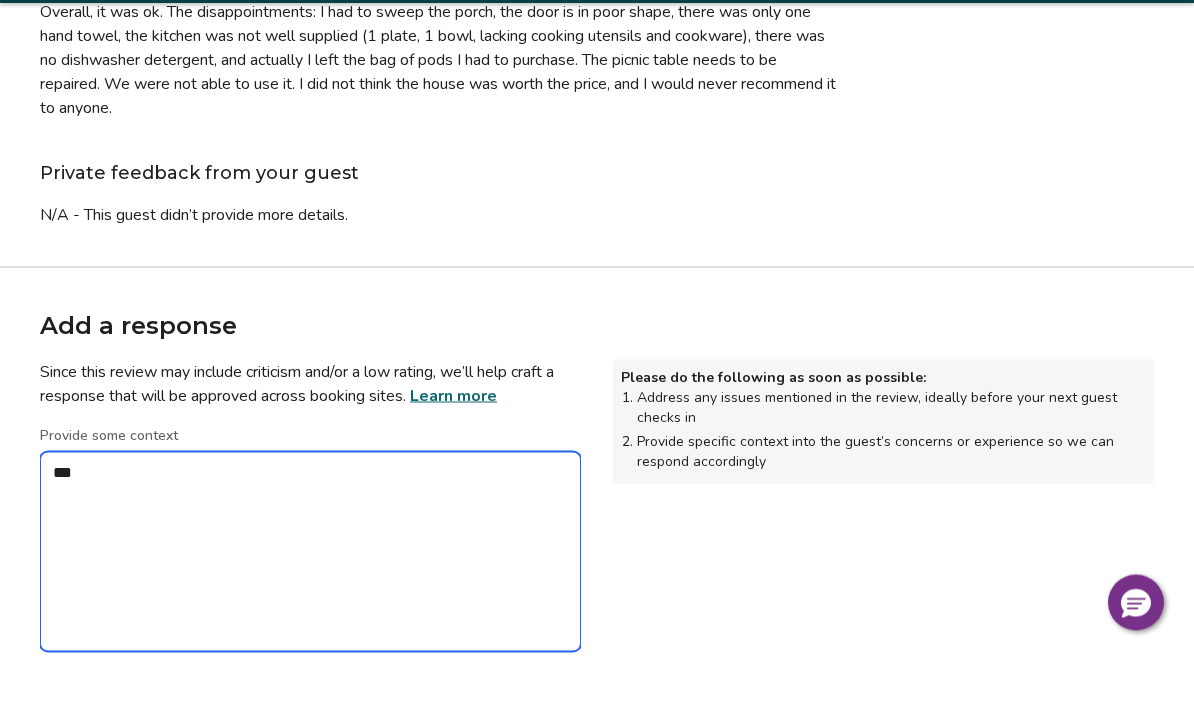 type on "*" 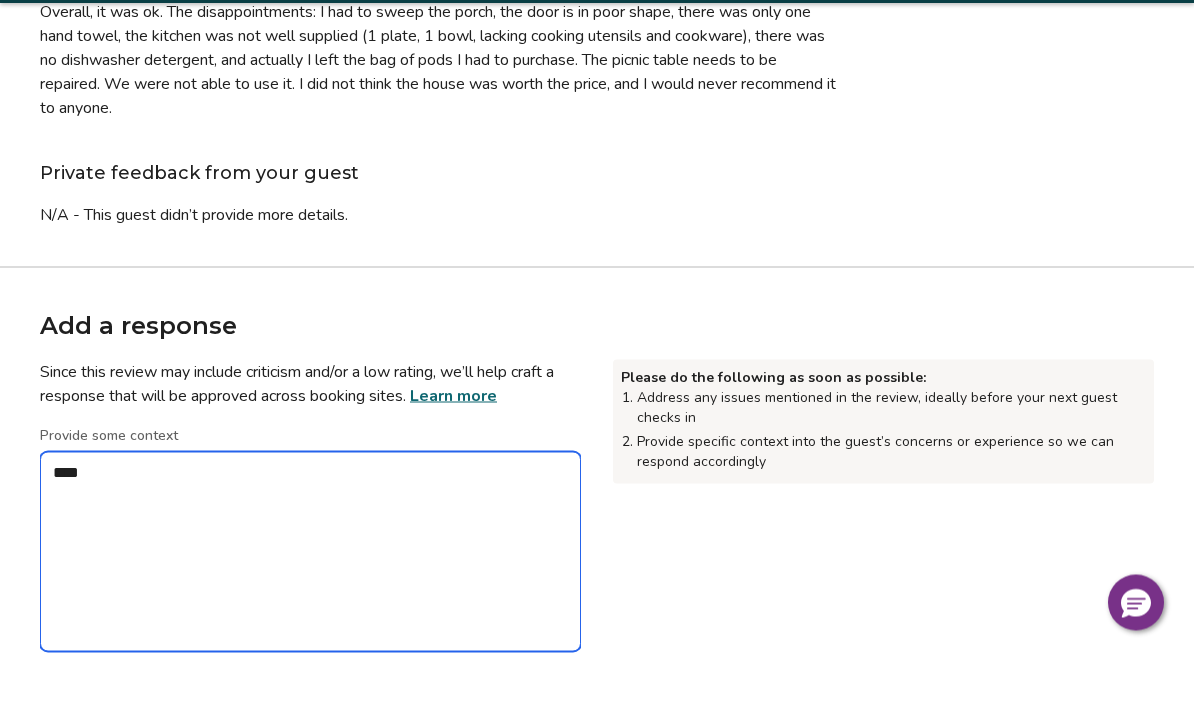 type on "*" 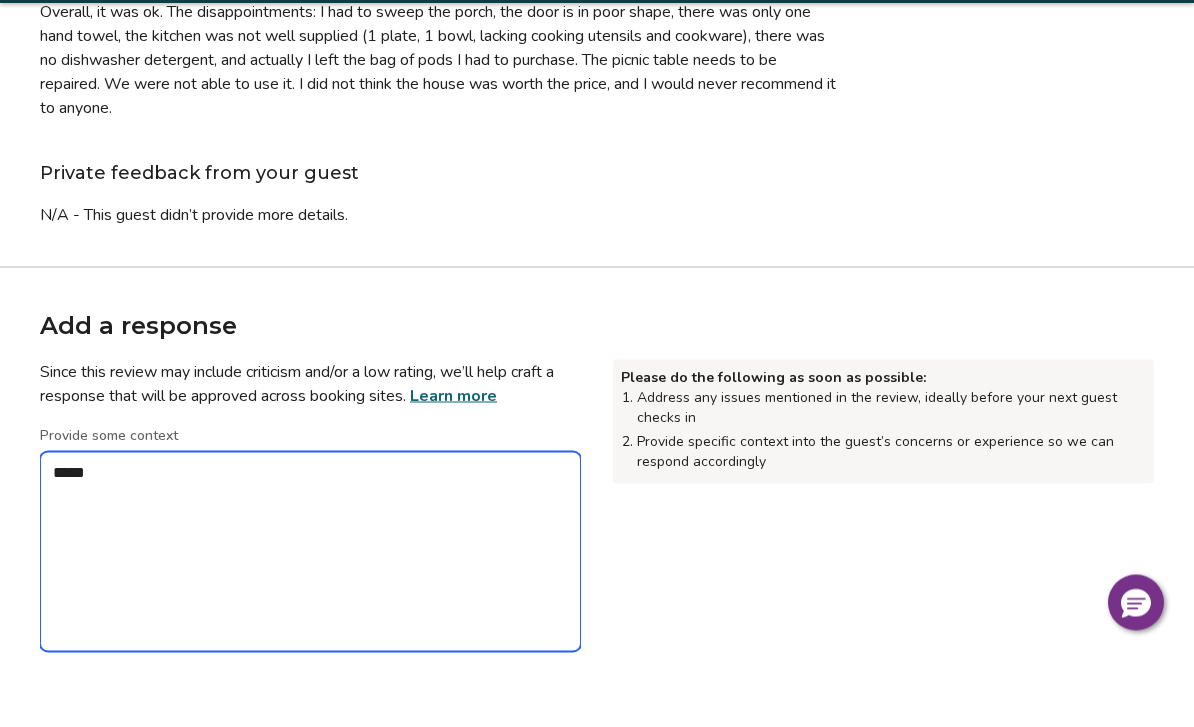type on "*" 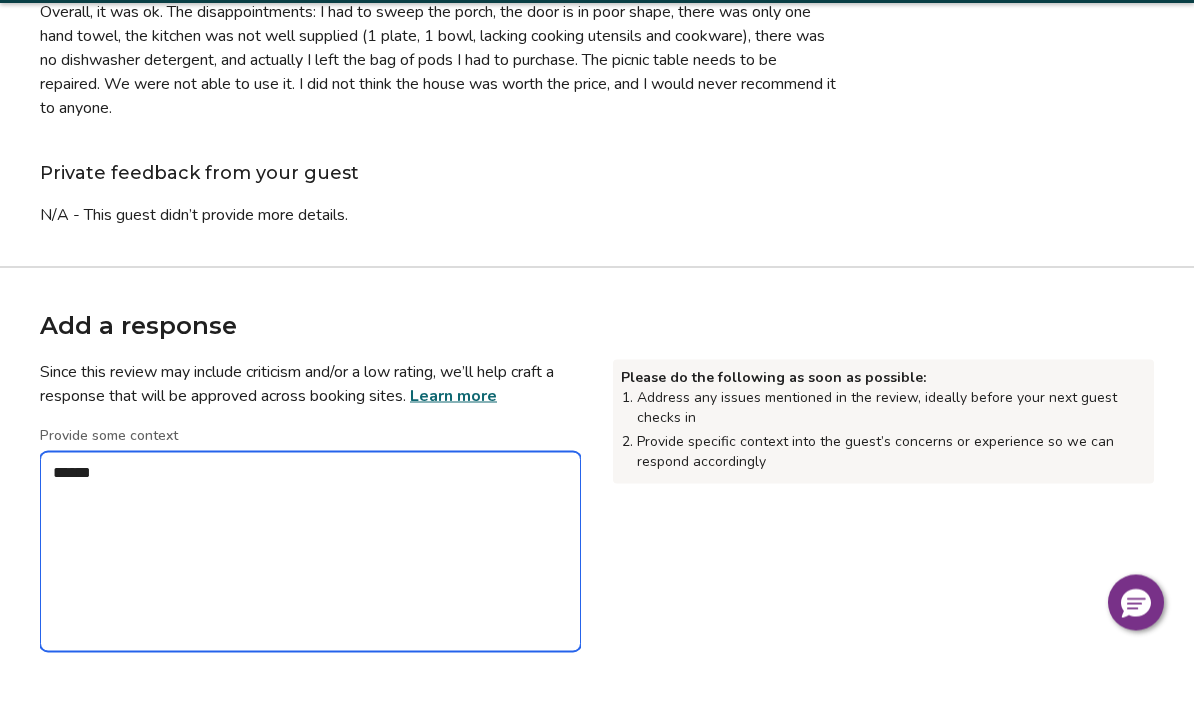 type on "*" 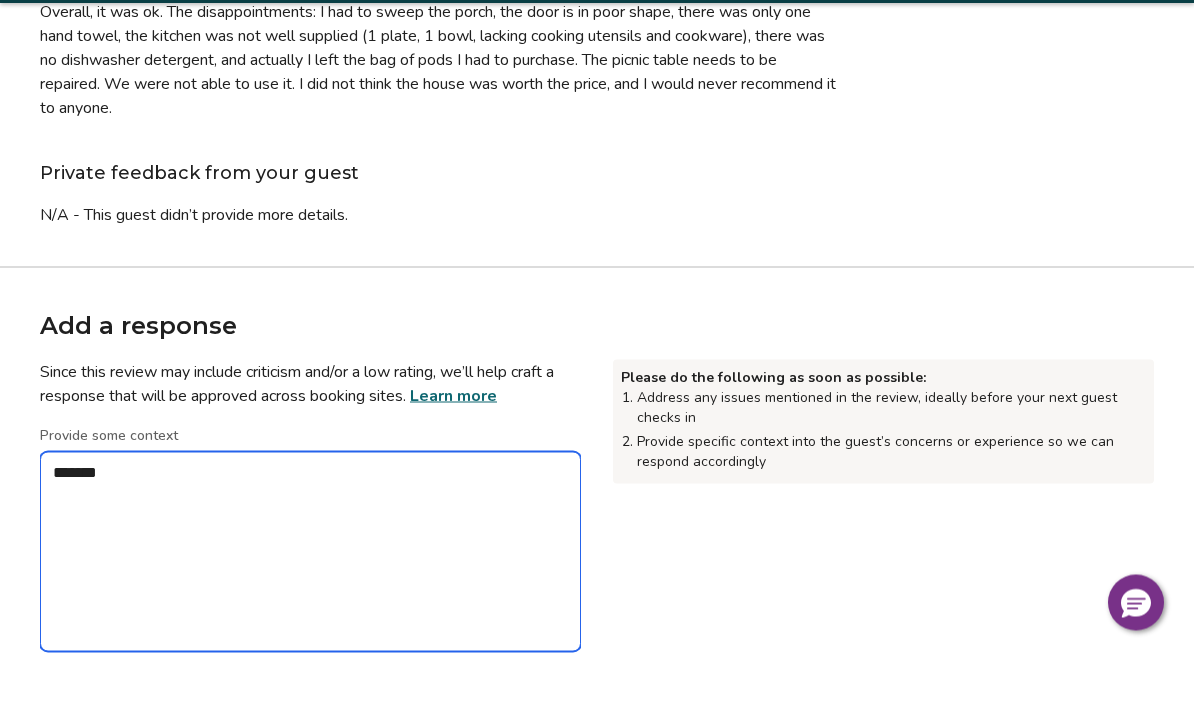 type on "*" 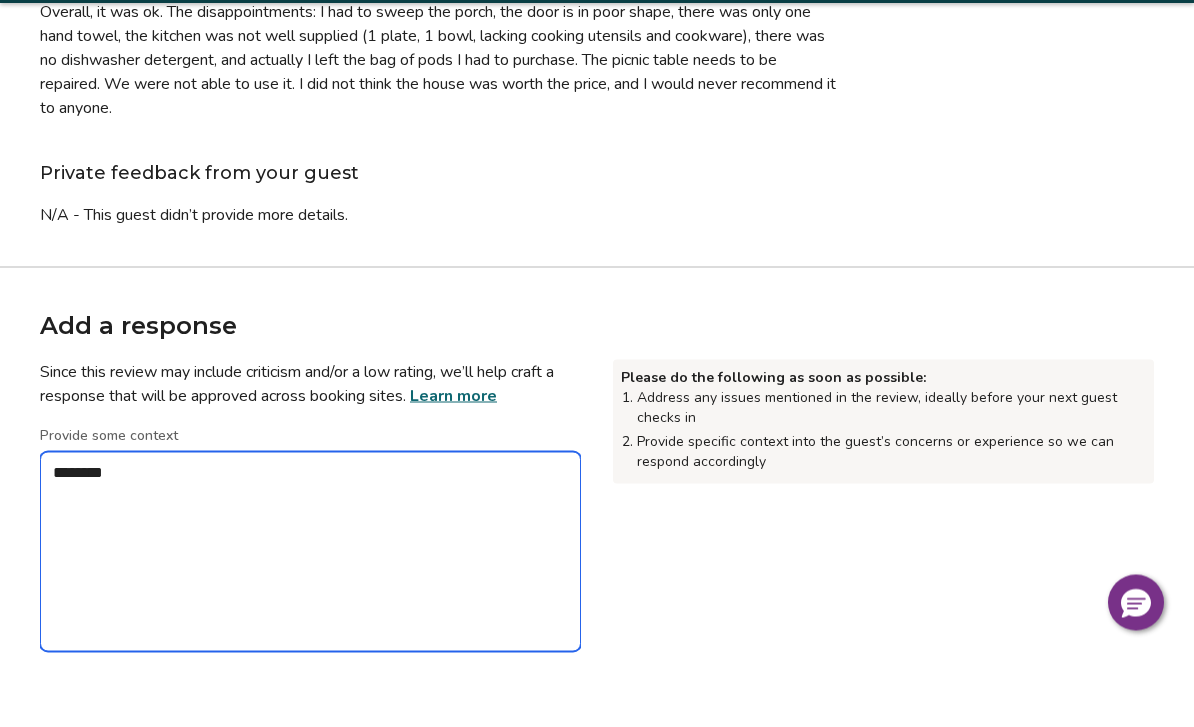 type on "*" 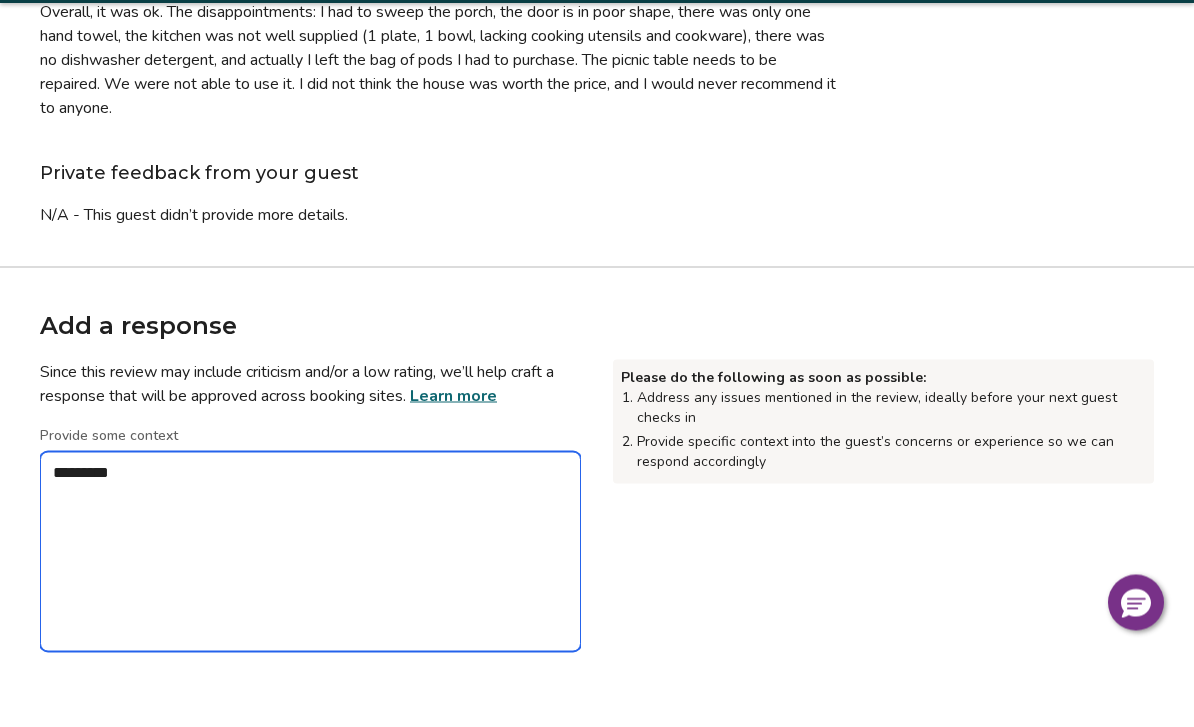 type on "*" 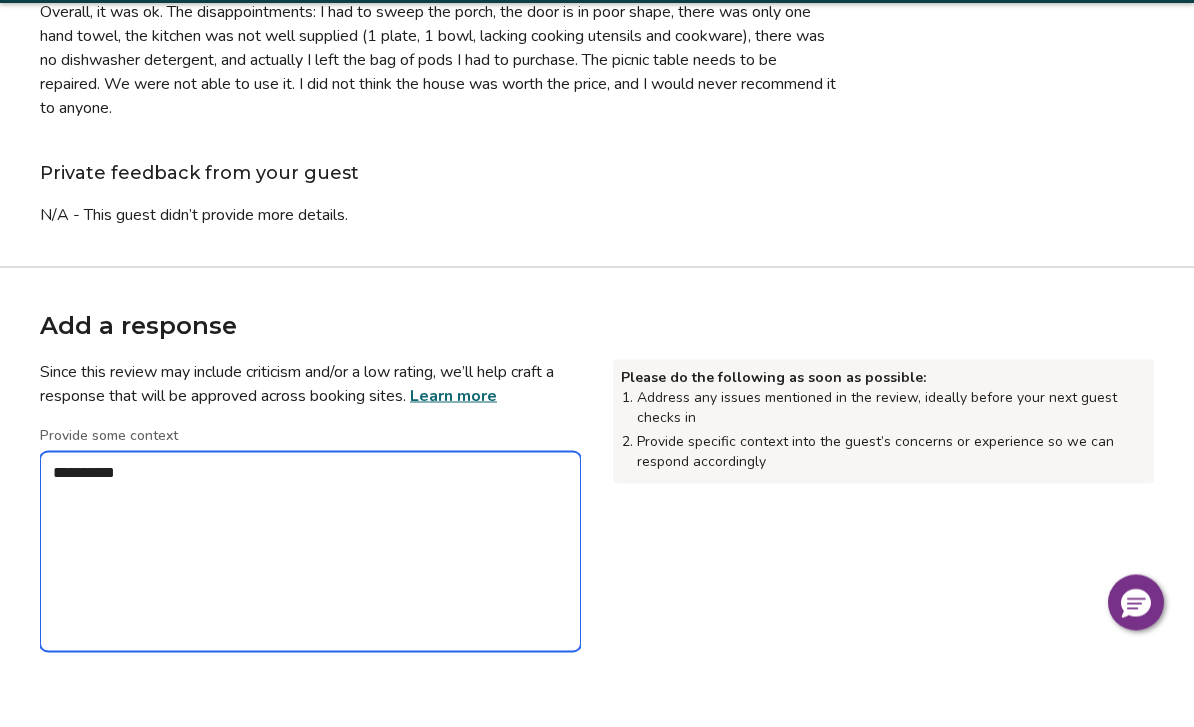 type on "*" 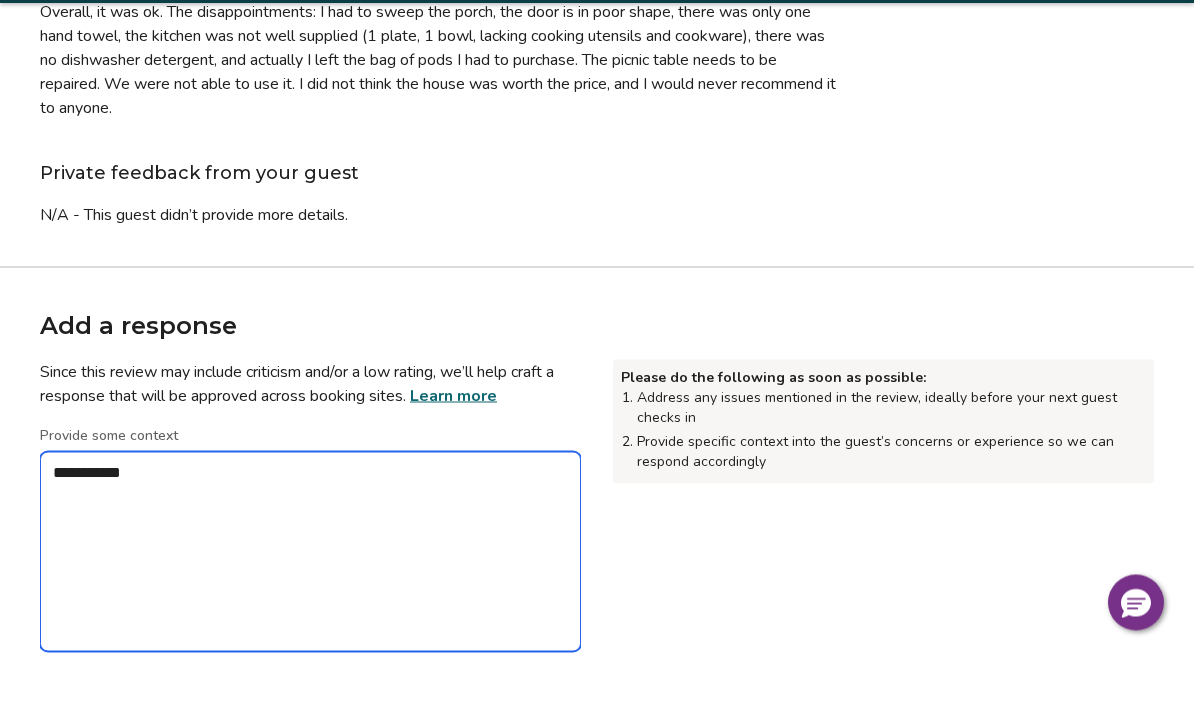 type on "*" 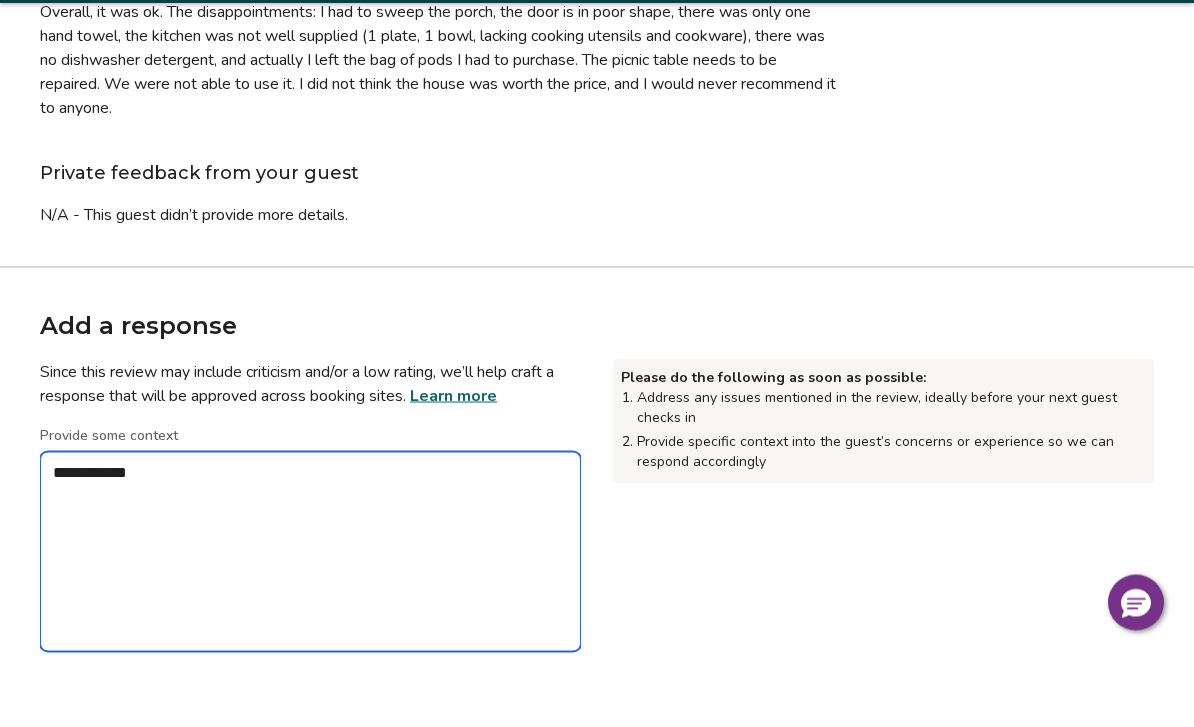 type on "*" 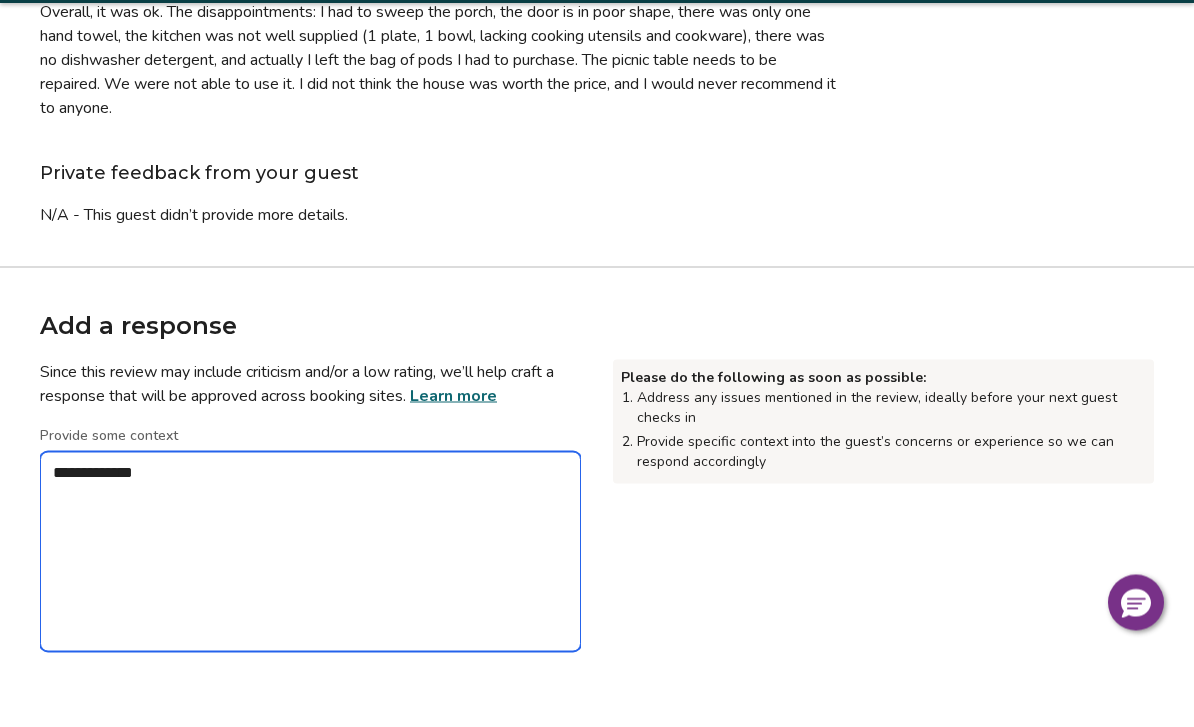 type on "*" 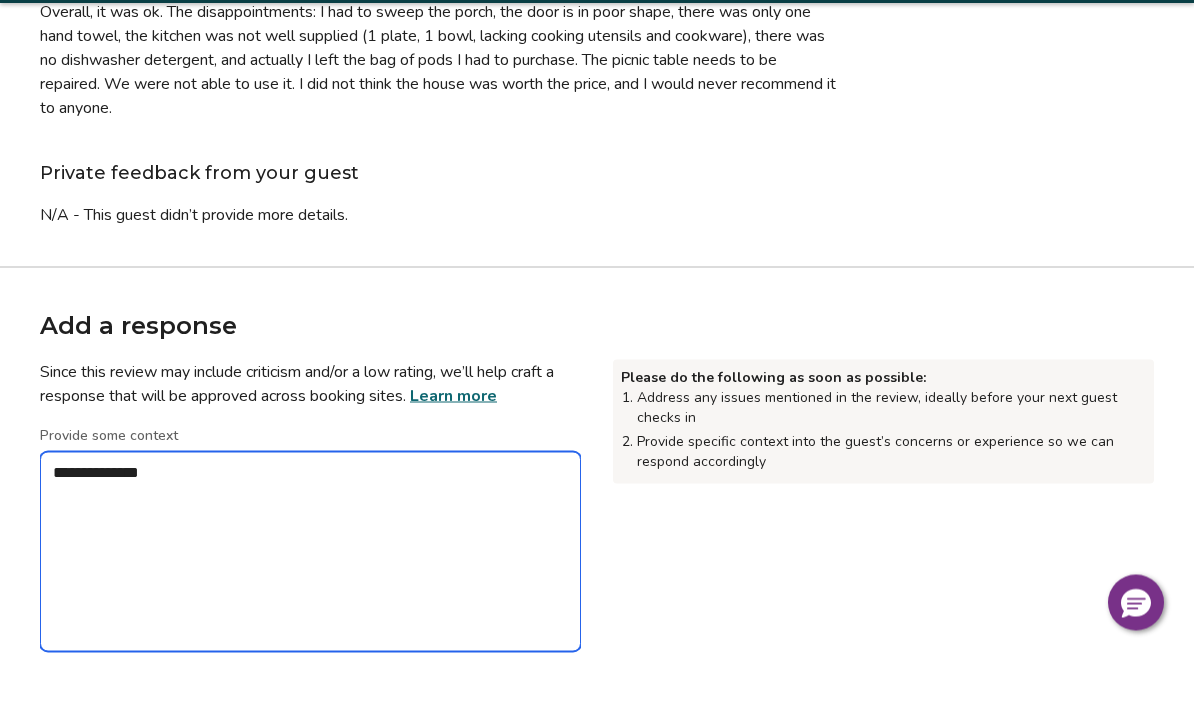 type on "*" 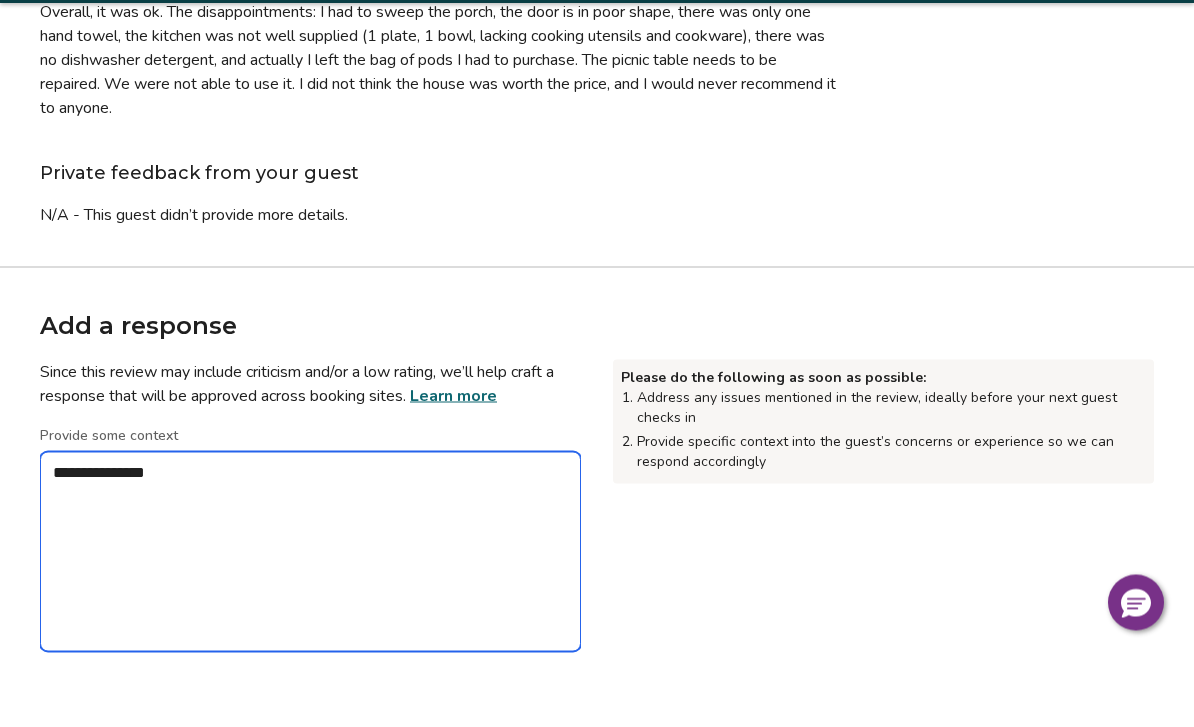 type on "*" 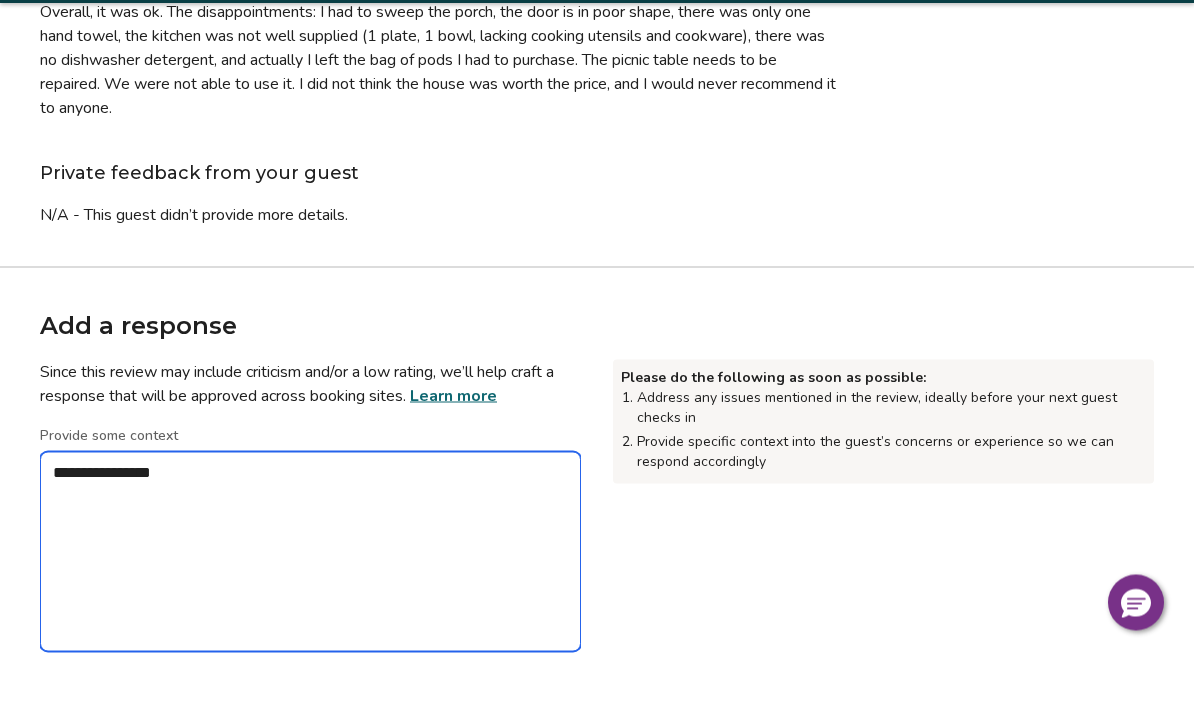 type on "*" 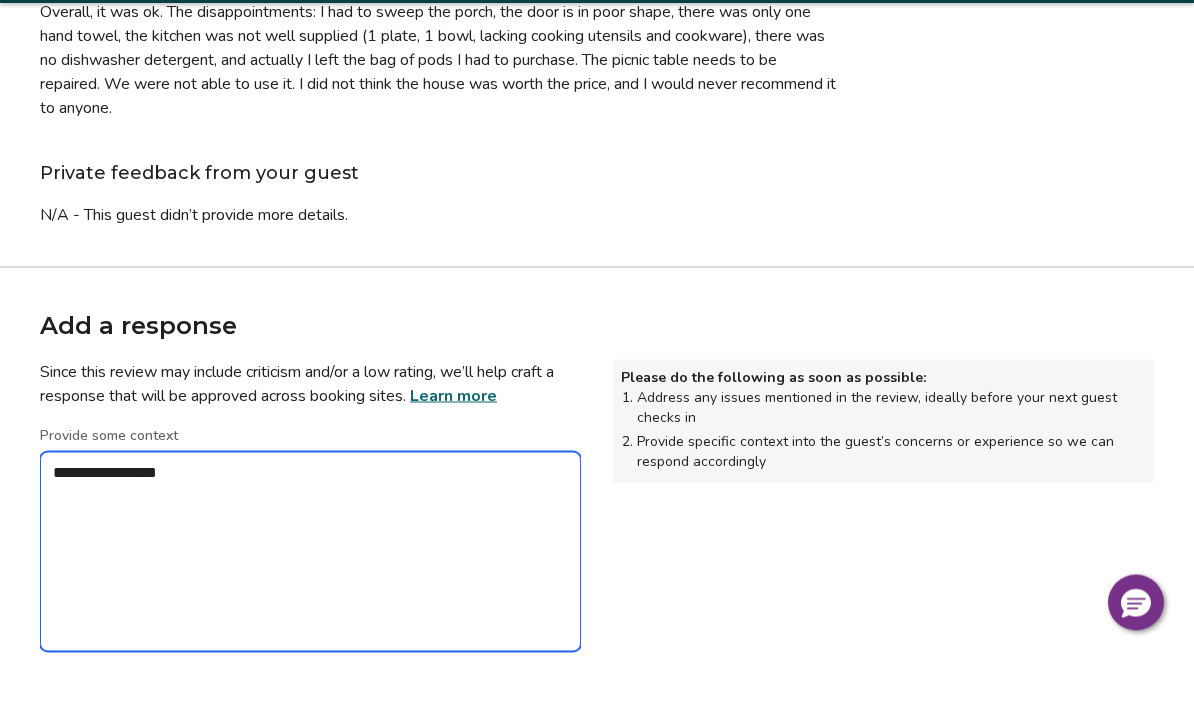 type on "*" 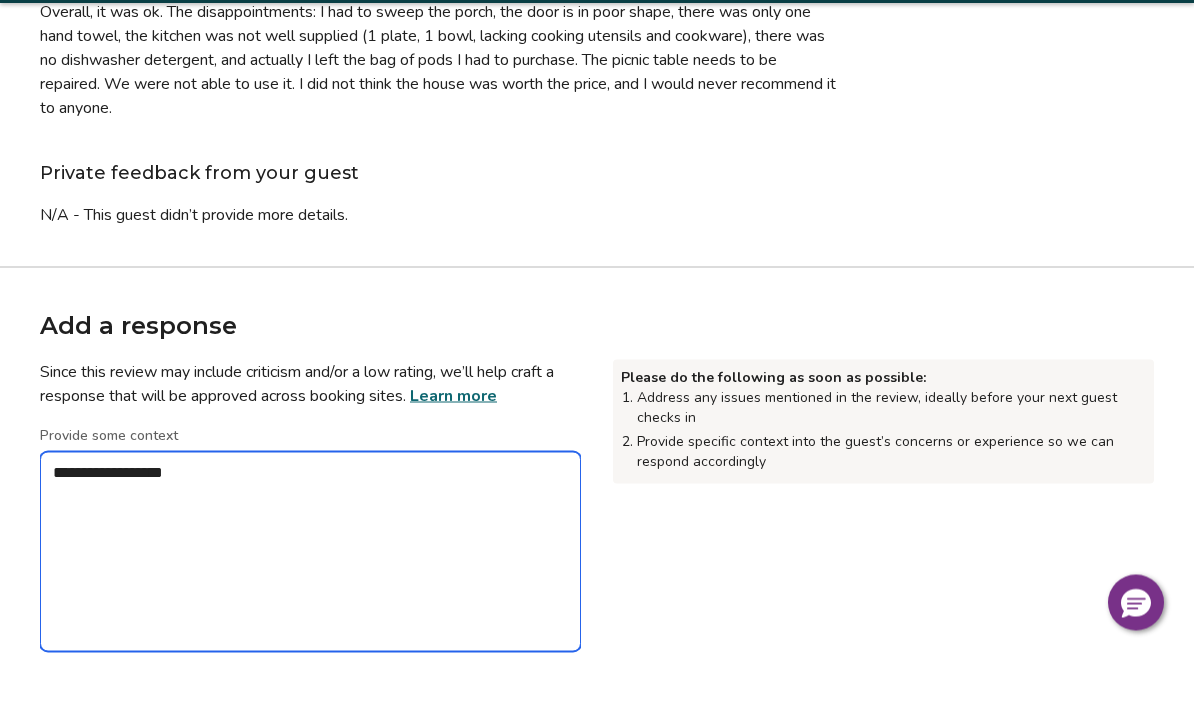 type on "*" 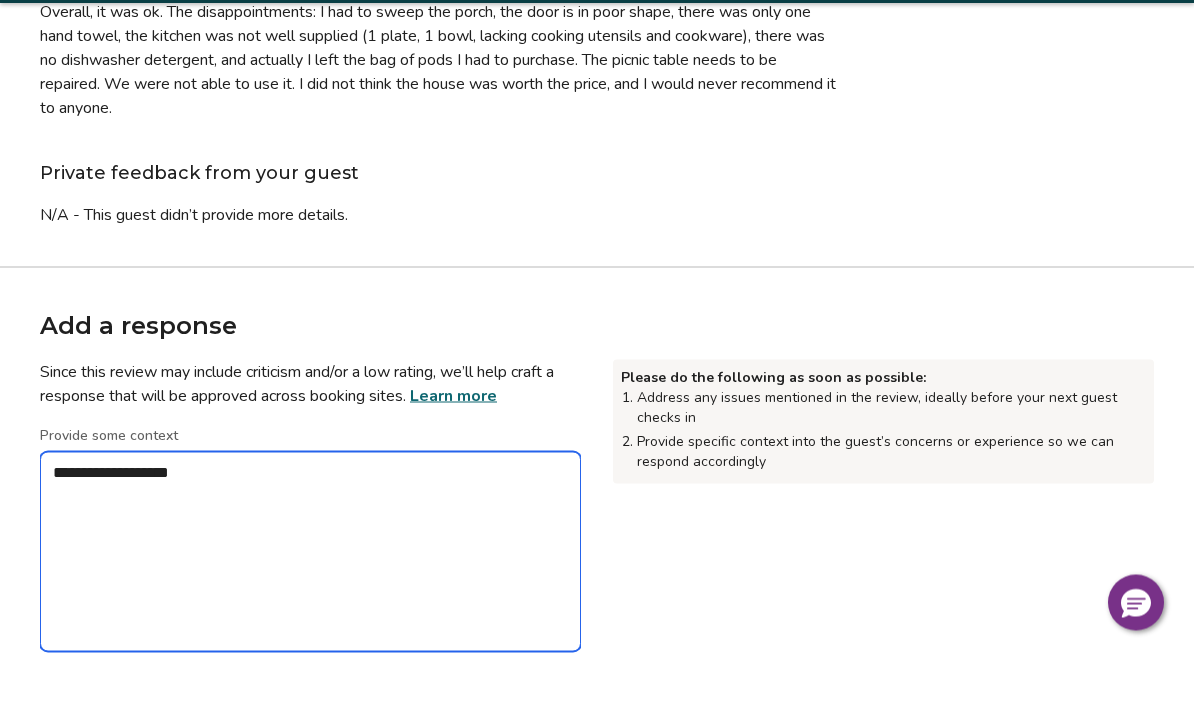 type on "*" 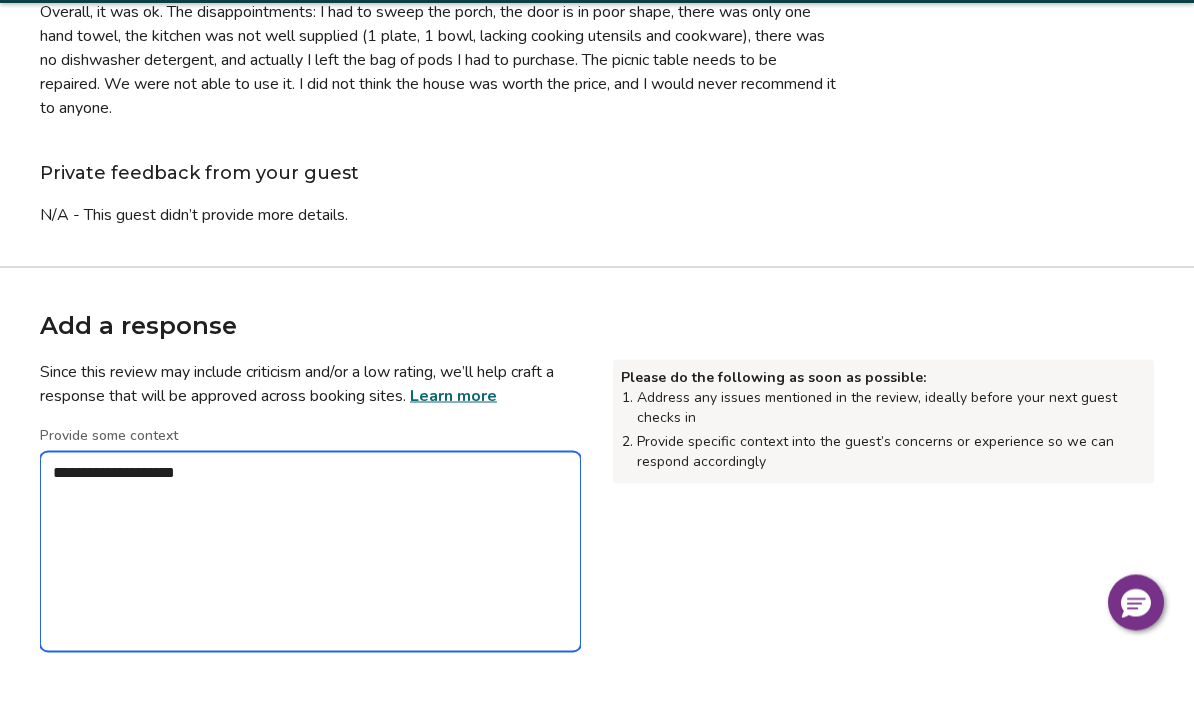 type on "*" 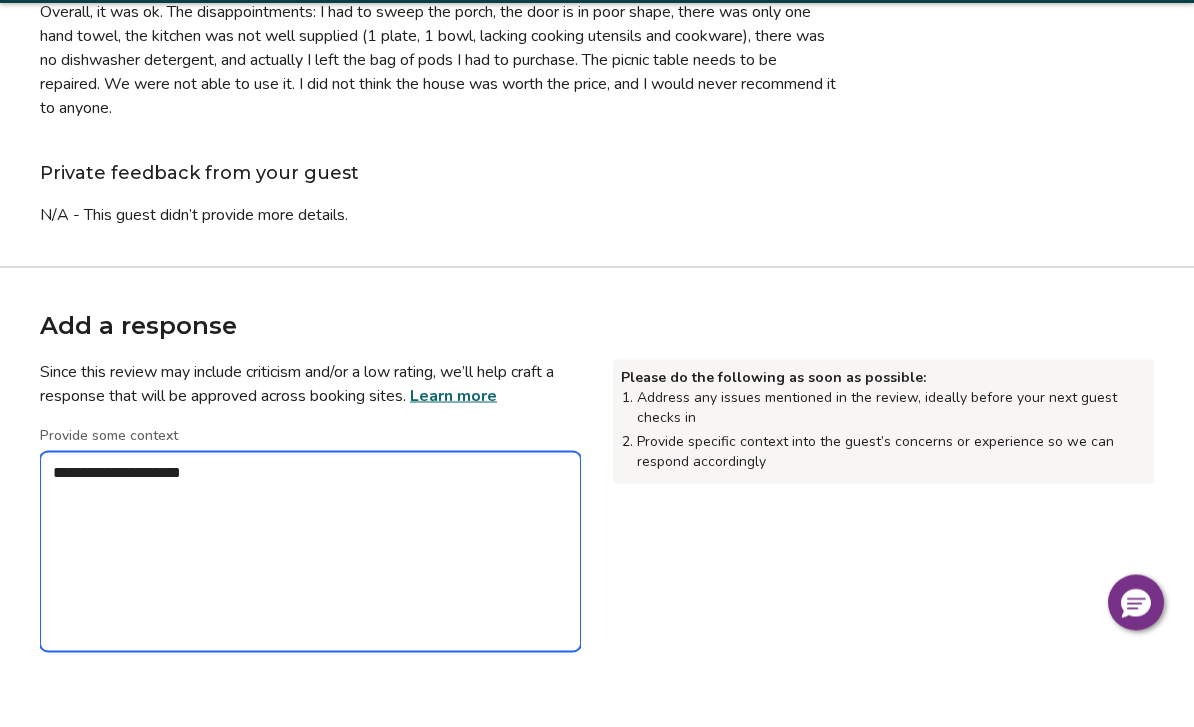 type on "*" 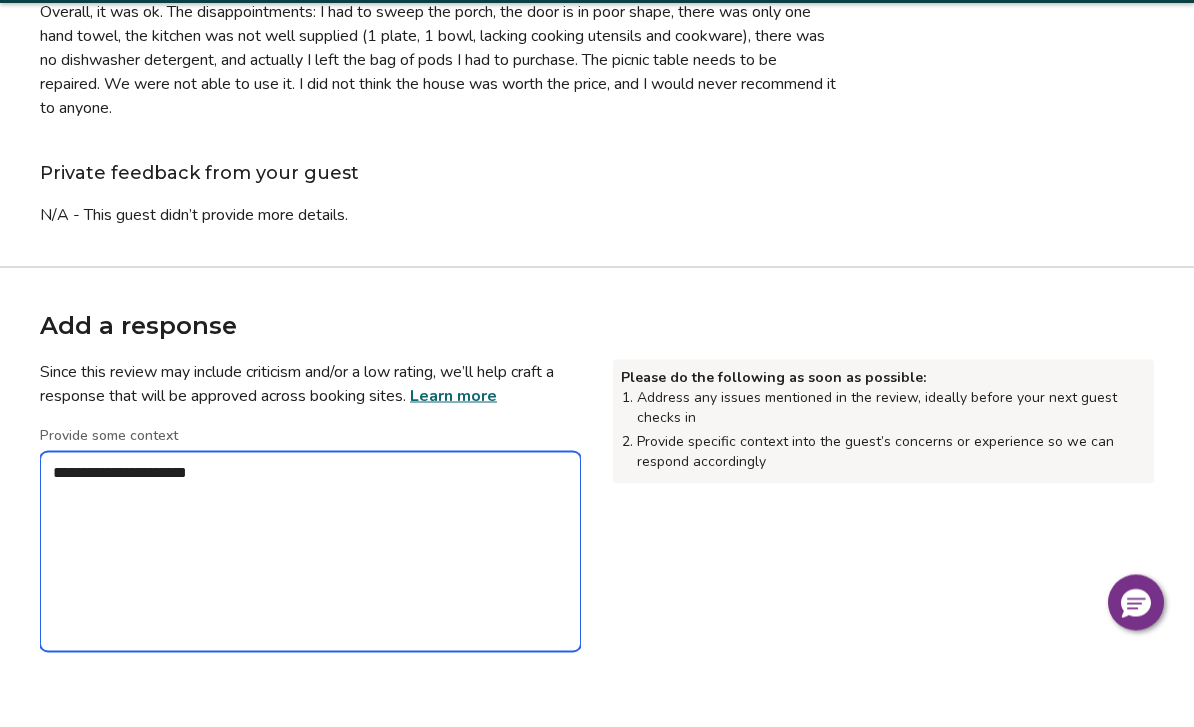 type on "*" 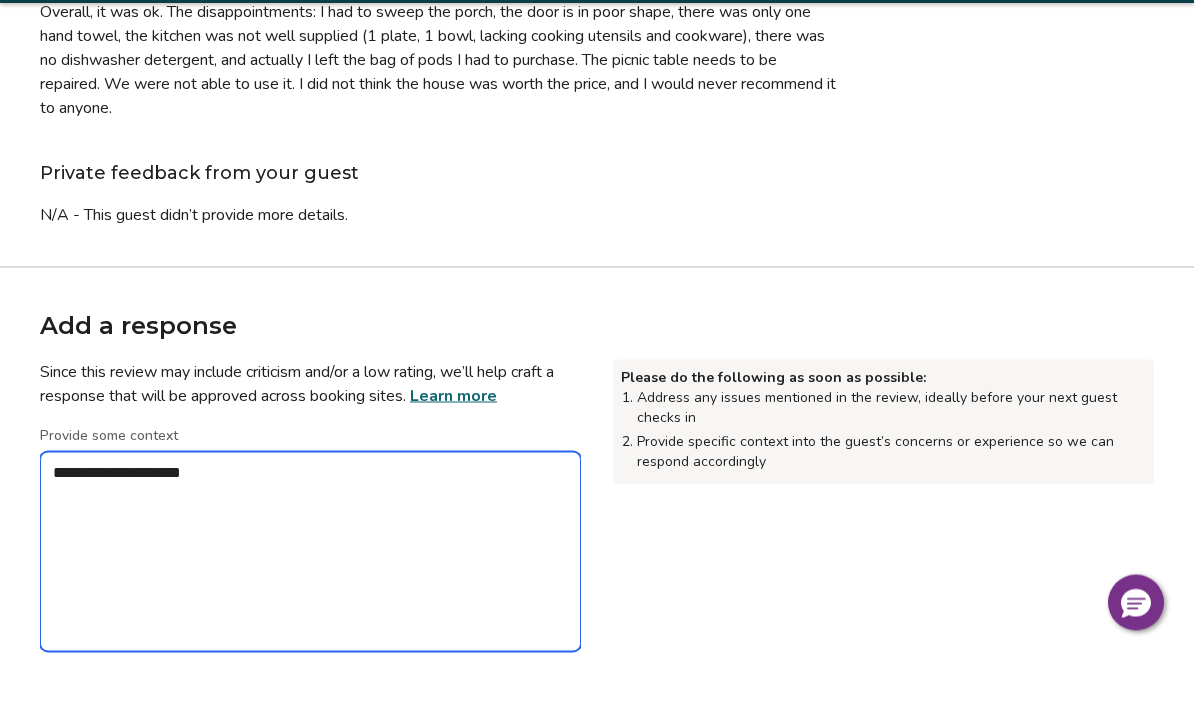 type on "*" 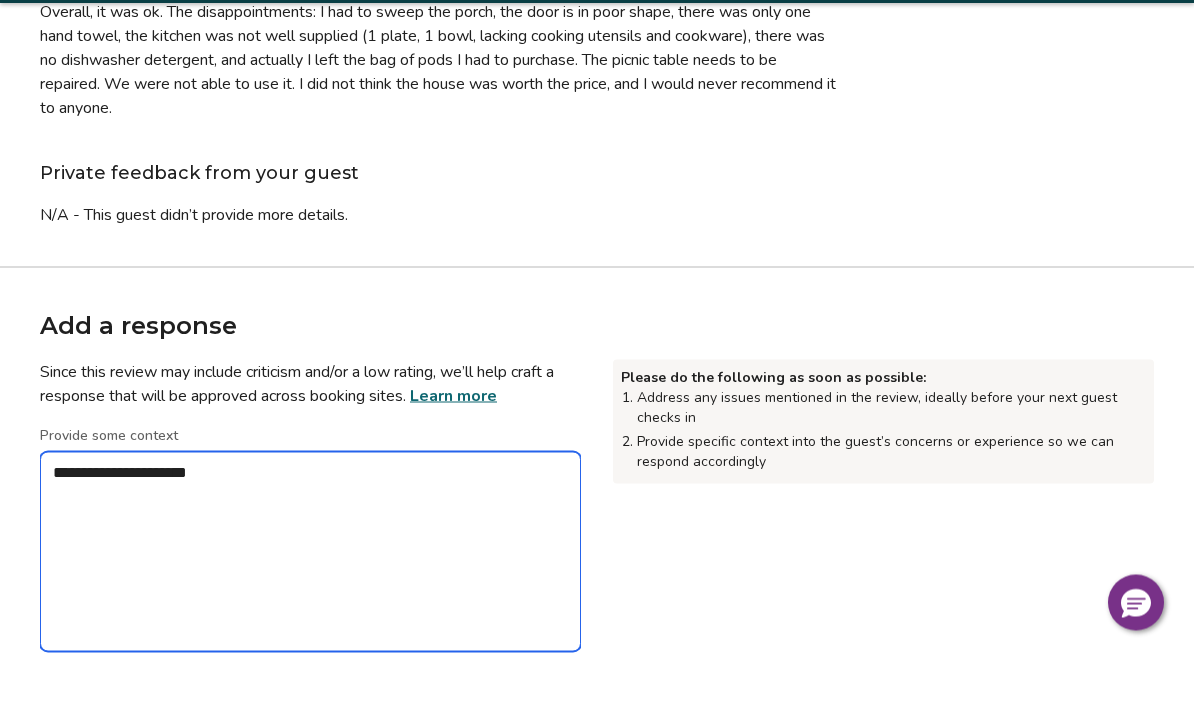 type on "*" 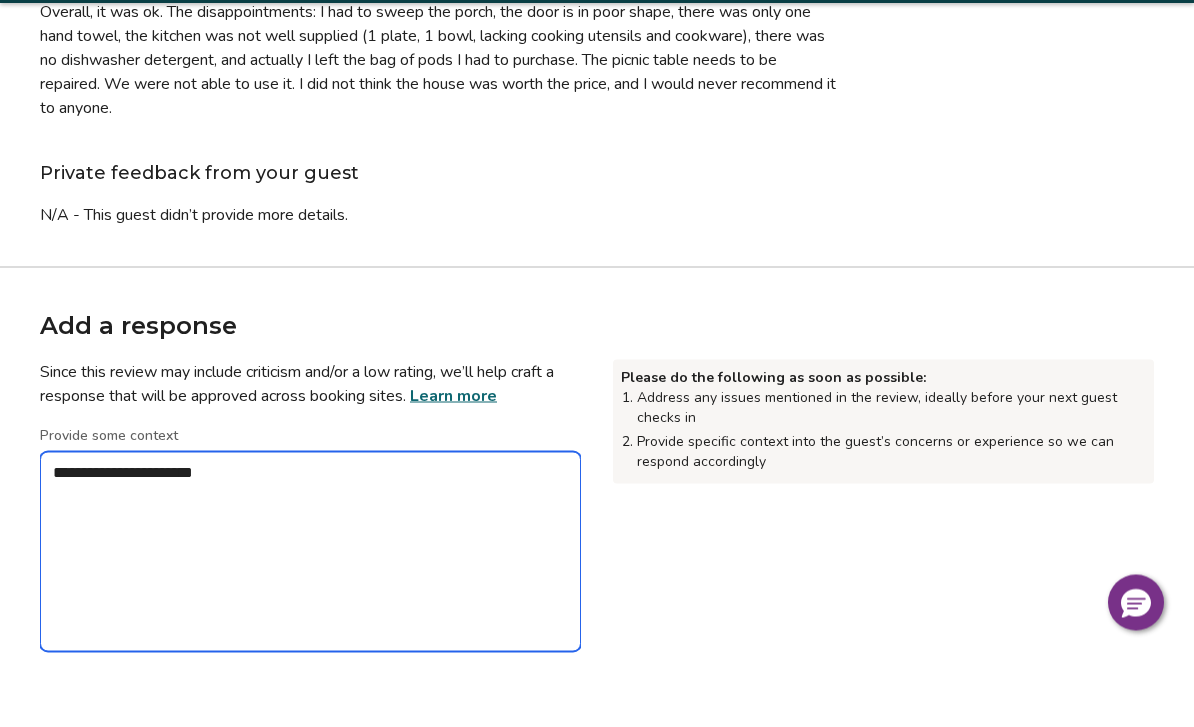 type on "*" 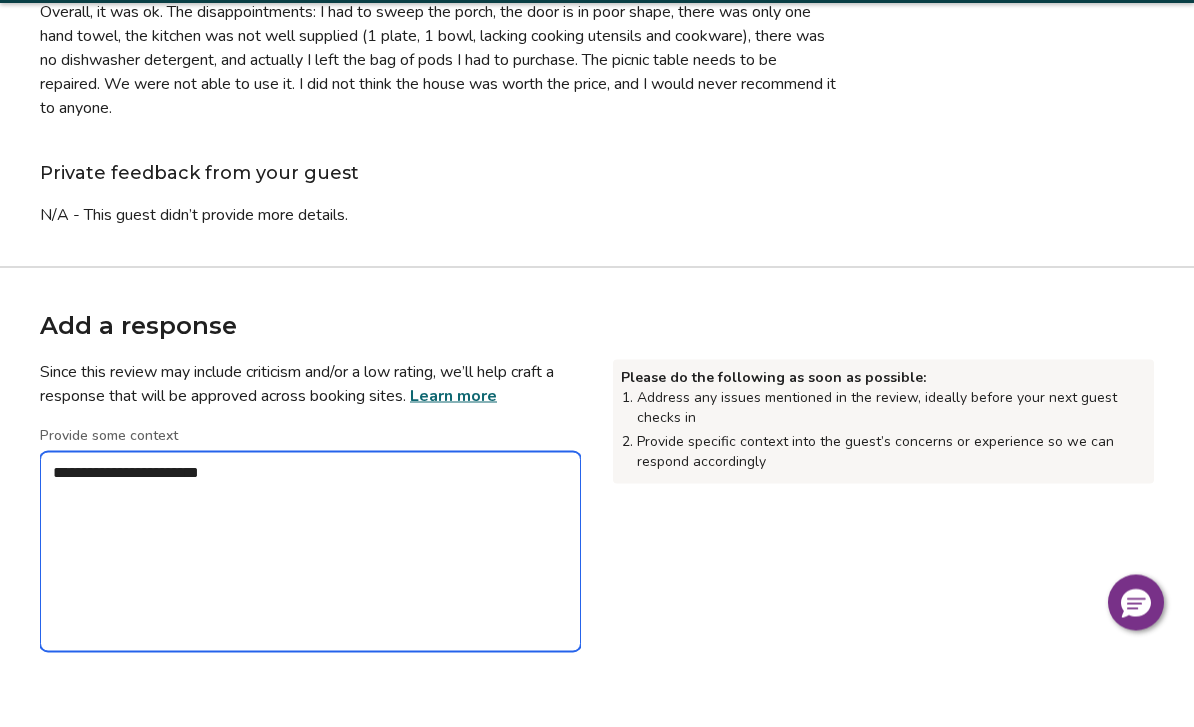 type on "*" 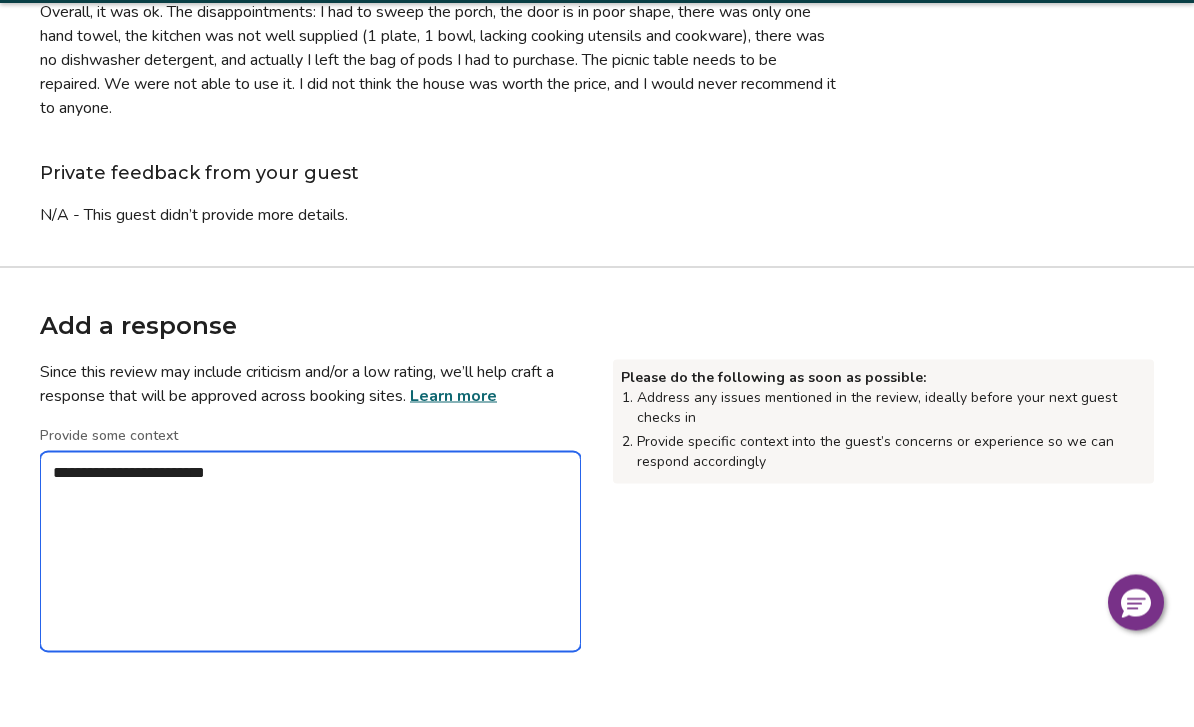 type on "**********" 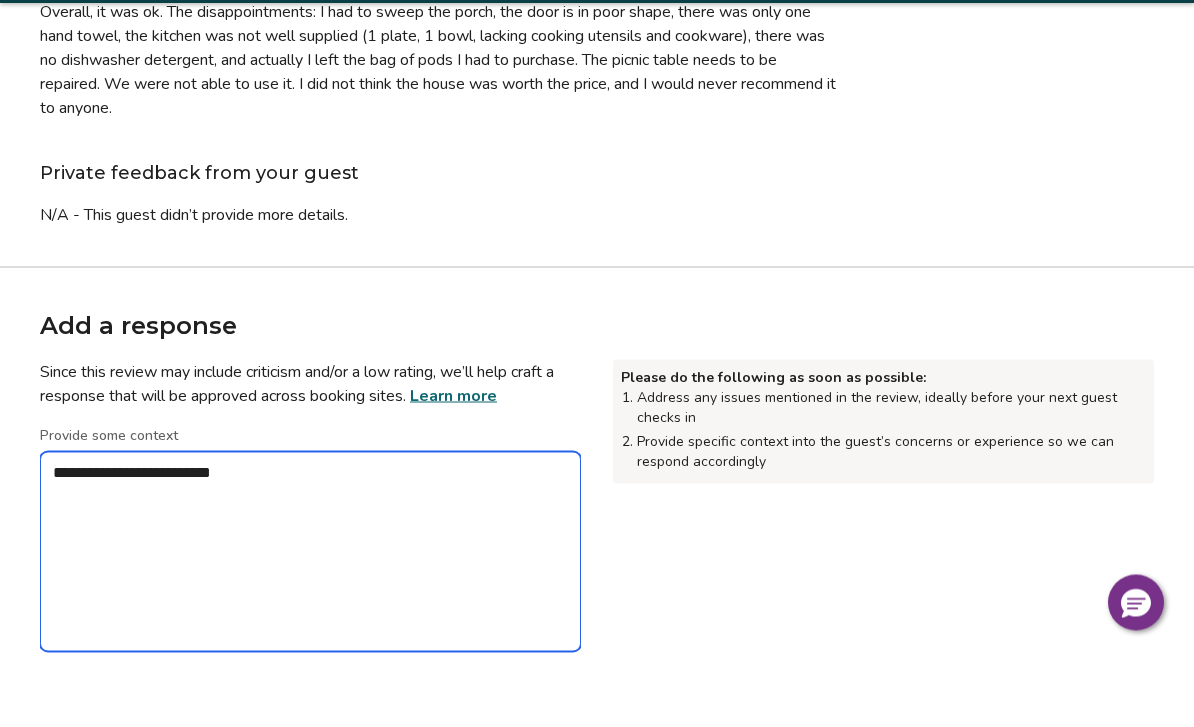 type on "*" 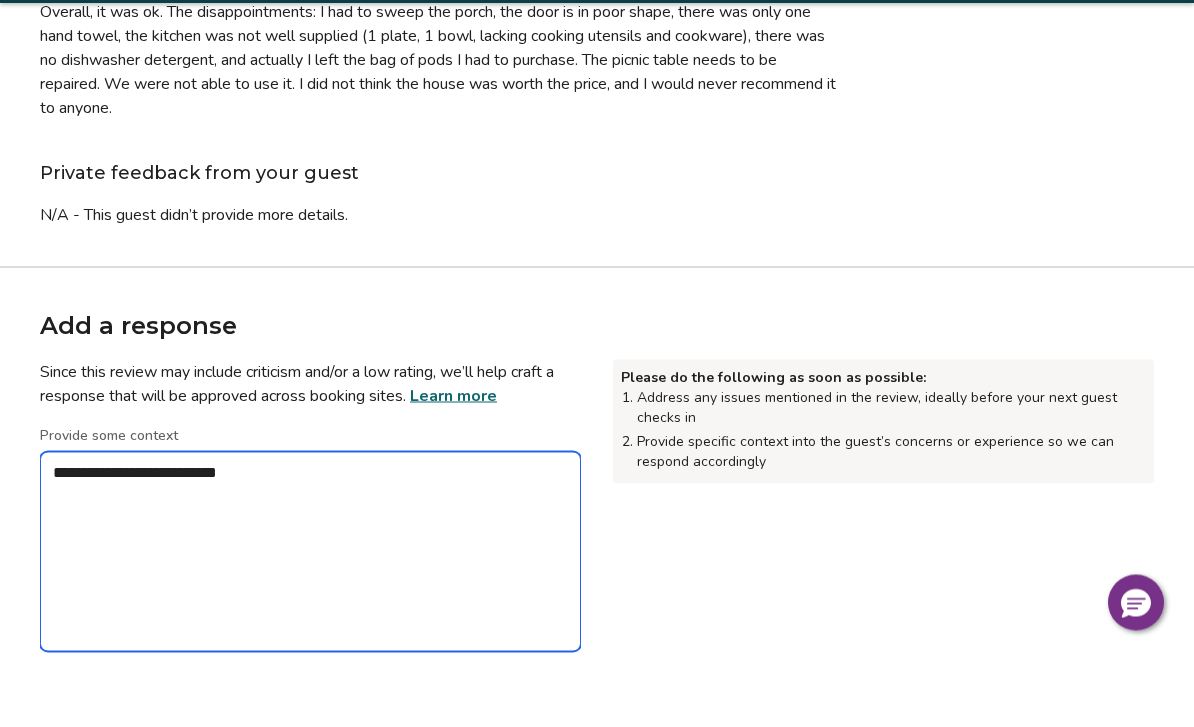 type on "*" 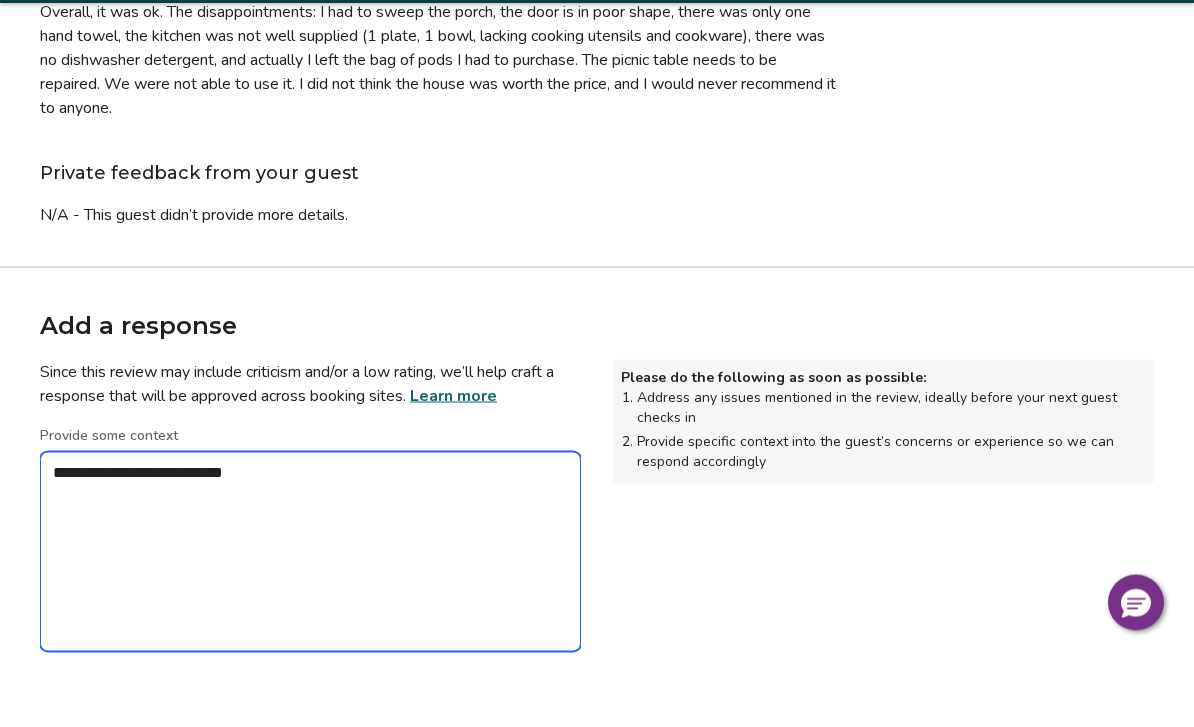 type on "*" 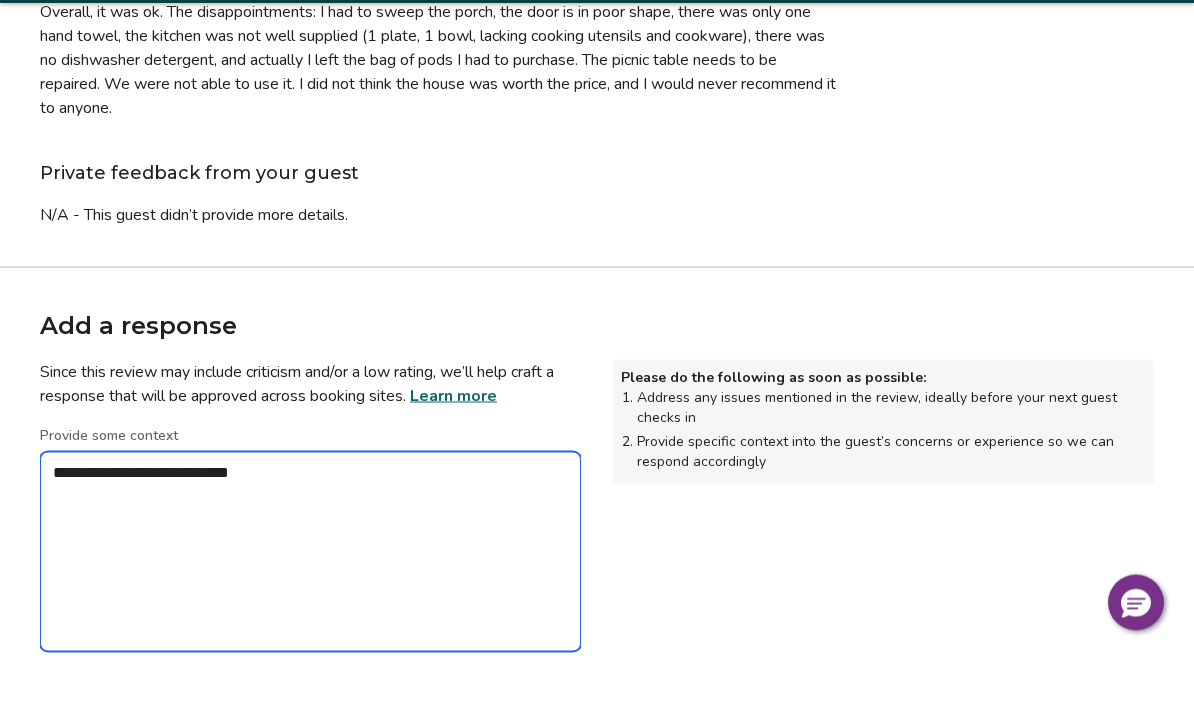 type on "*" 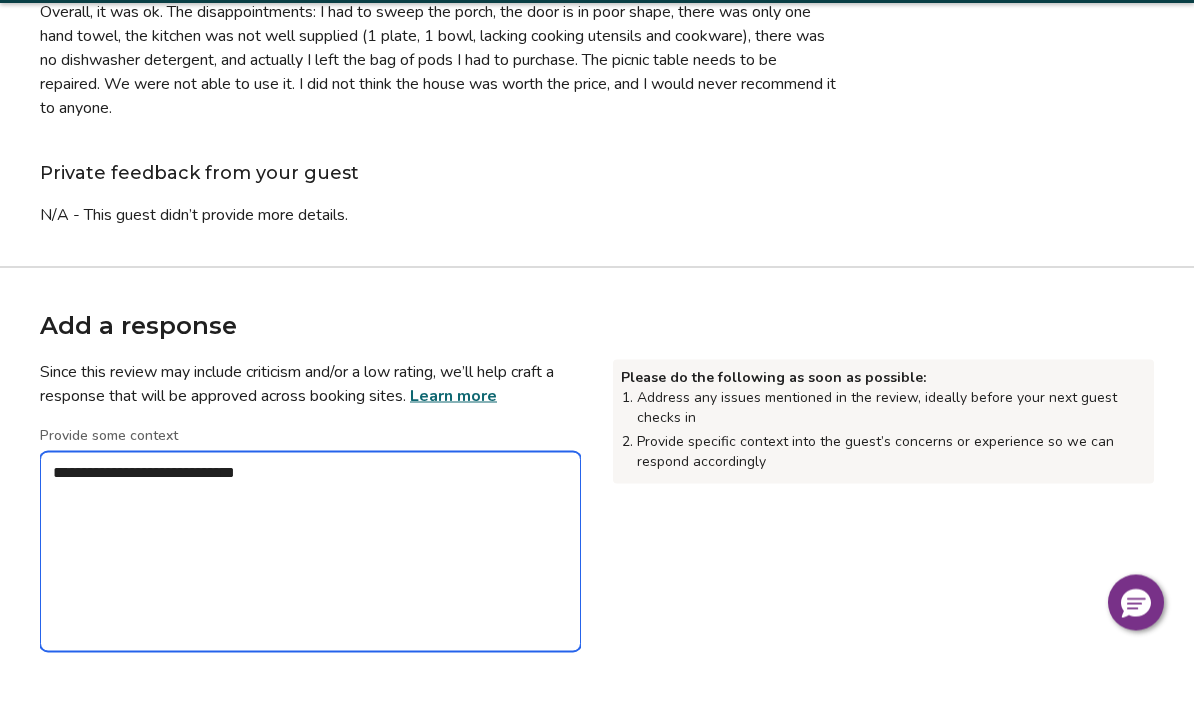 type on "*" 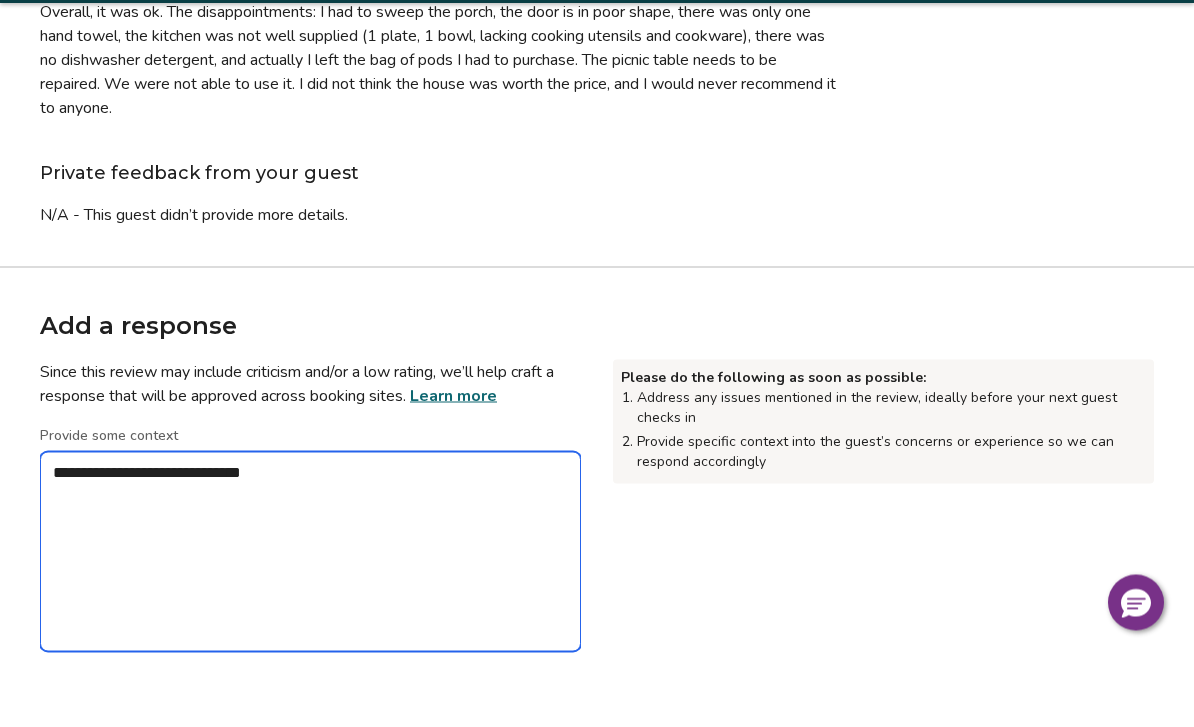 type on "*" 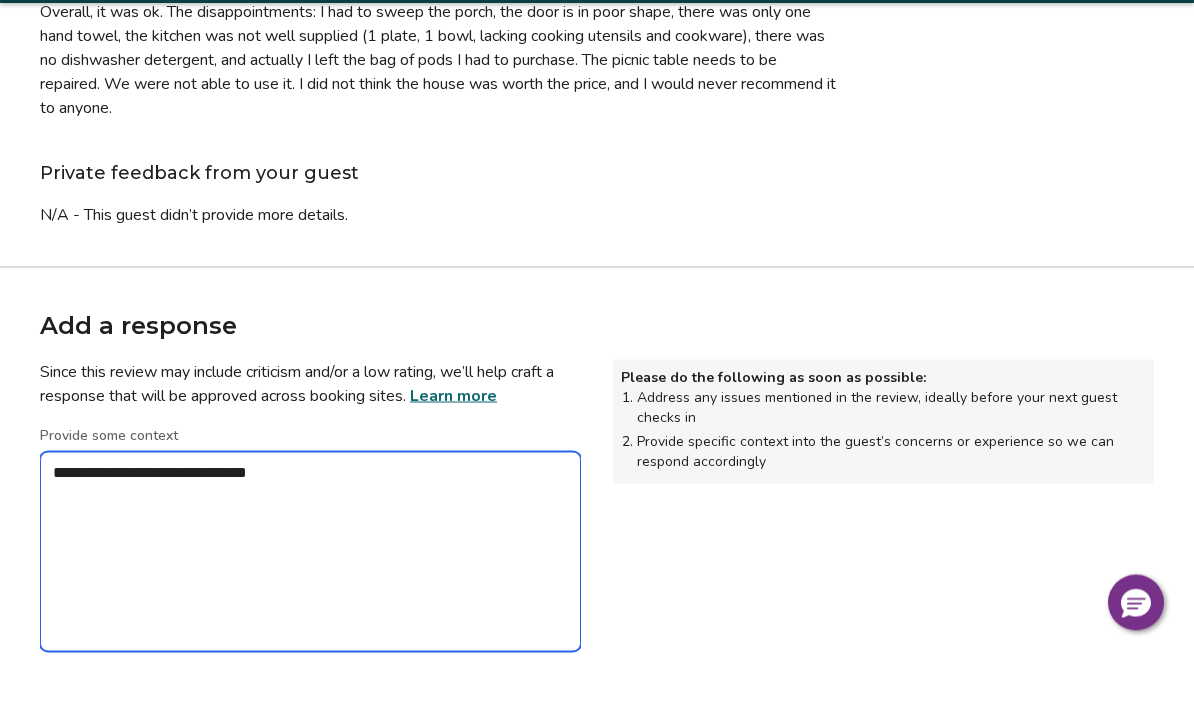 type on "*" 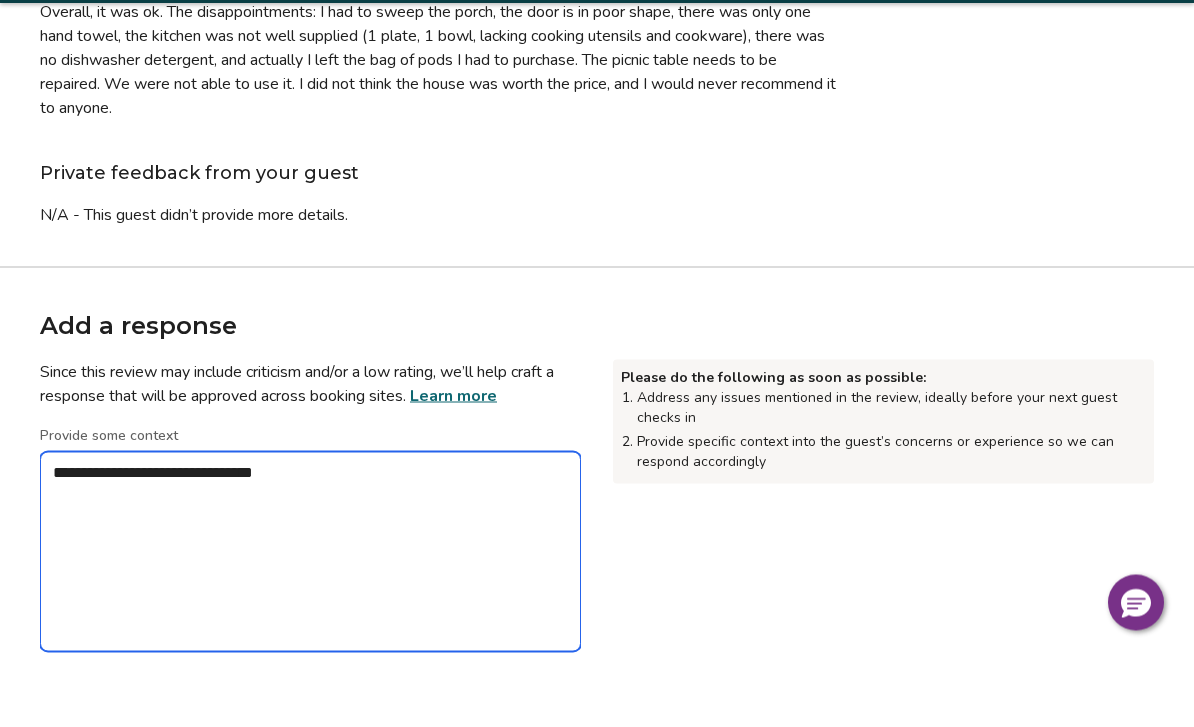 type on "*" 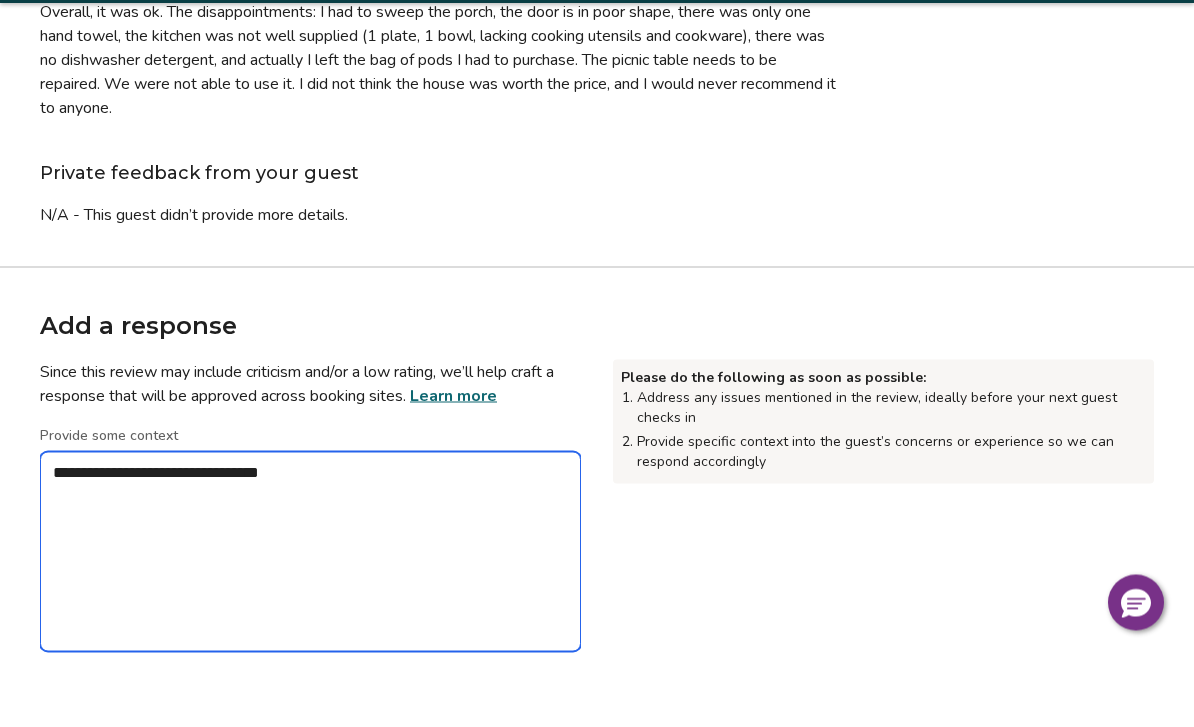 type on "*" 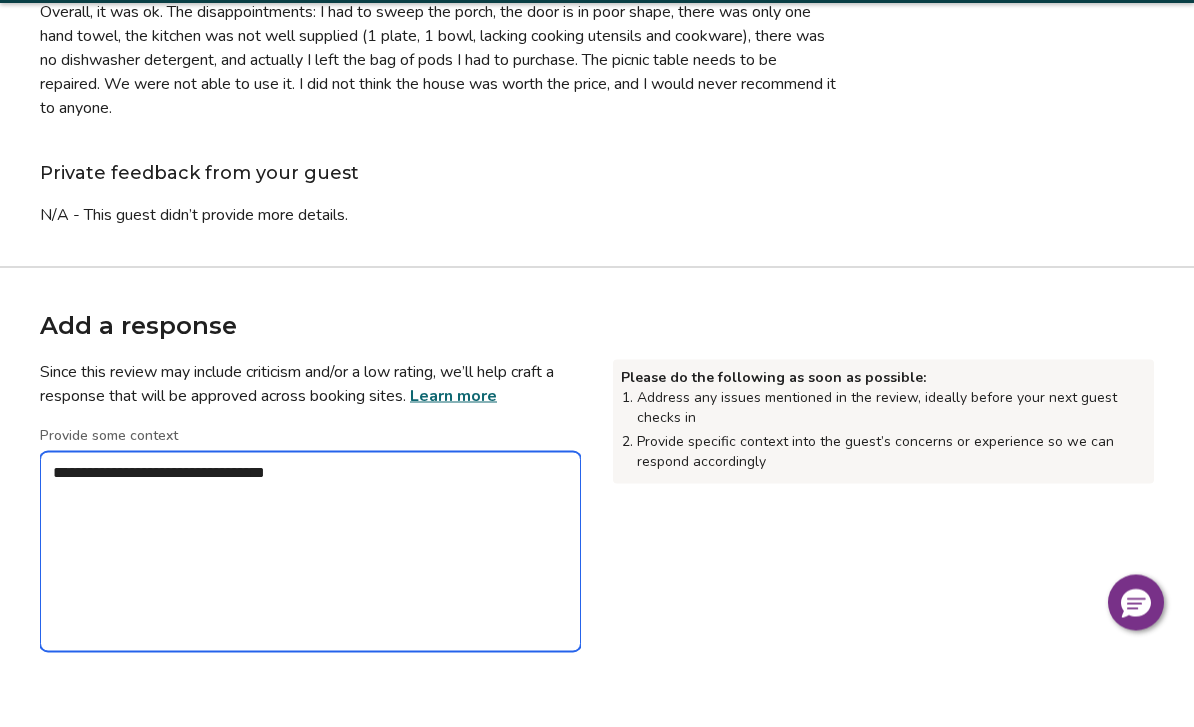 type on "*" 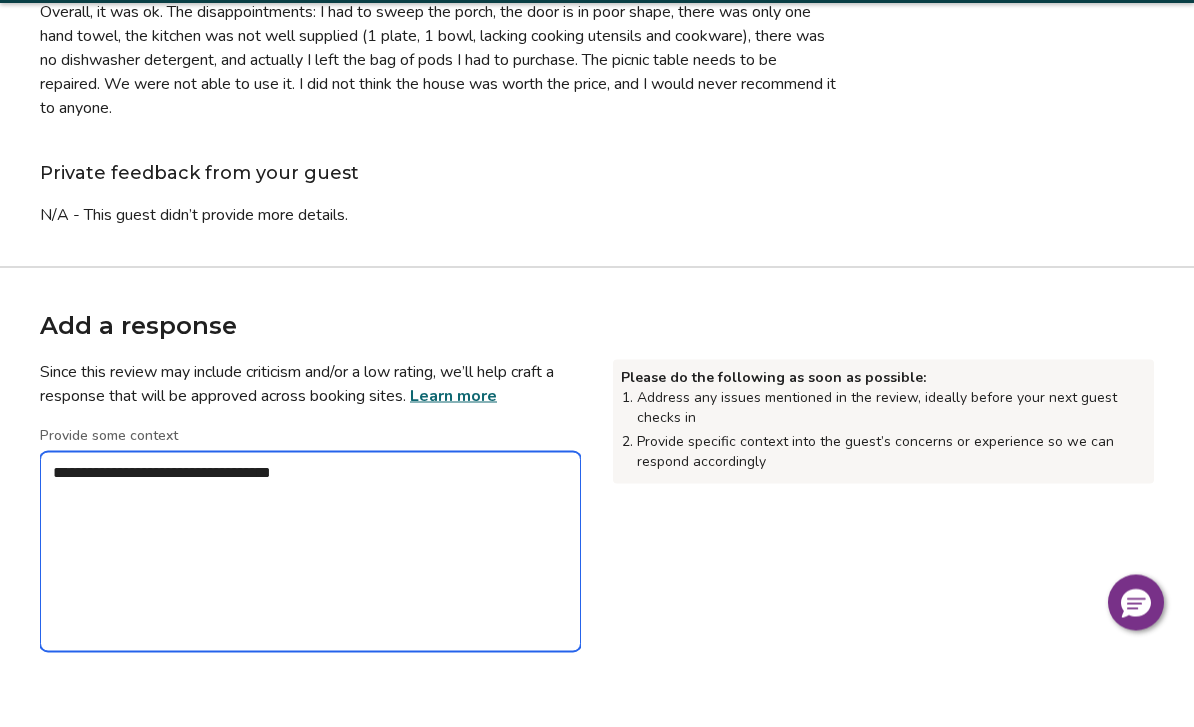 type on "*" 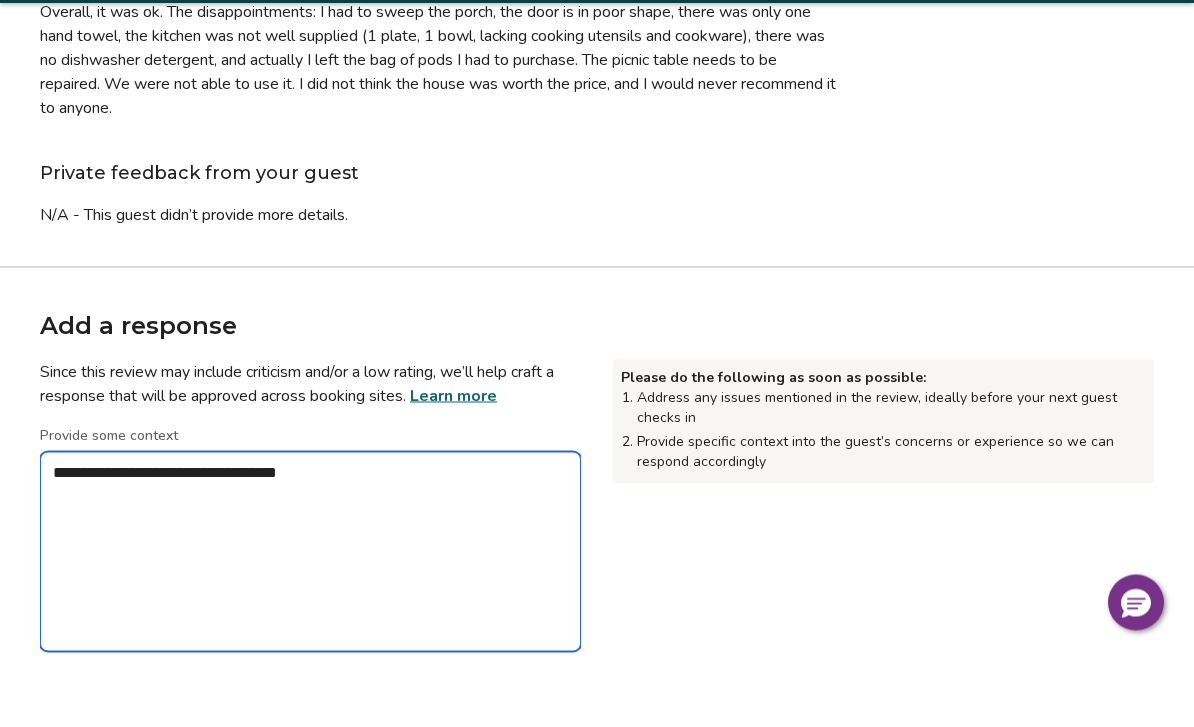 type on "*" 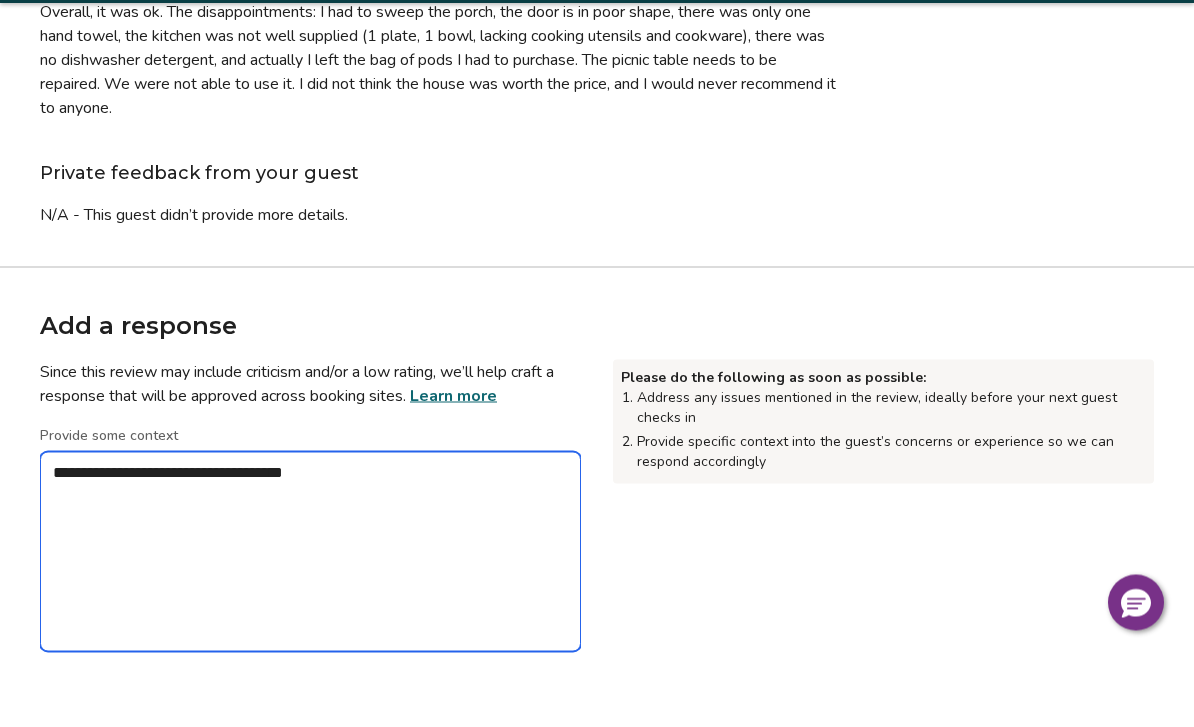 type on "*" 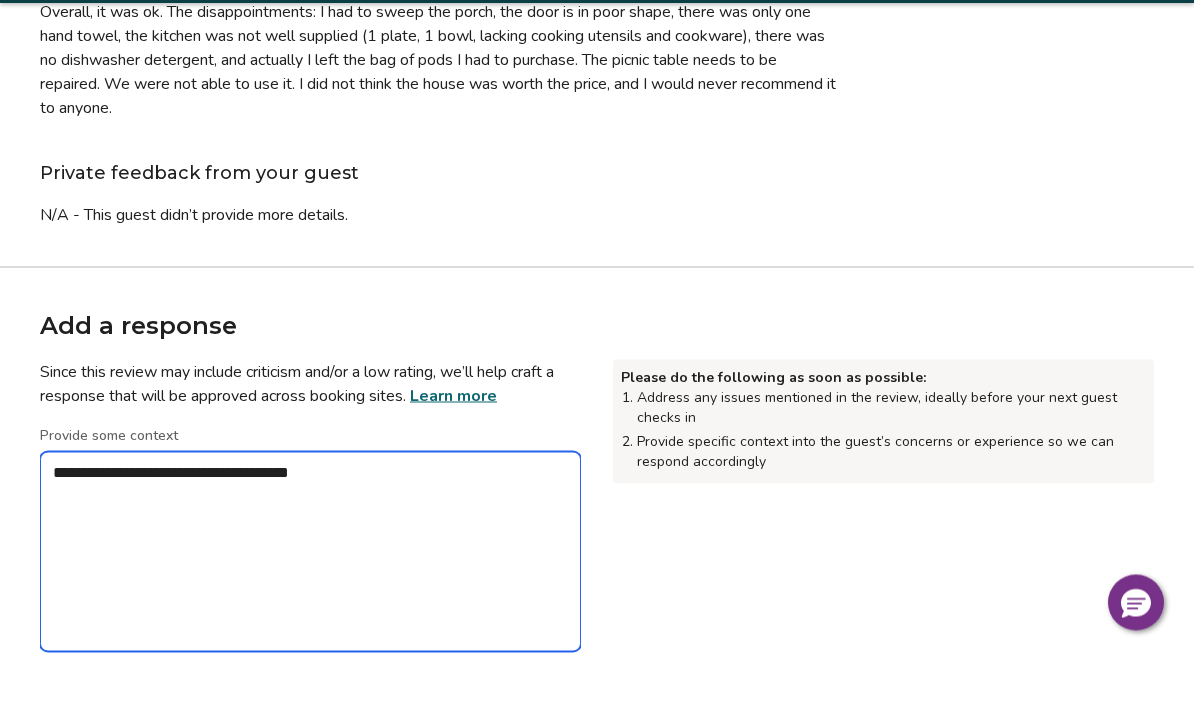 type on "*" 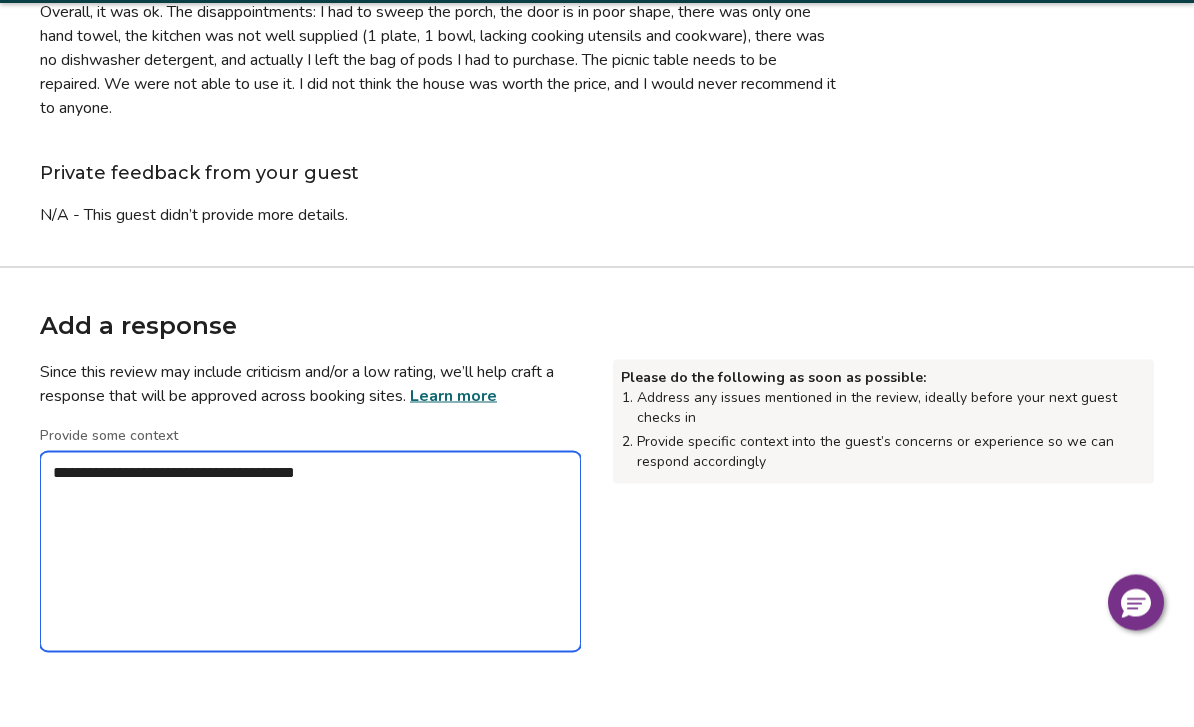 type on "*" 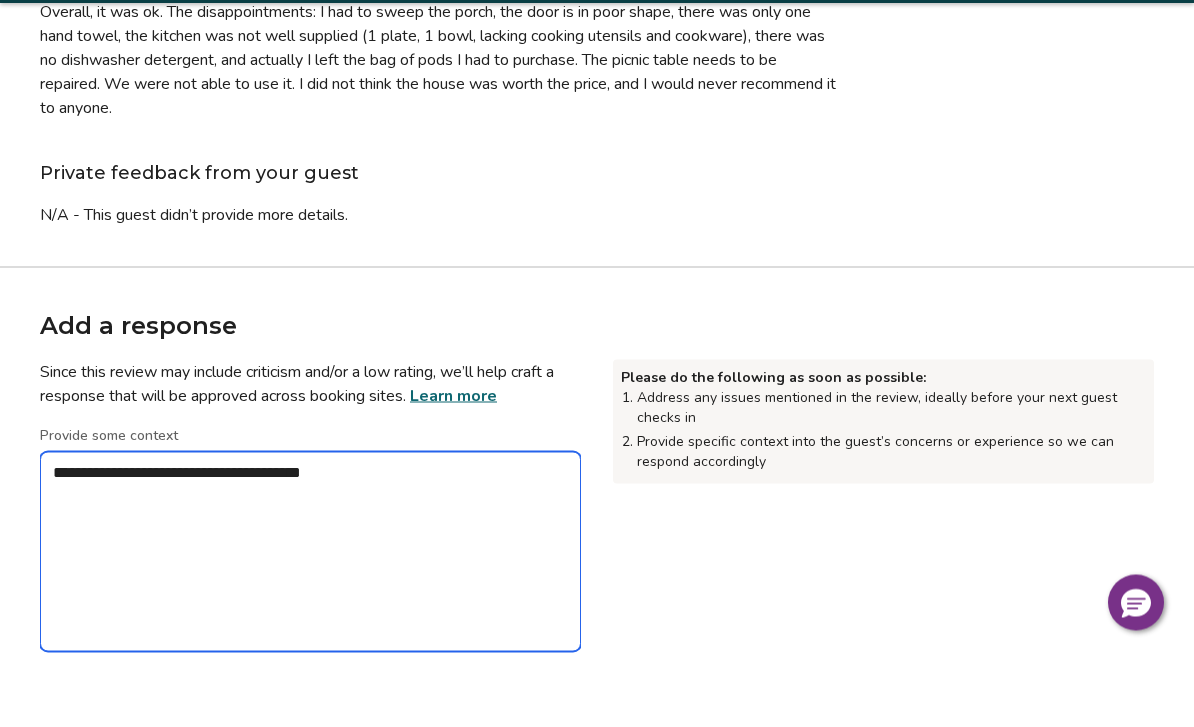 type on "*" 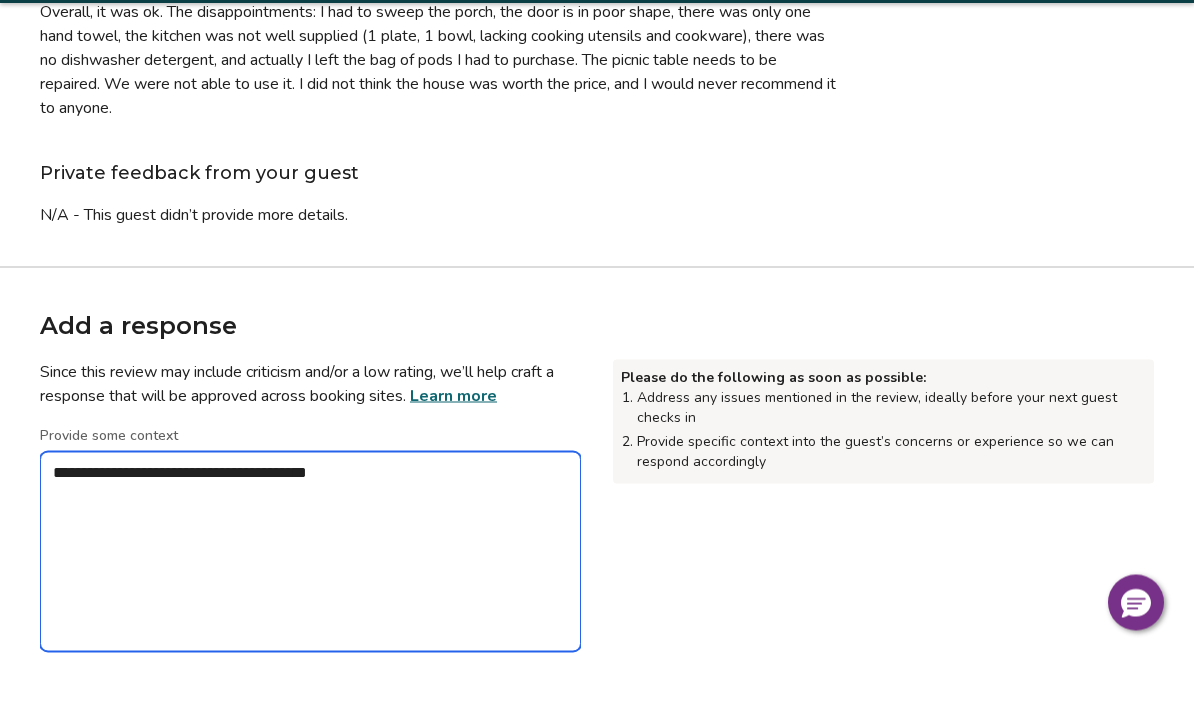 type on "*" 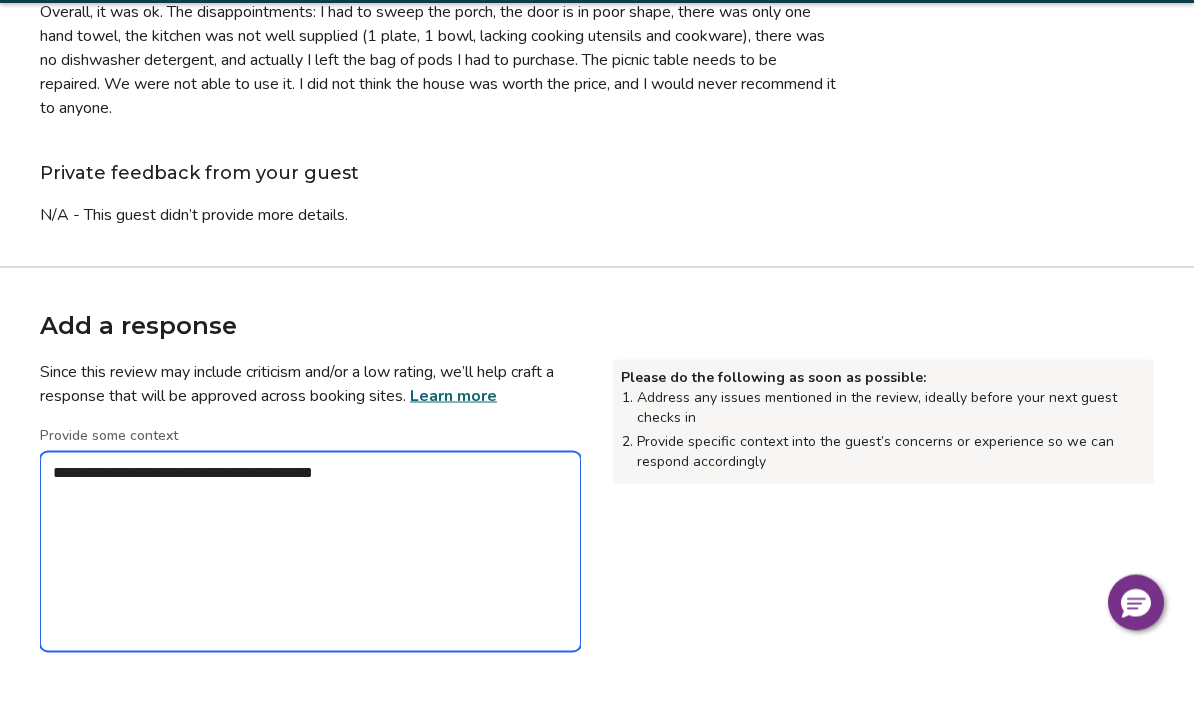 type on "*" 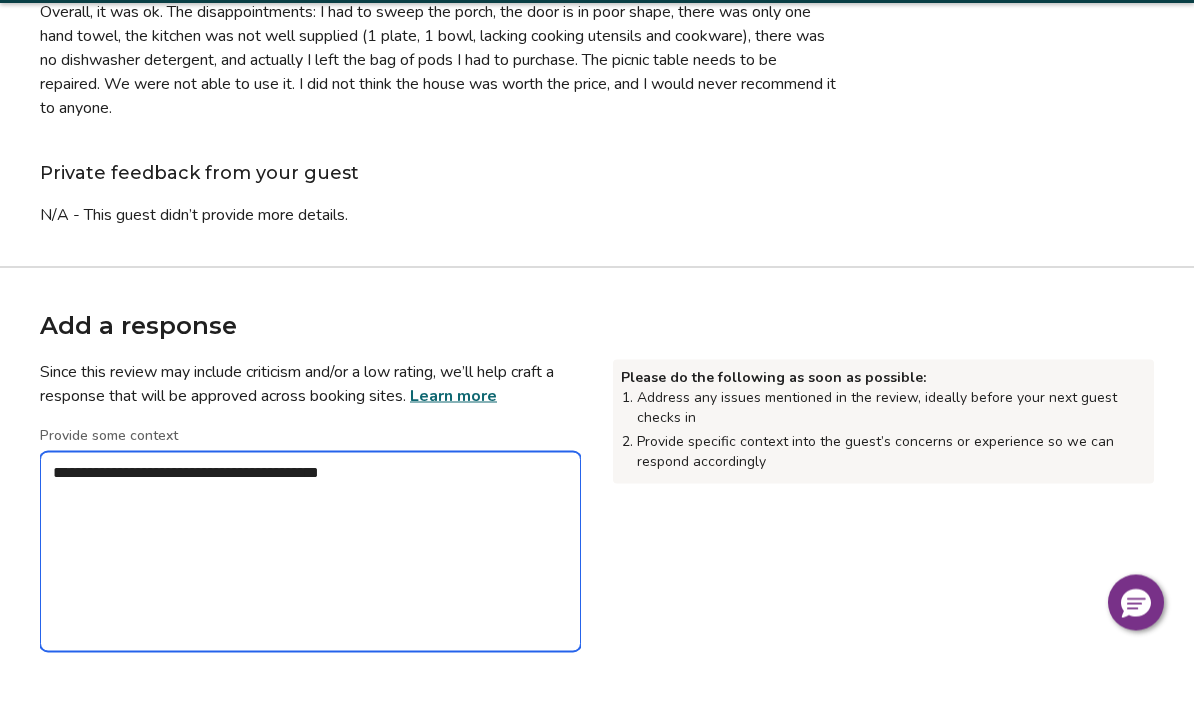 type on "*" 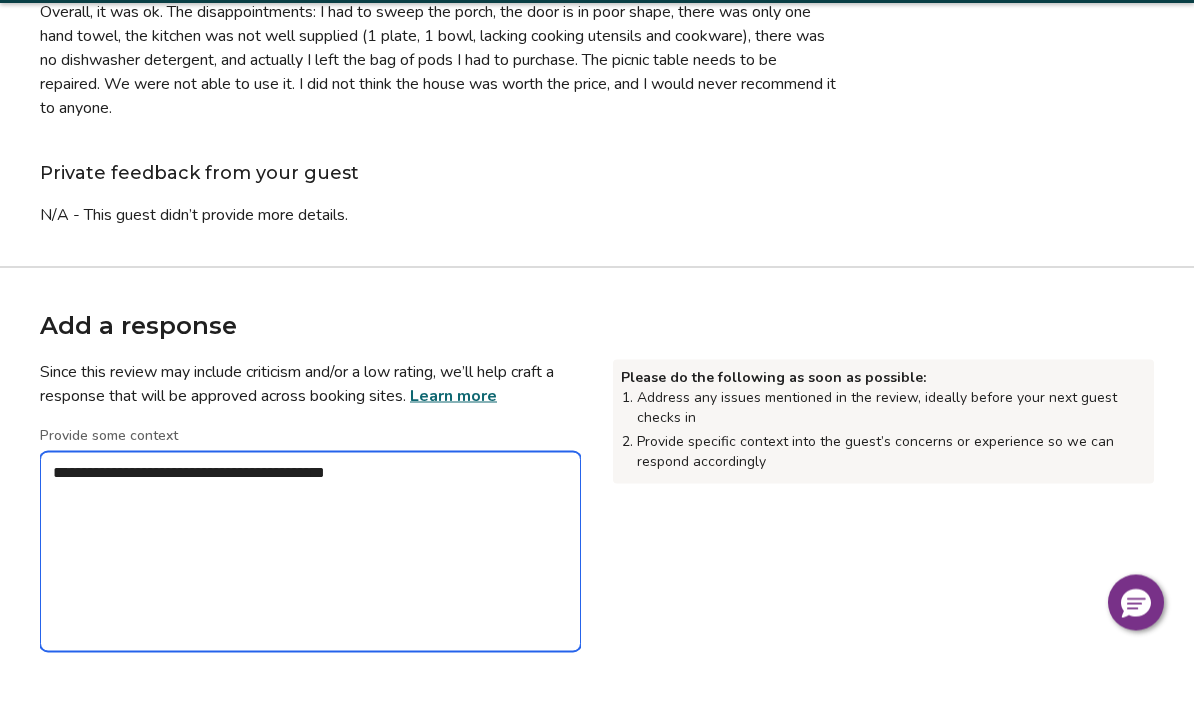 type on "*" 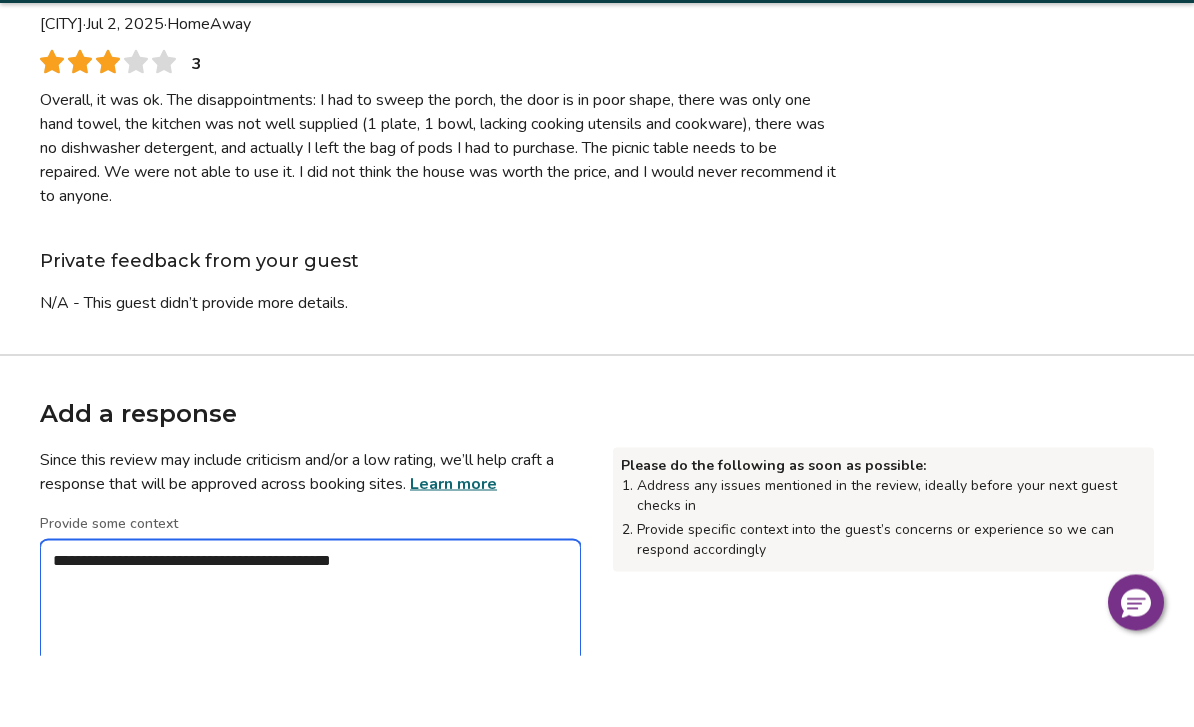 scroll, scrollTop: 200, scrollLeft: 0, axis: vertical 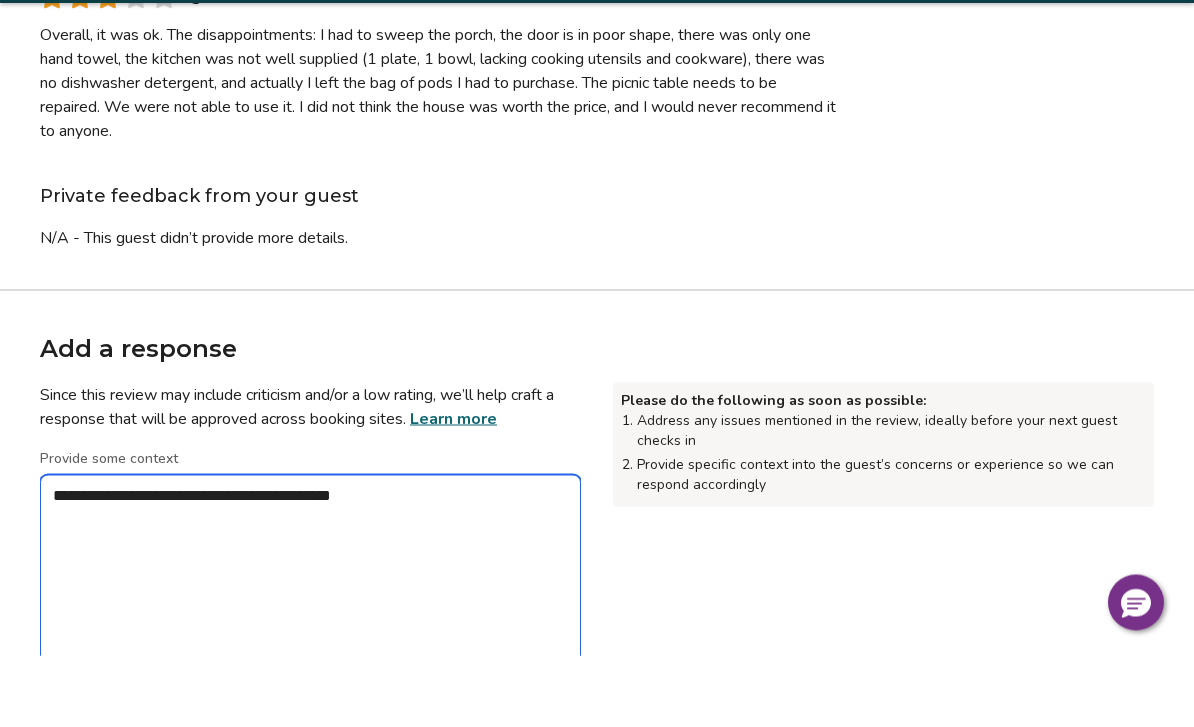 type on "*" 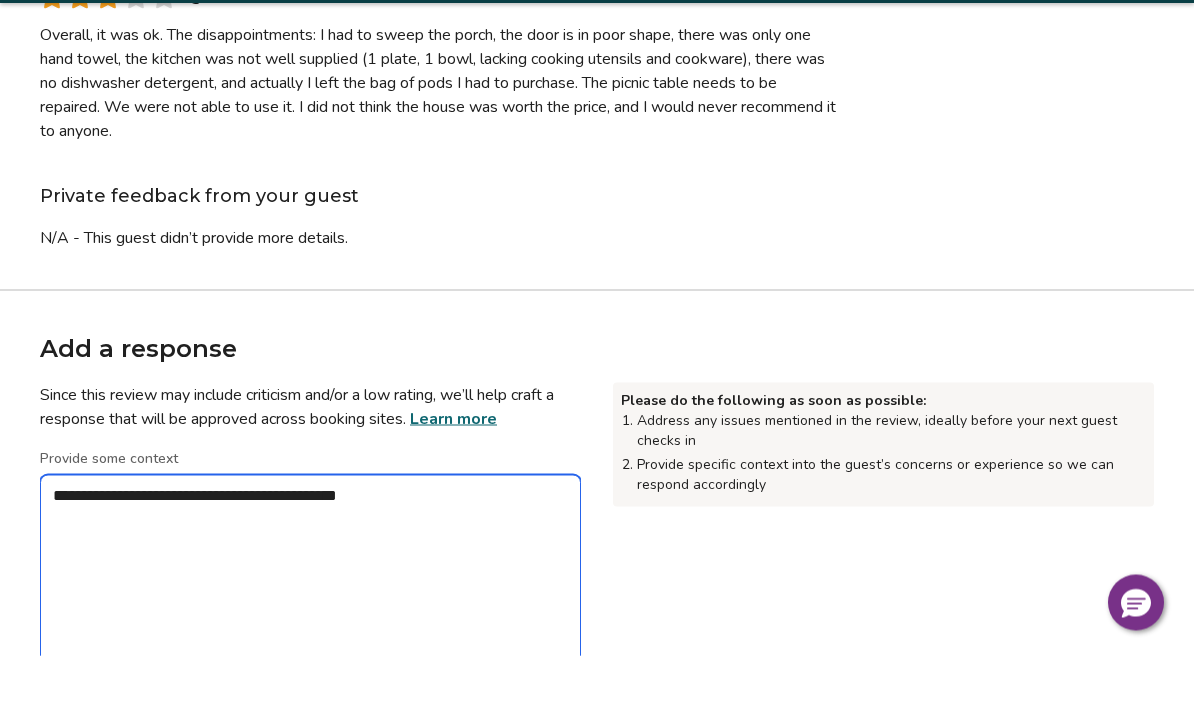 type on "*" 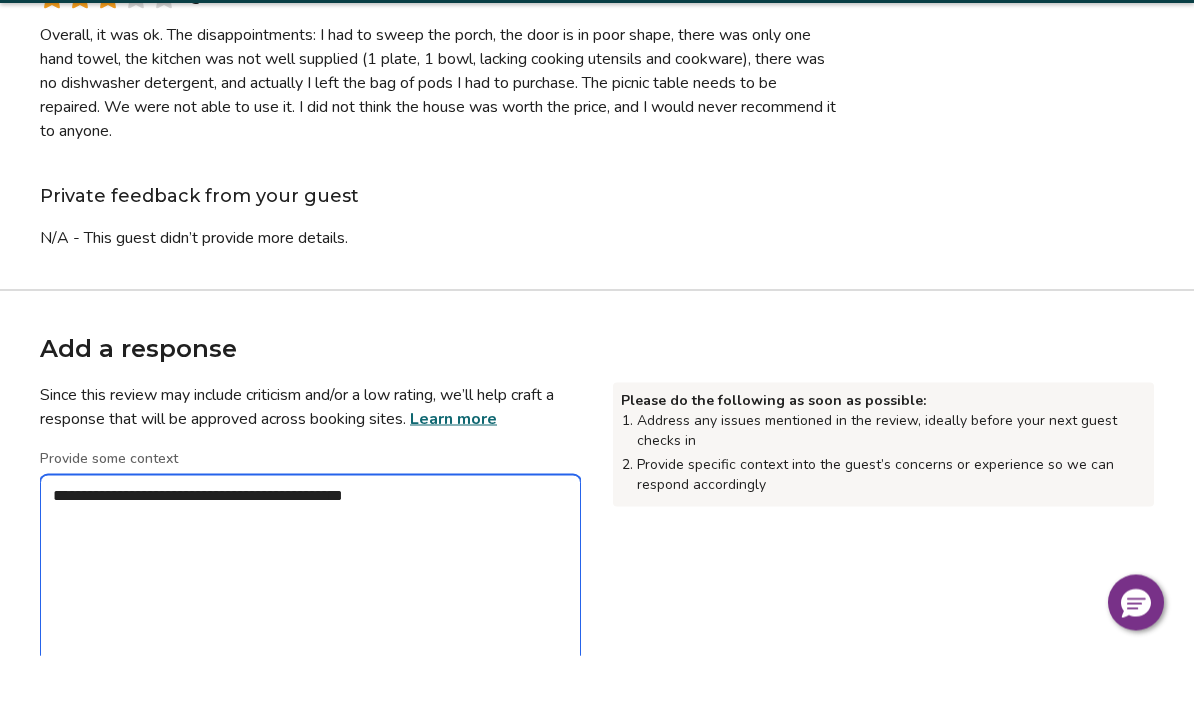 type on "*" 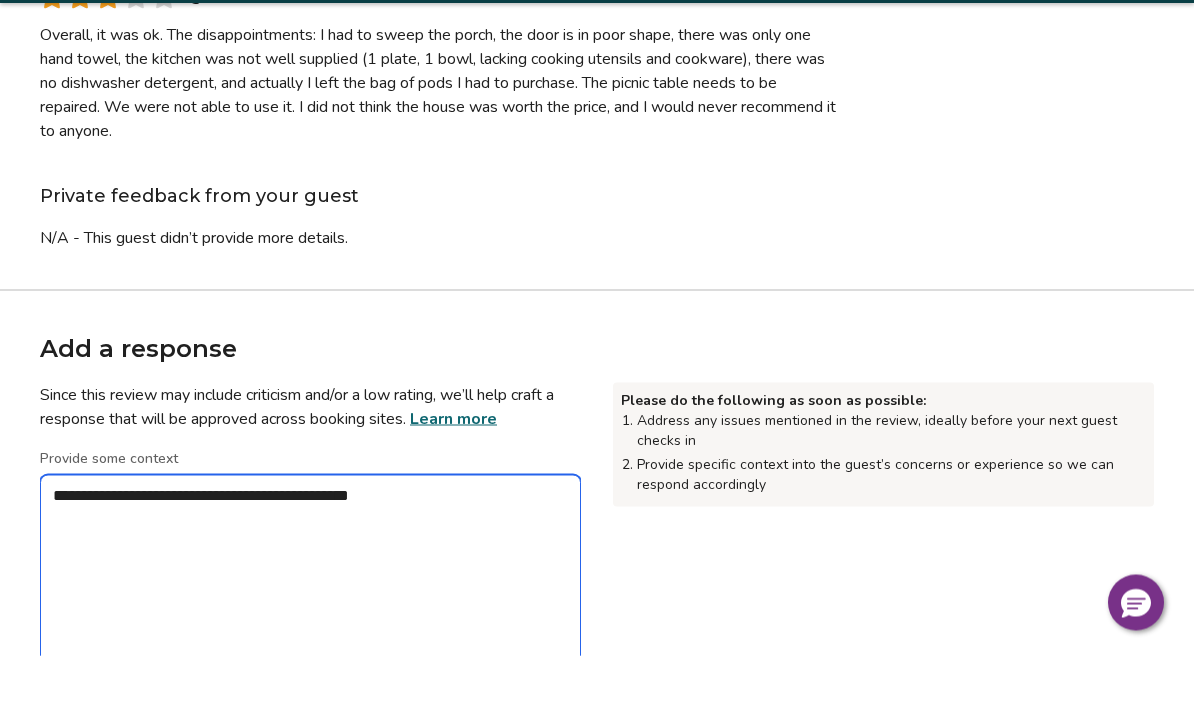 type on "*" 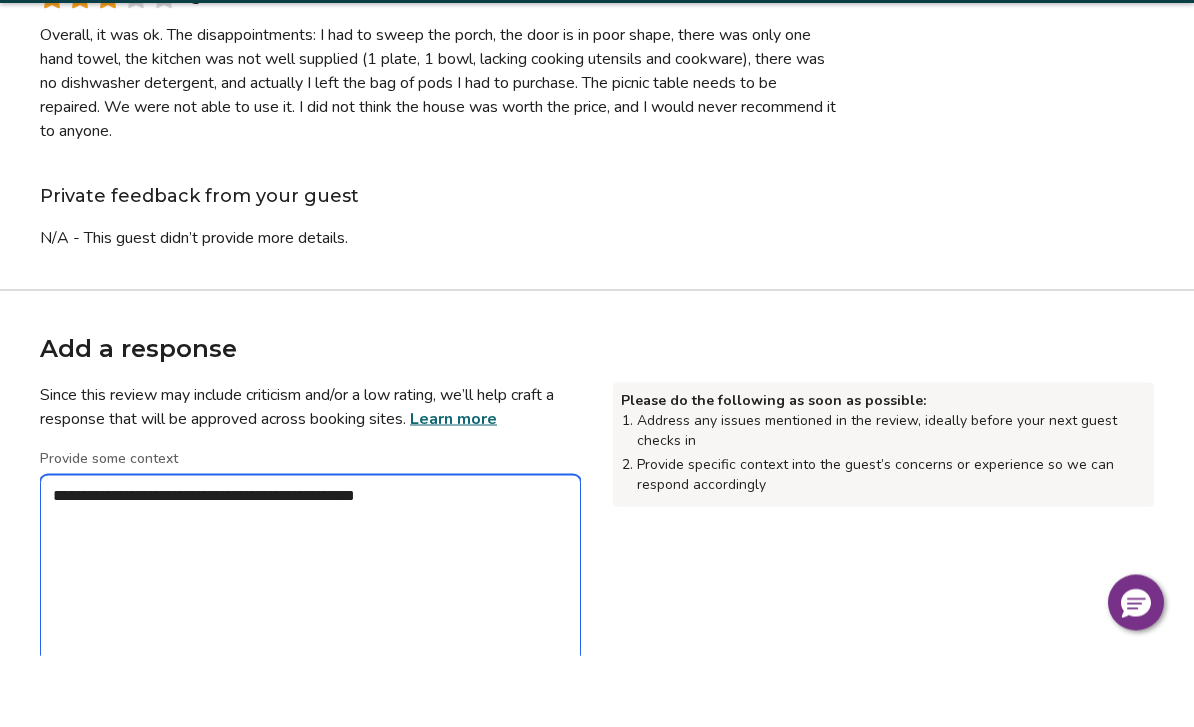 type on "*" 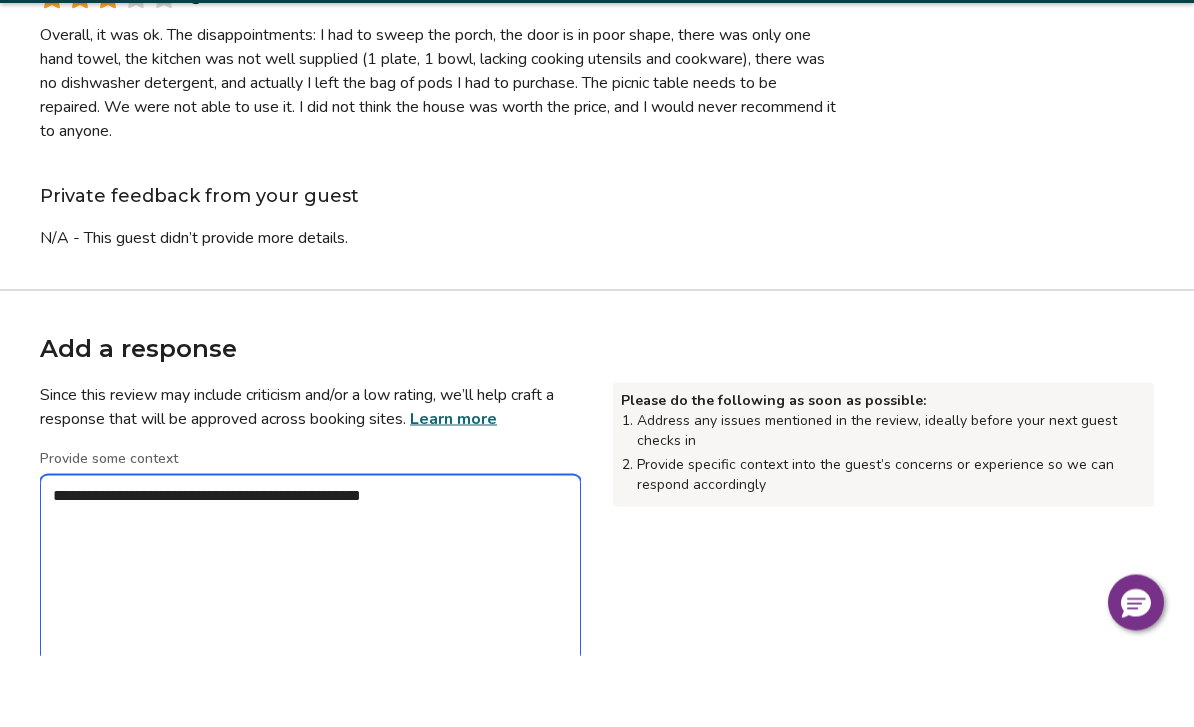 type on "*" 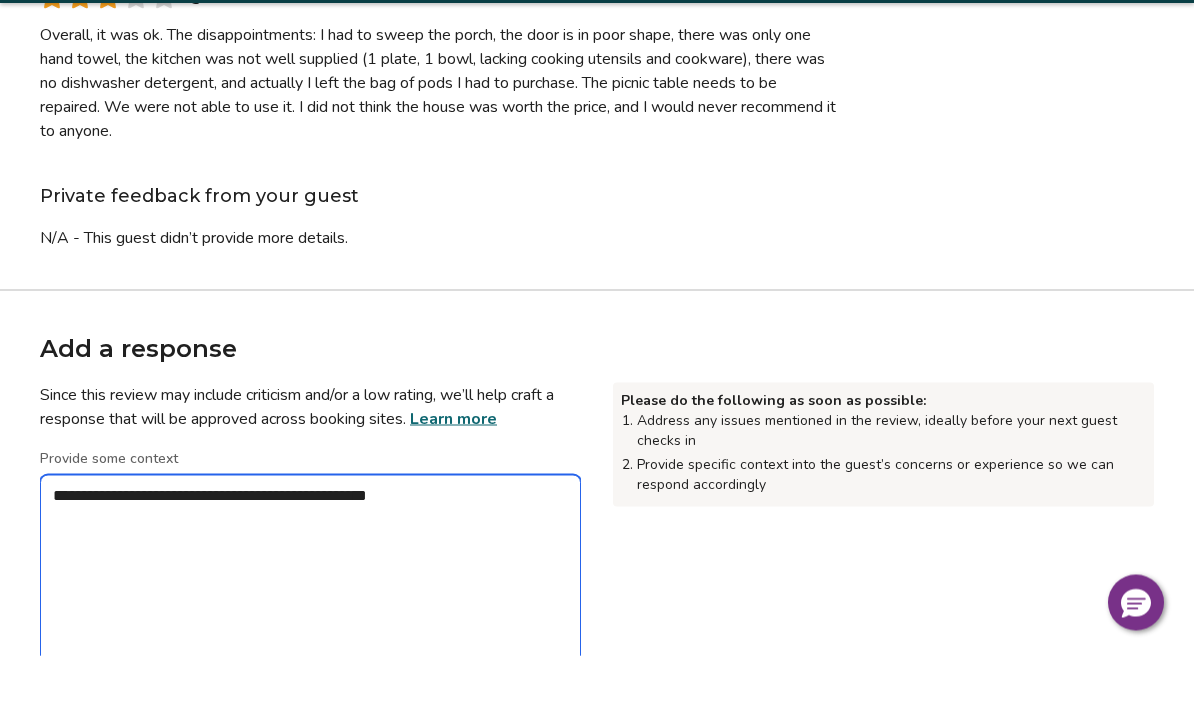 type on "*" 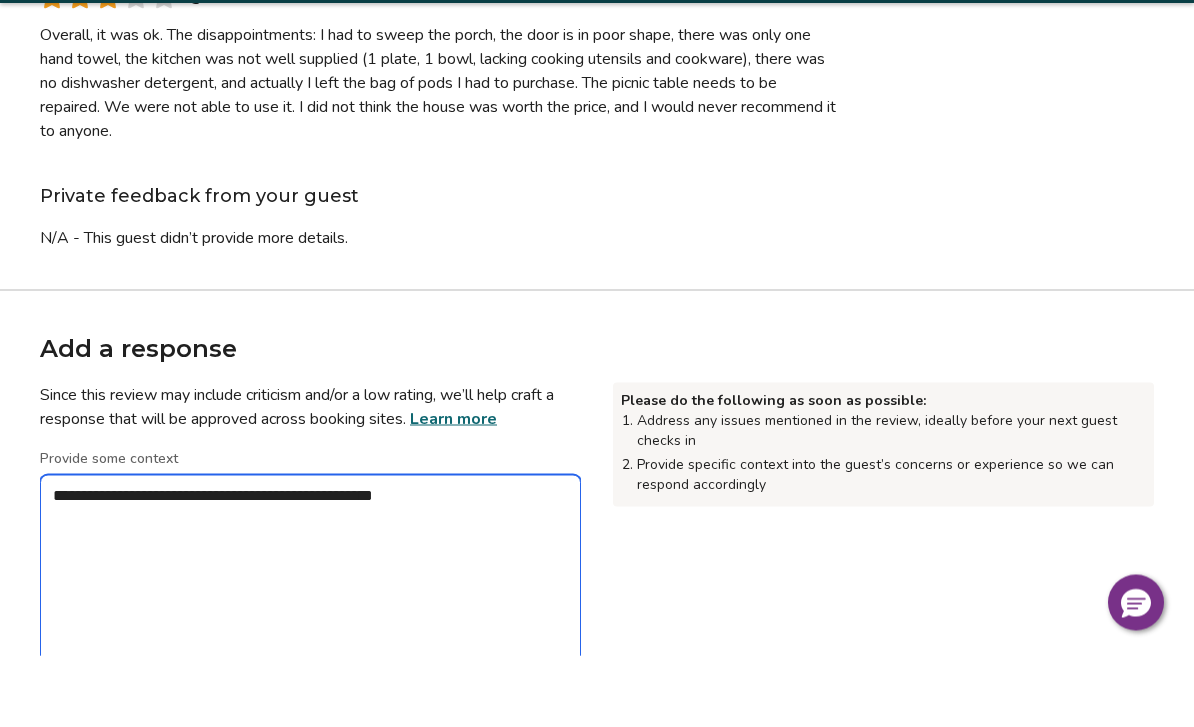 type on "*" 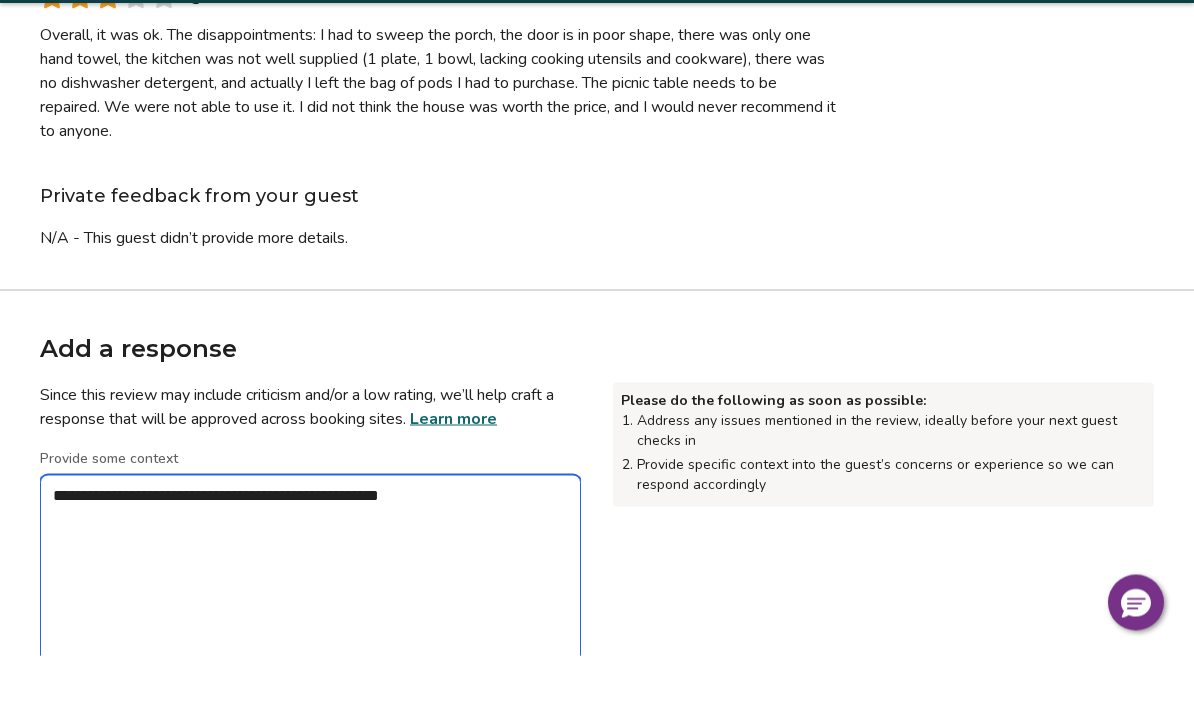 type on "*" 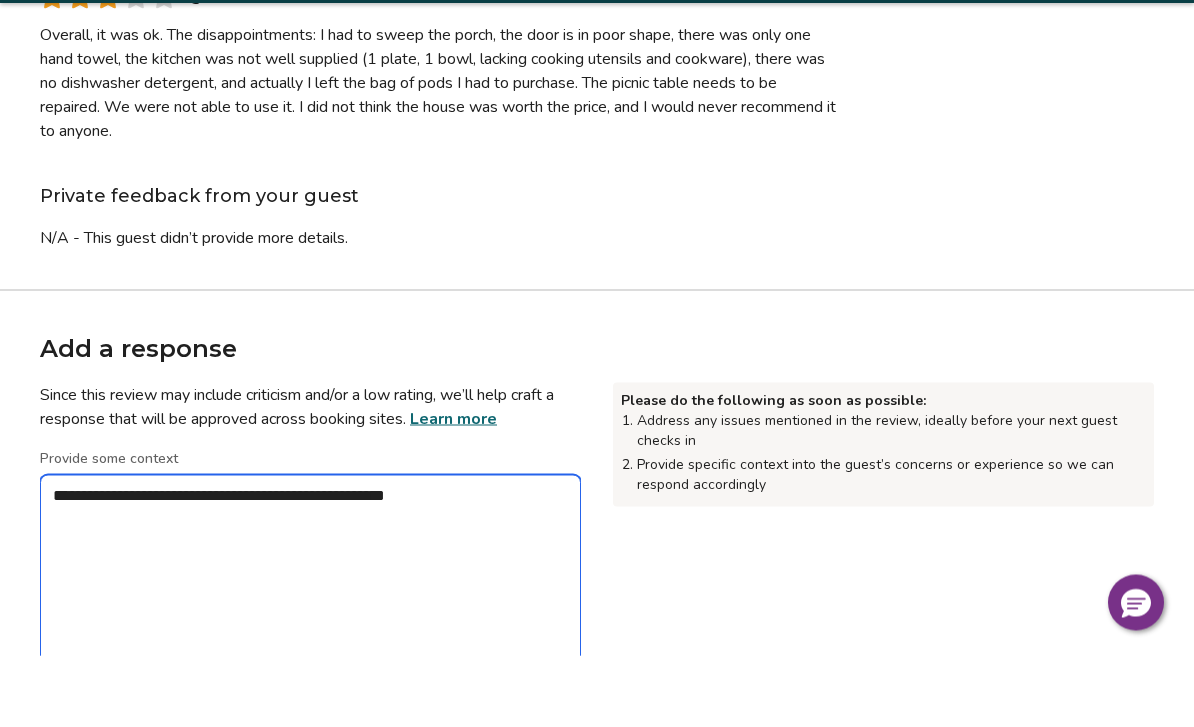 type on "*" 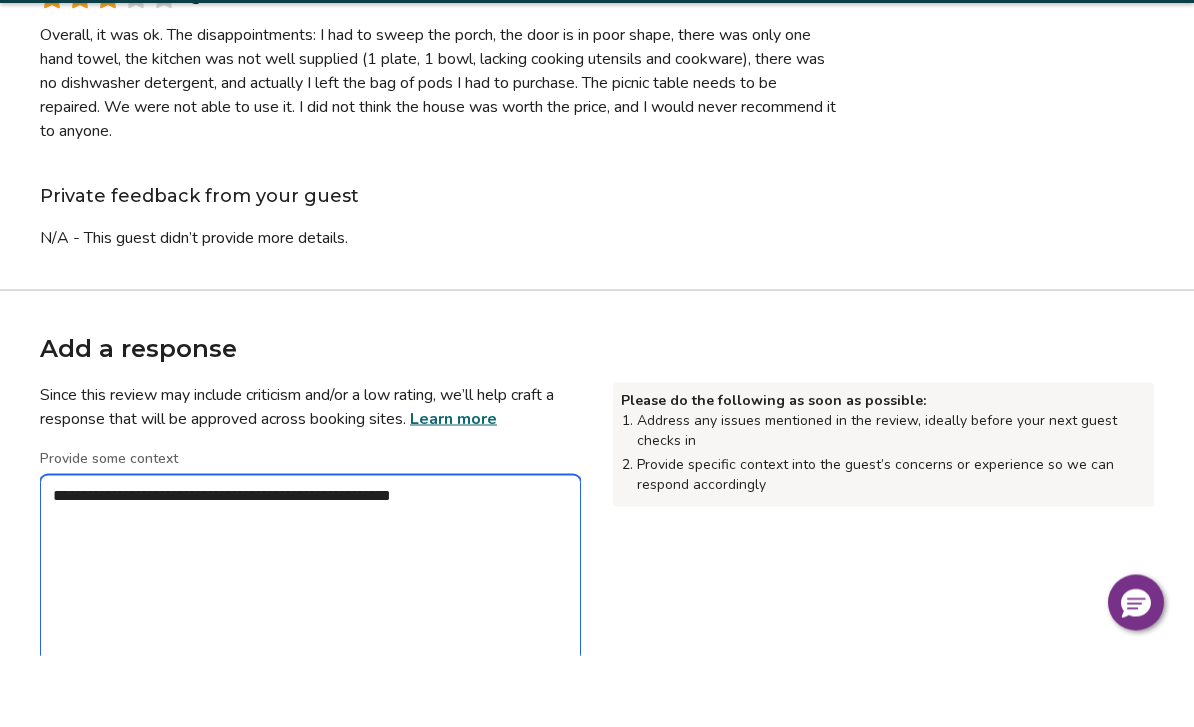 type on "*" 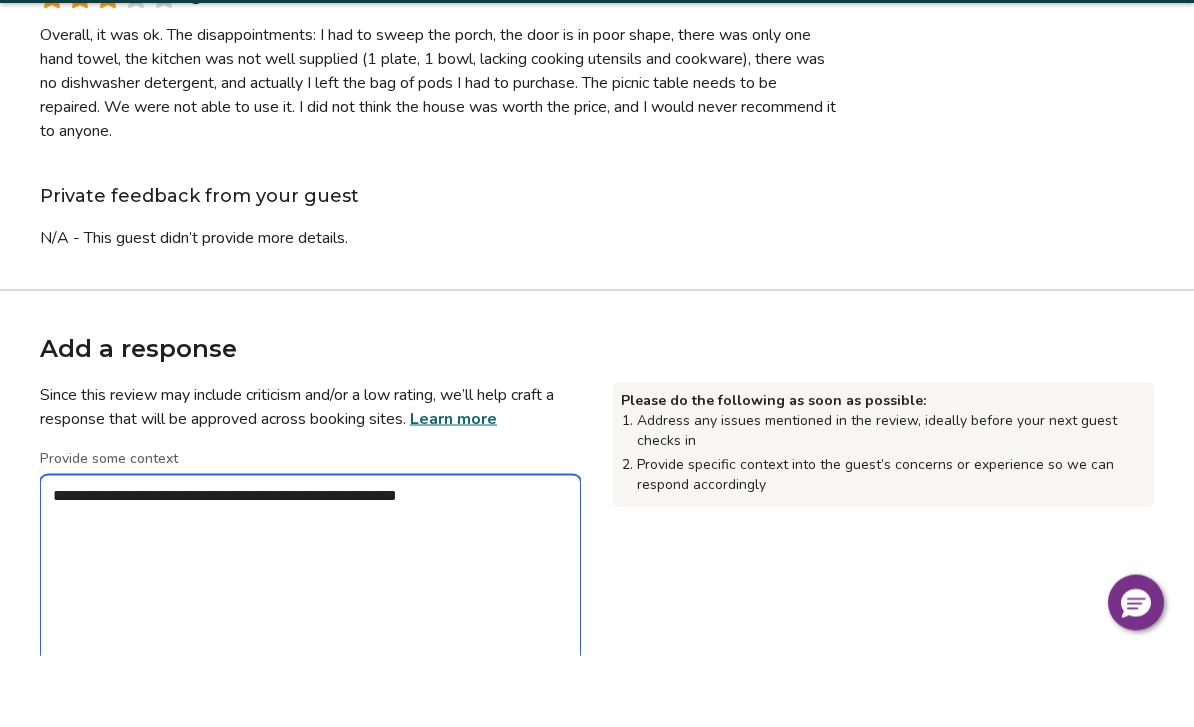 type on "*" 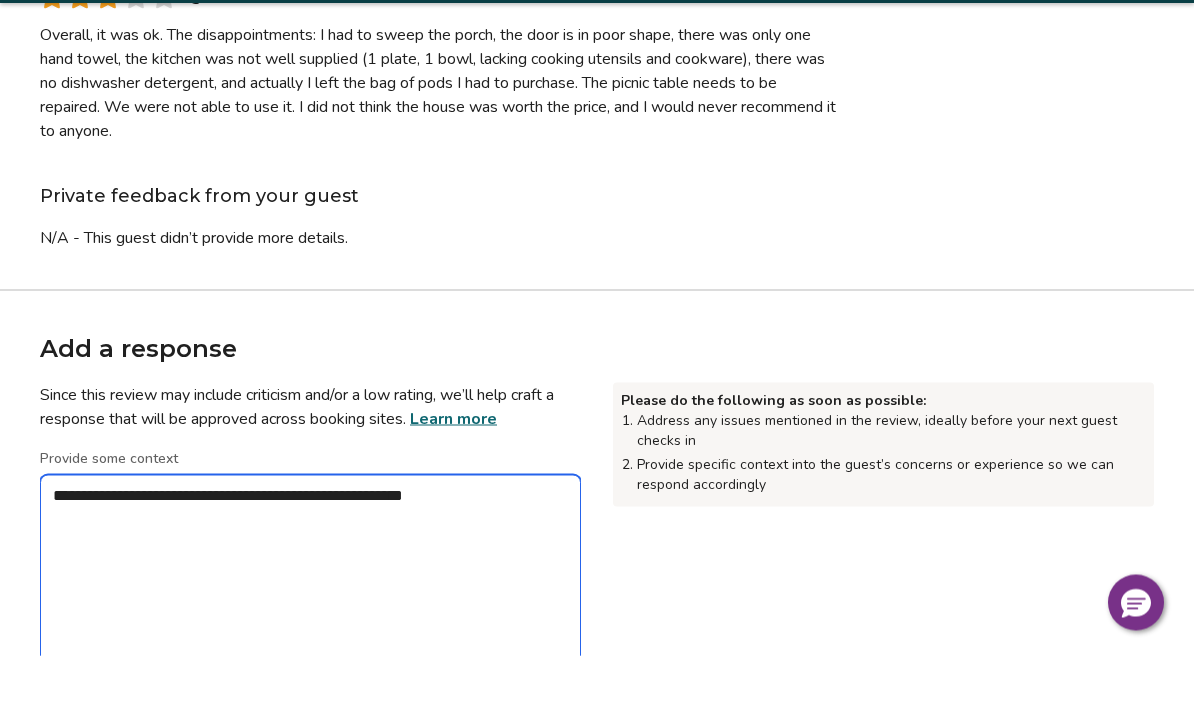 type on "*" 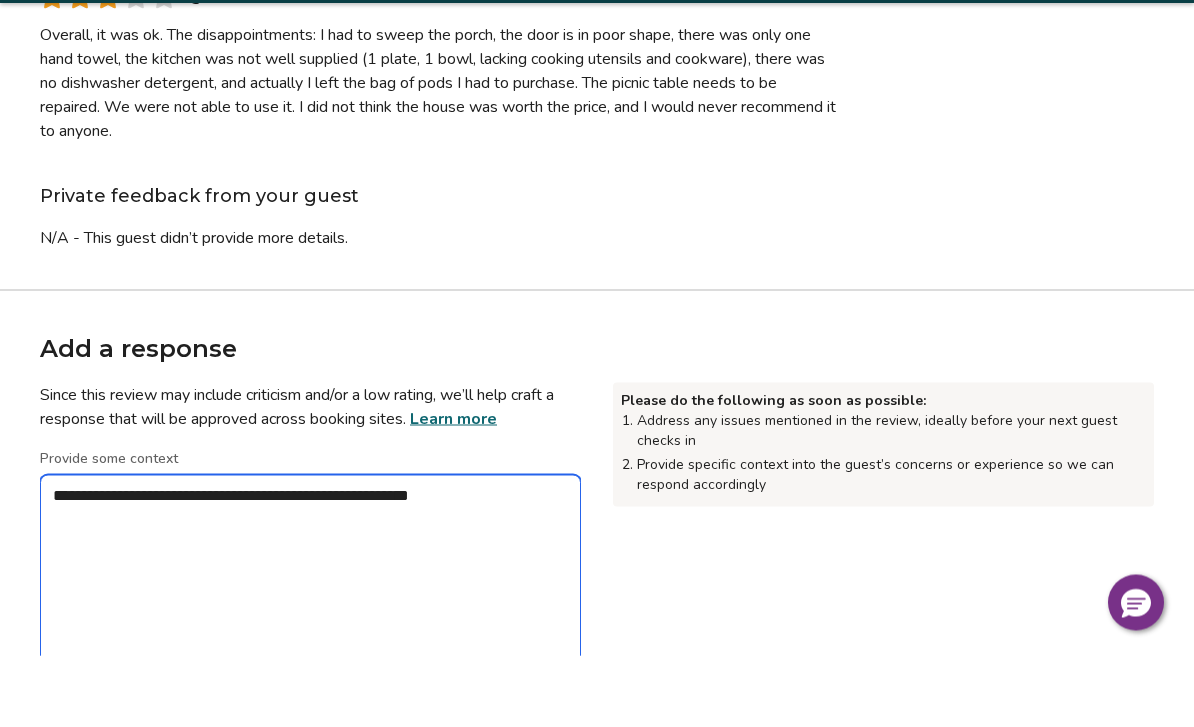 type on "*" 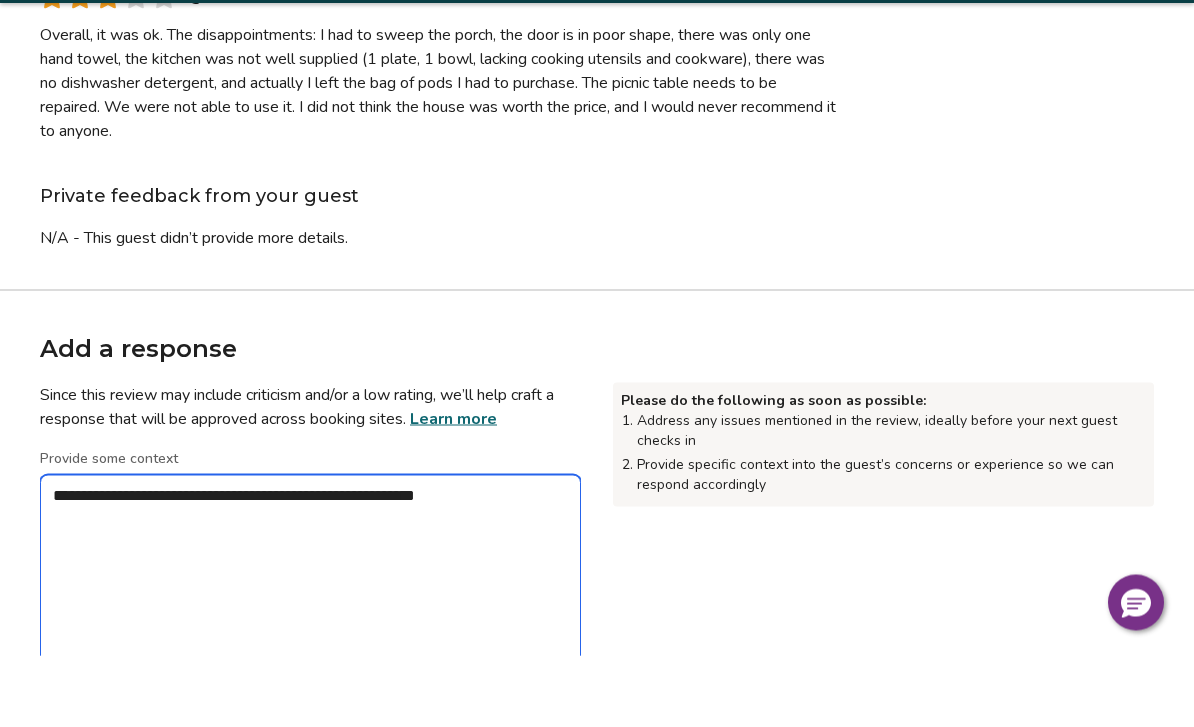 type on "*" 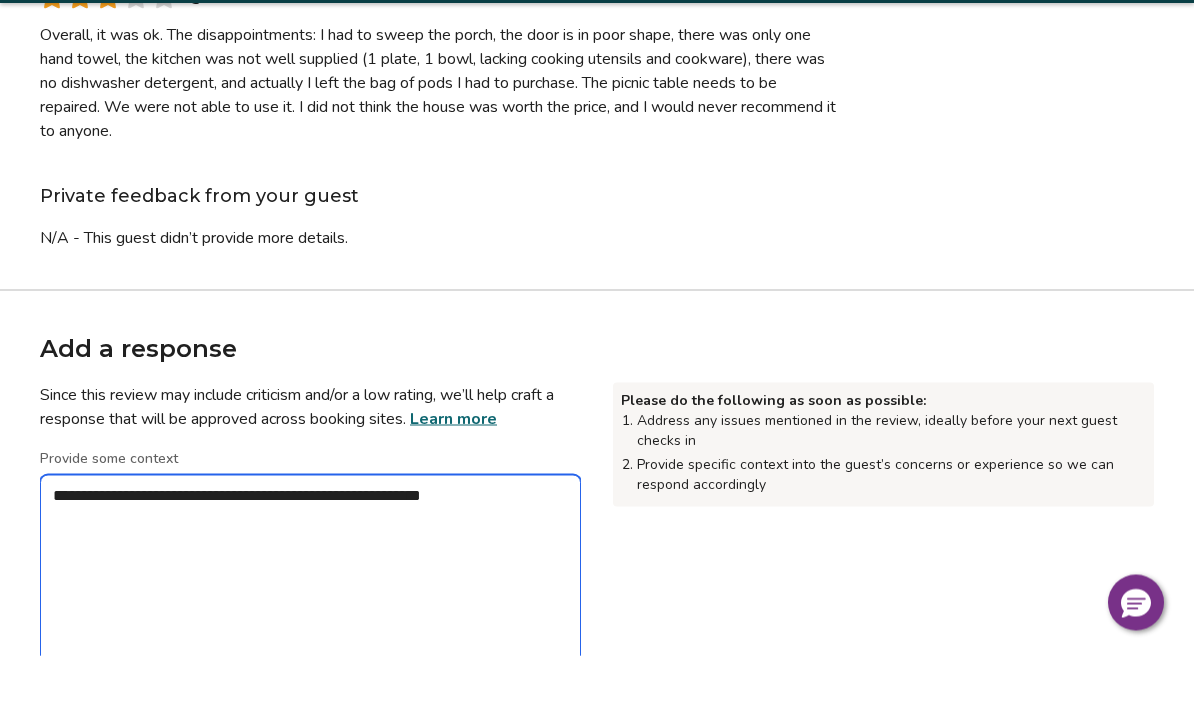 type on "*" 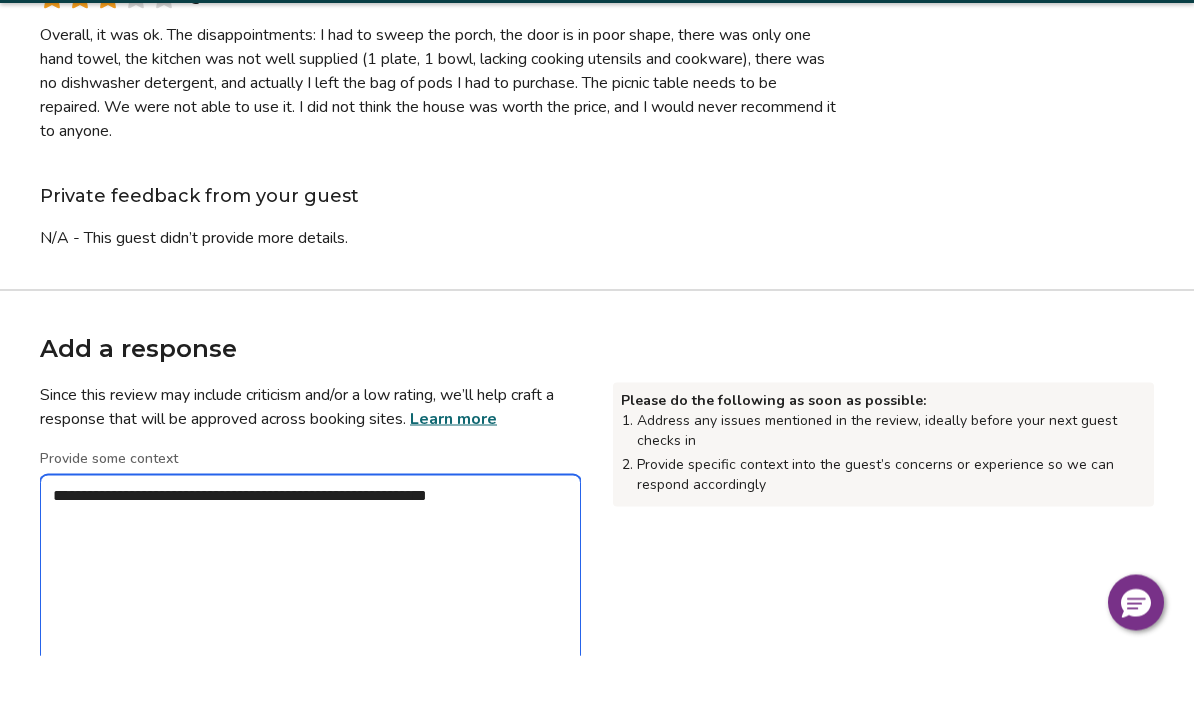 type on "*" 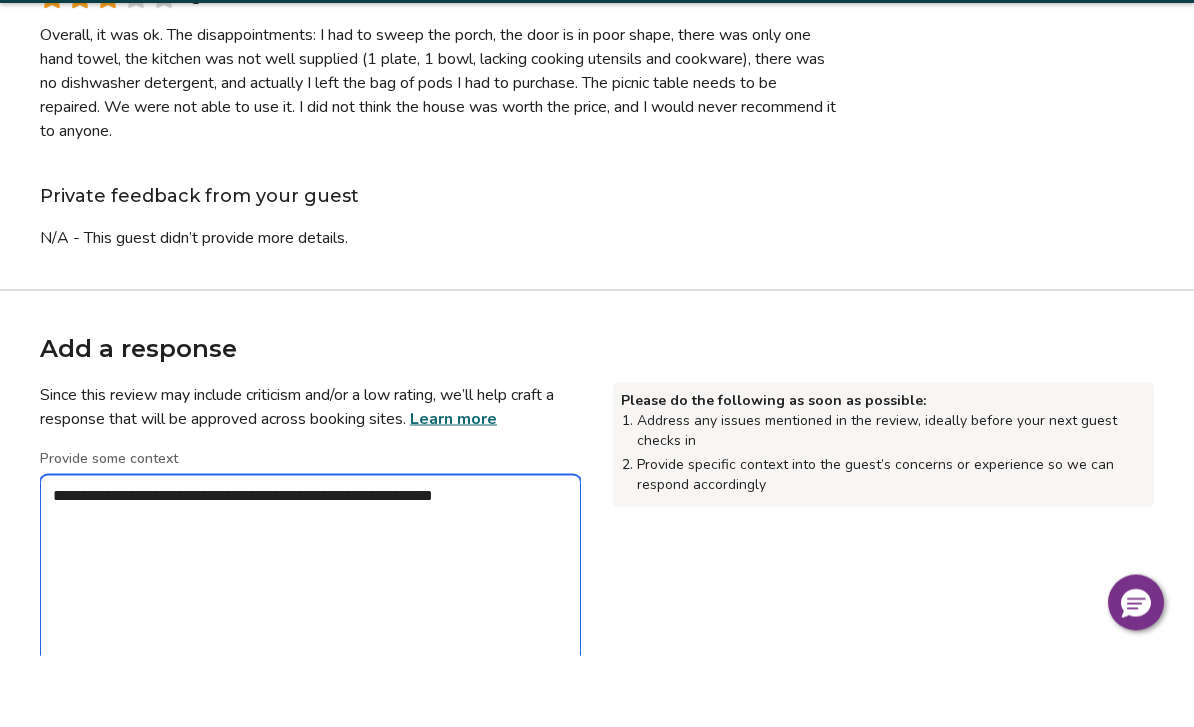 type on "*" 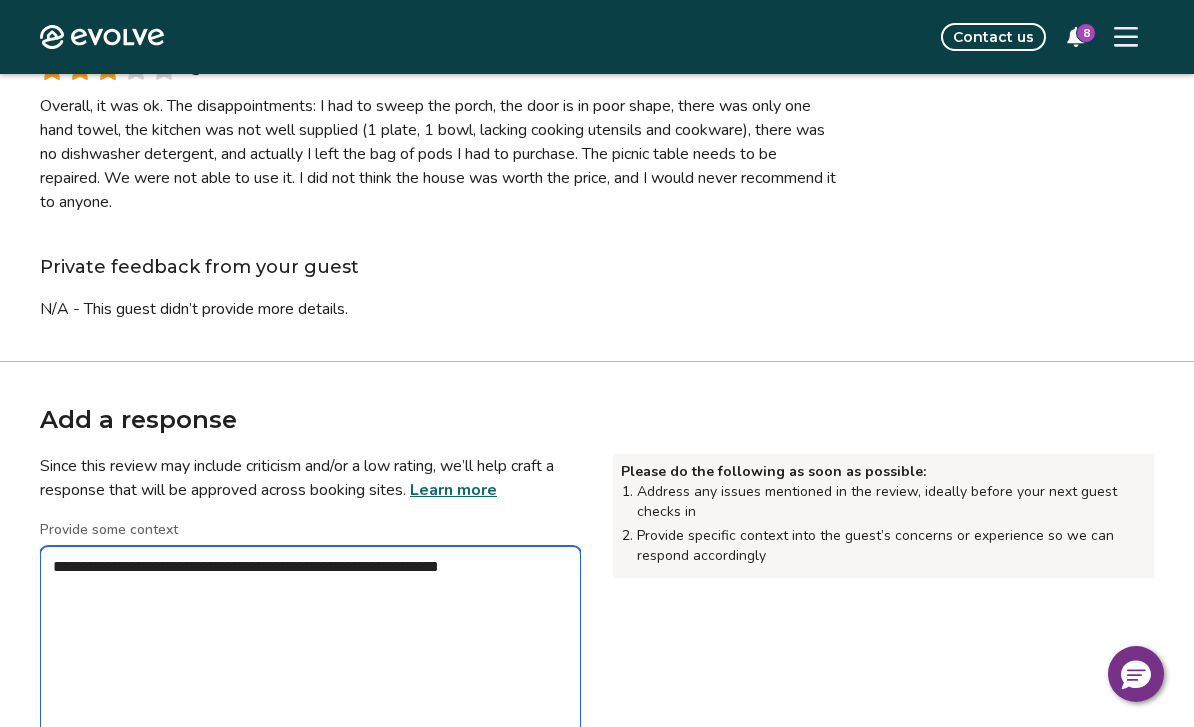 scroll, scrollTop: 192, scrollLeft: 0, axis: vertical 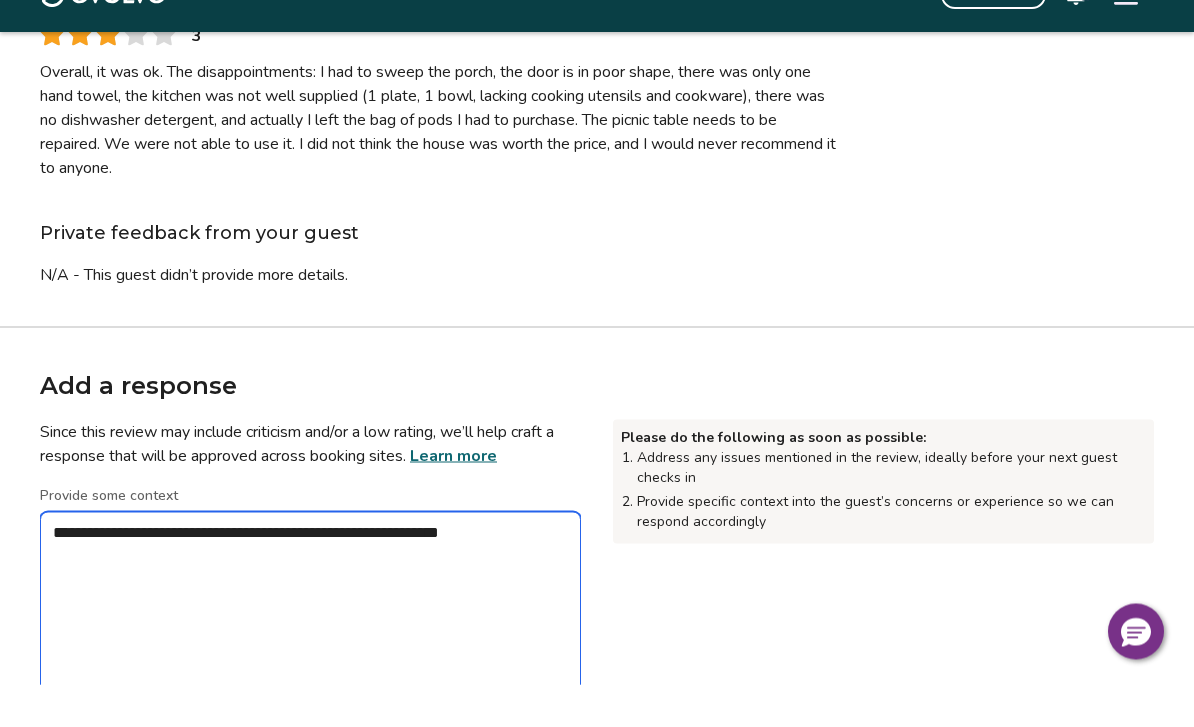 type on "*" 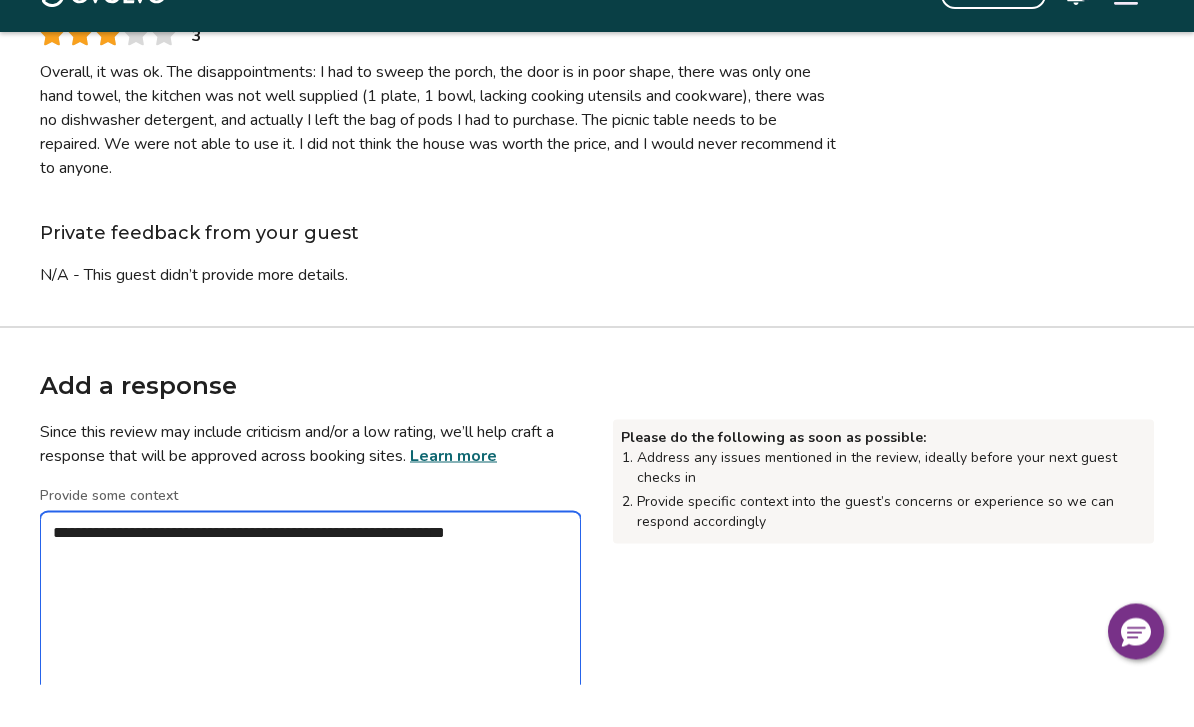 type on "*" 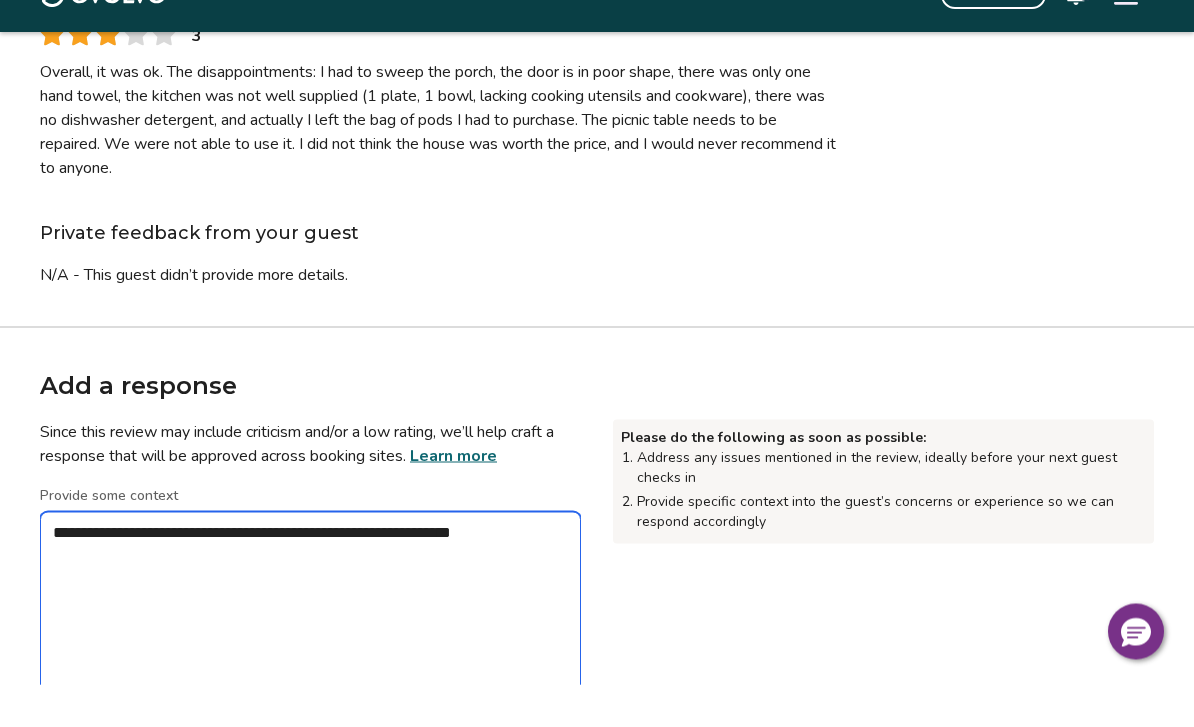 type on "*" 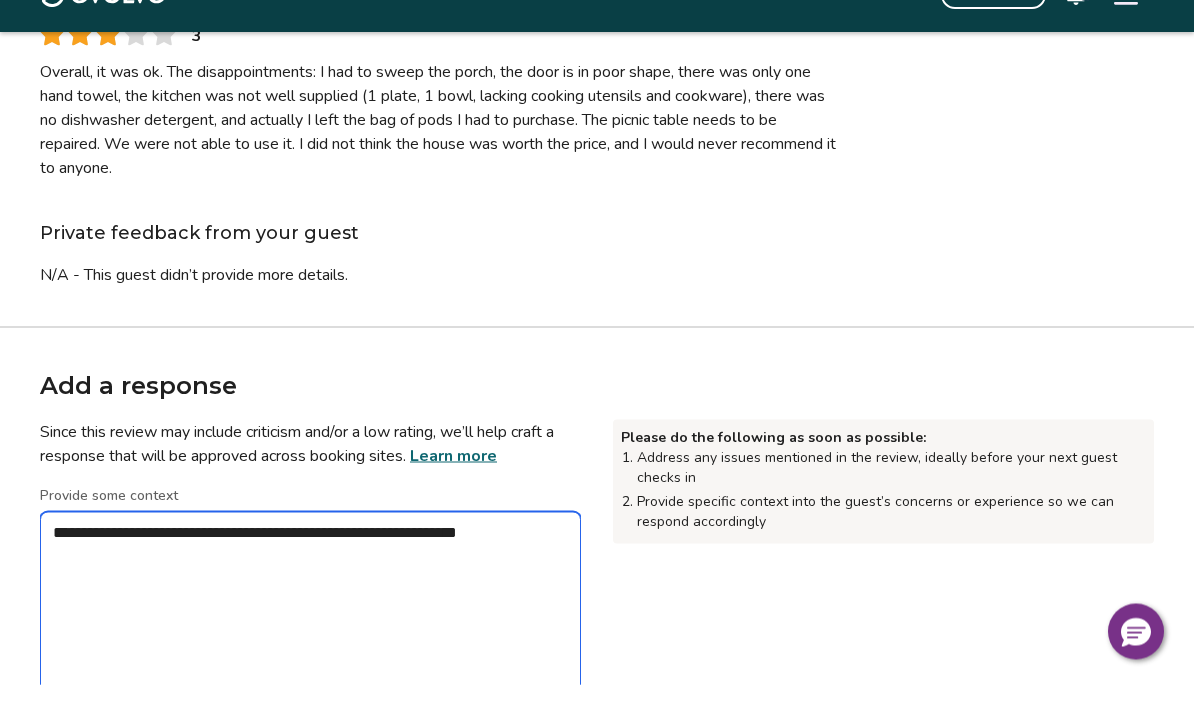 type on "*" 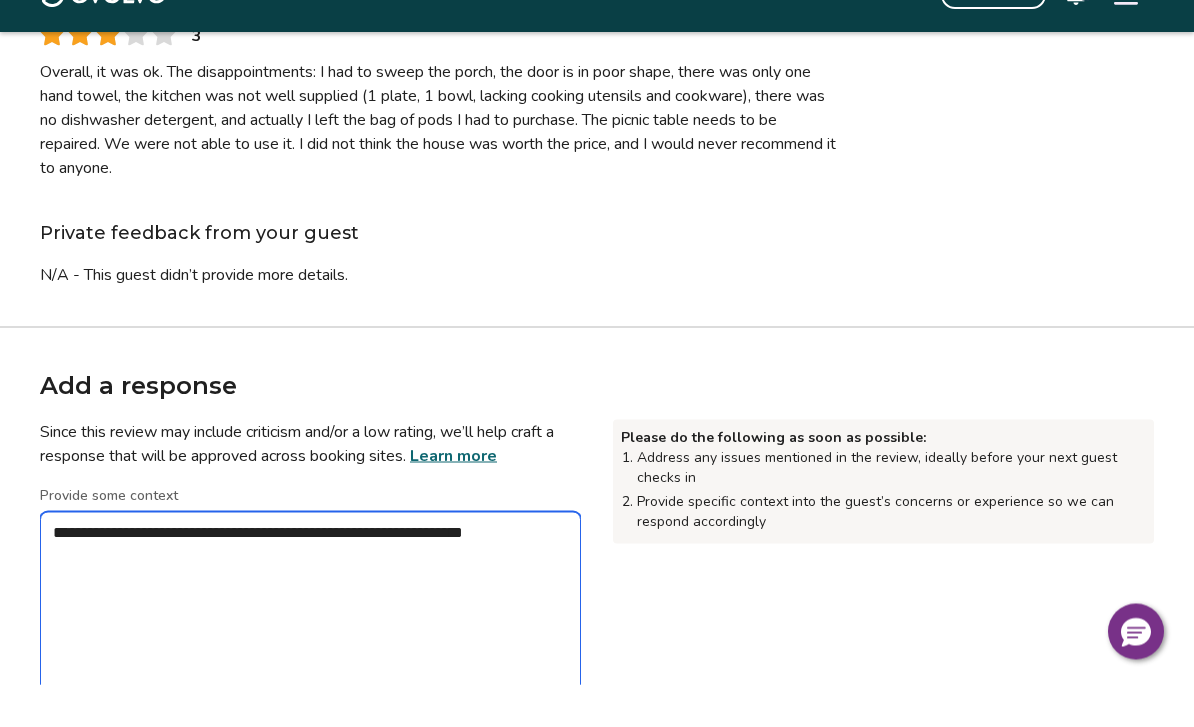 type on "*" 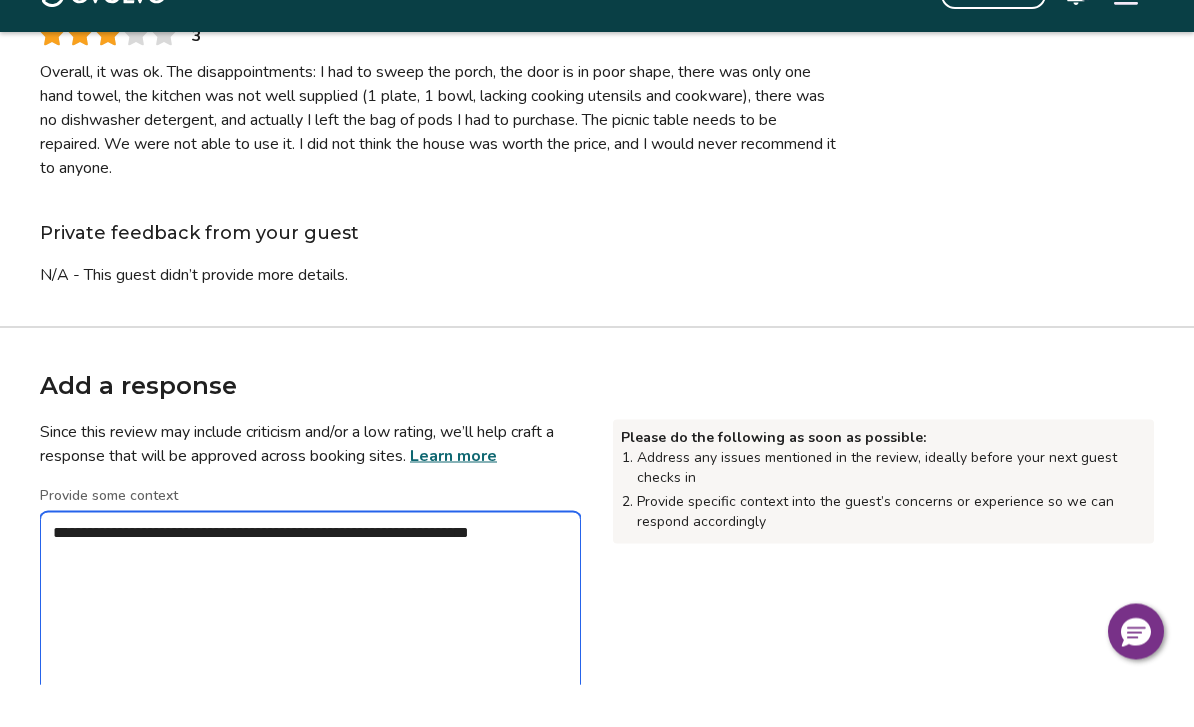 type on "*" 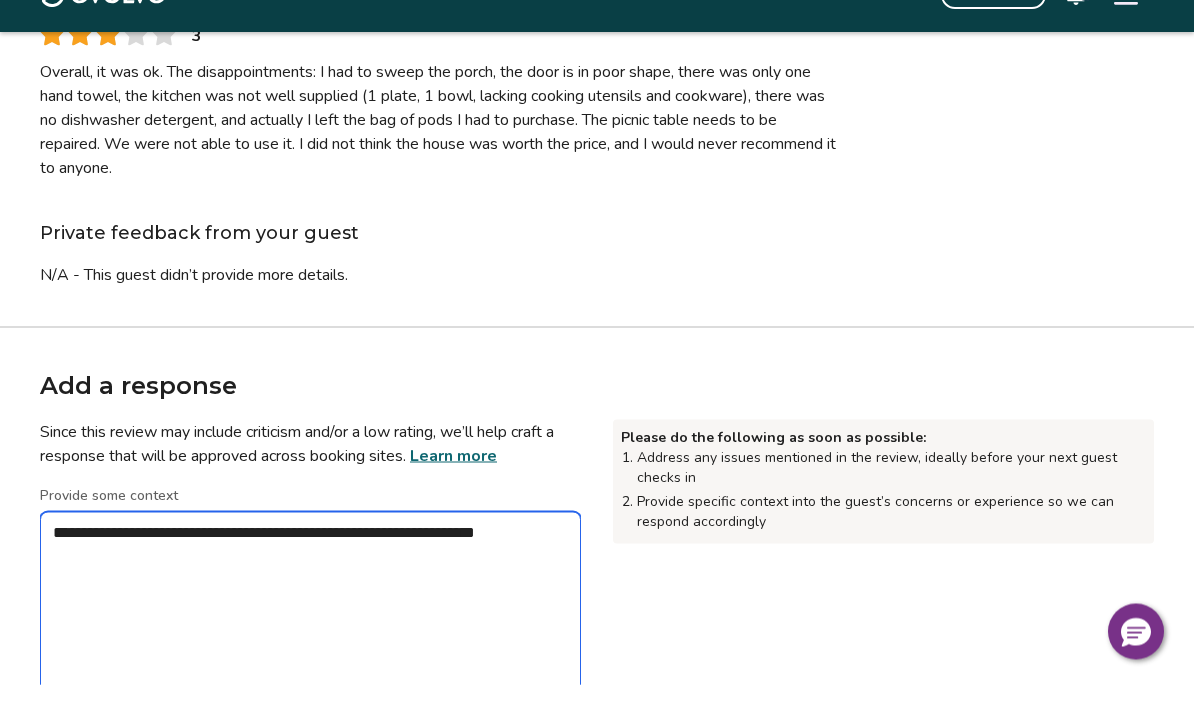 type on "*" 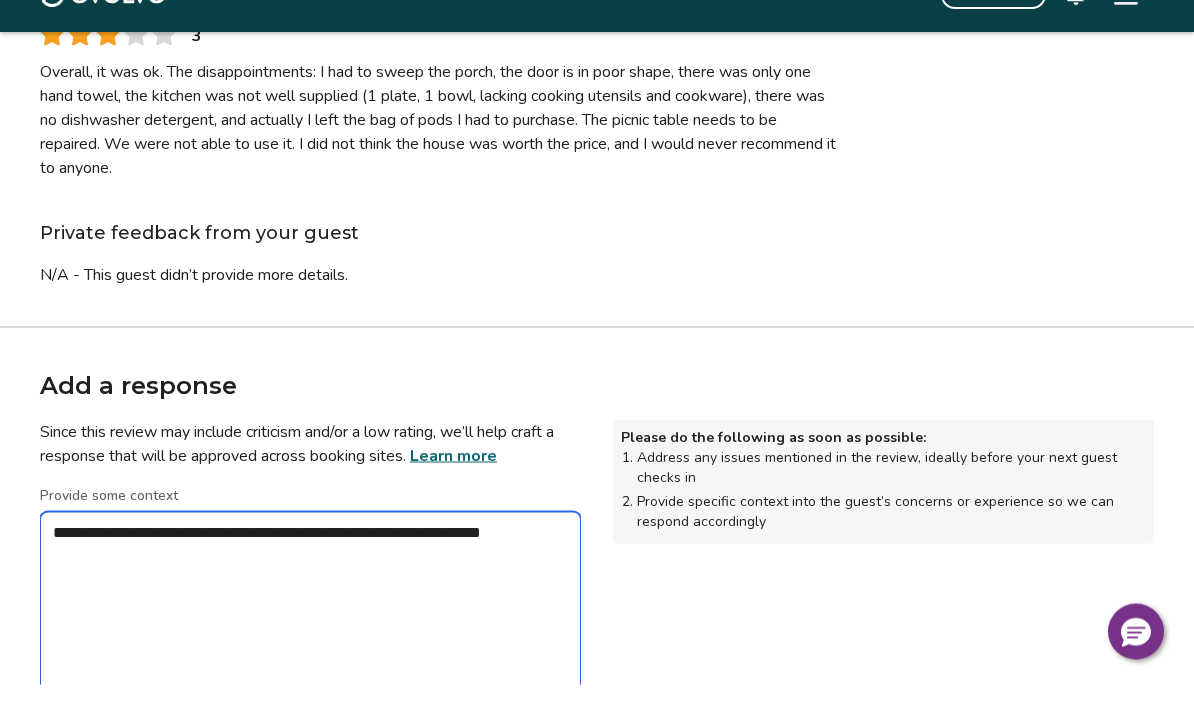 type on "*" 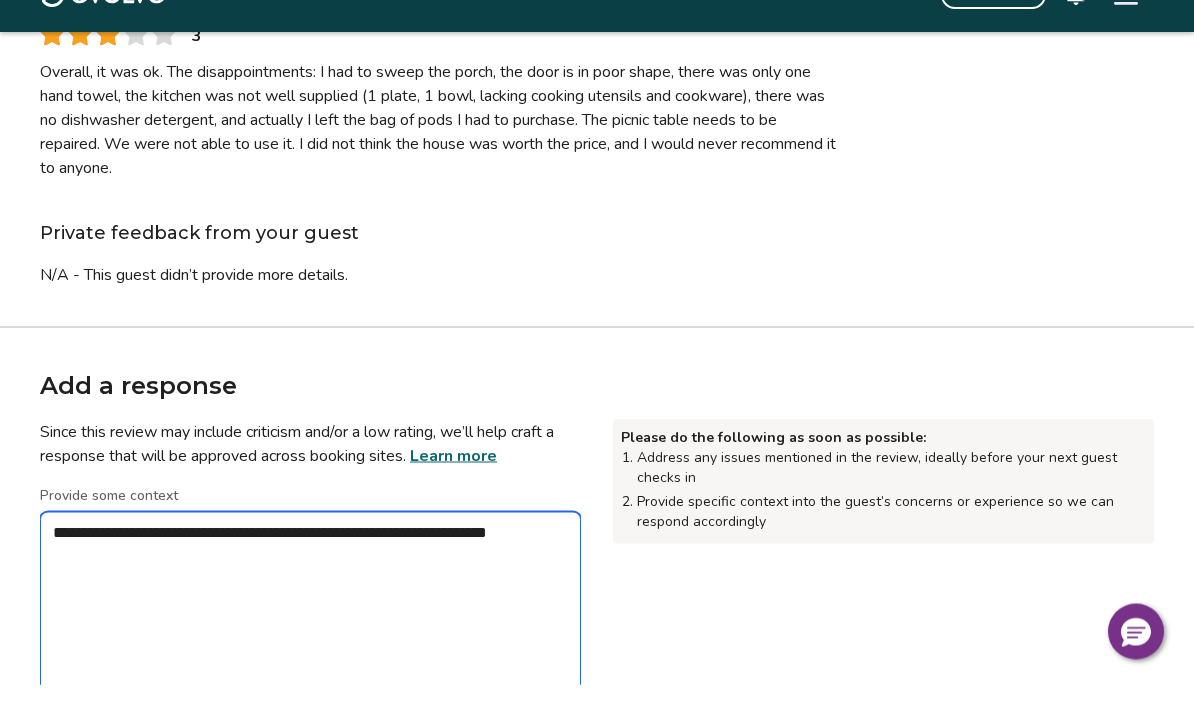 type on "*" 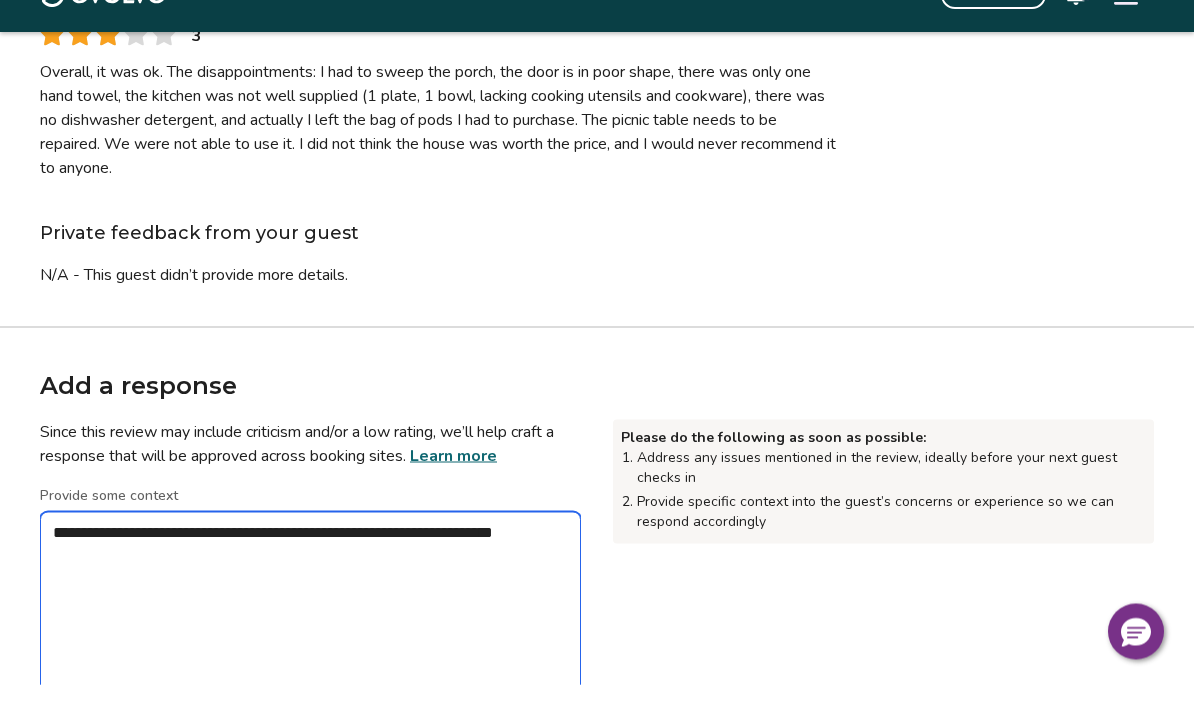 type on "*" 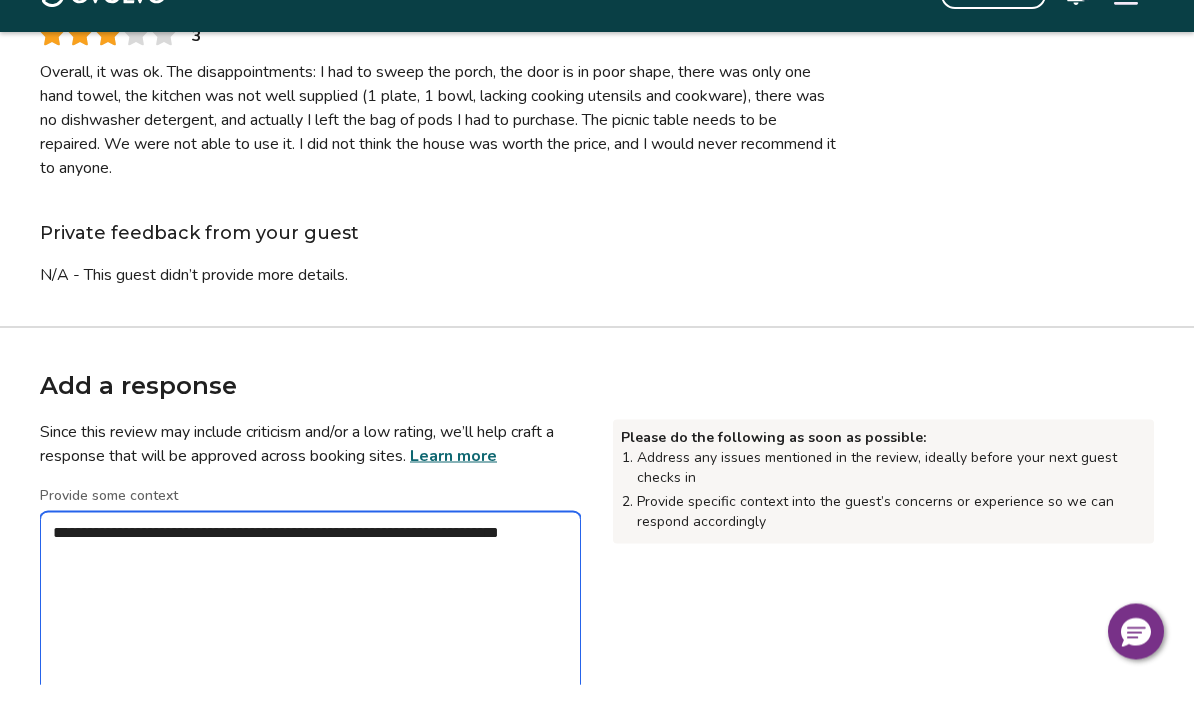 type on "*" 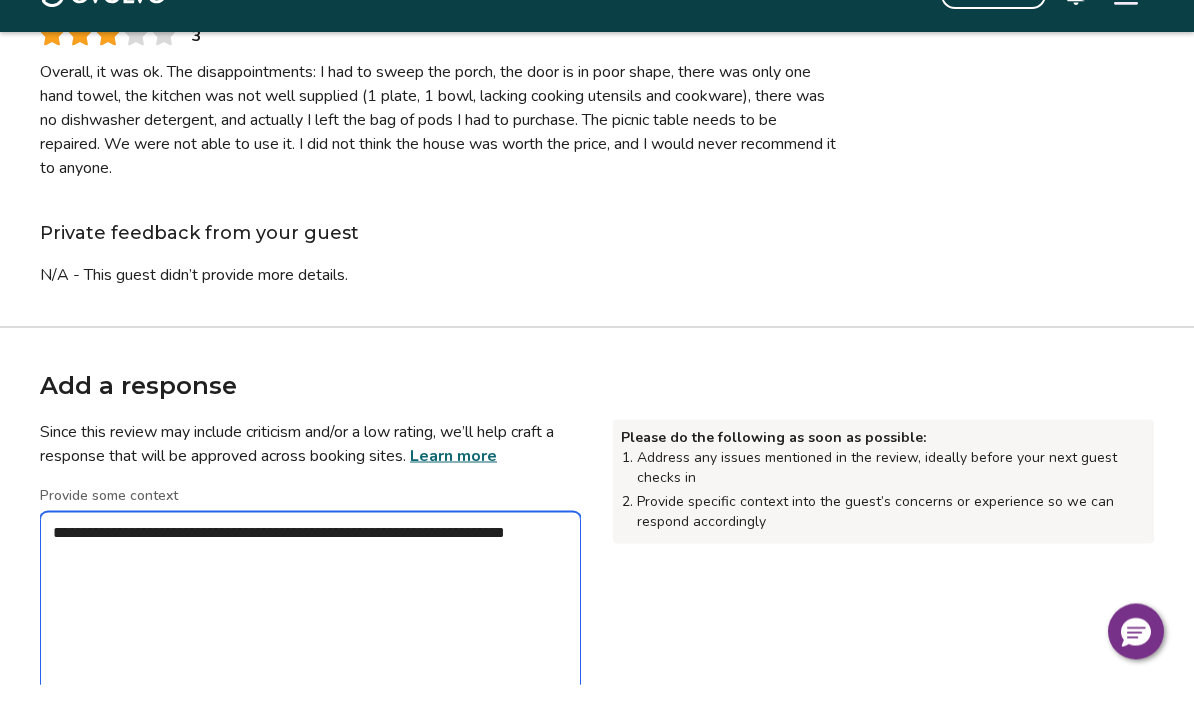 type on "*" 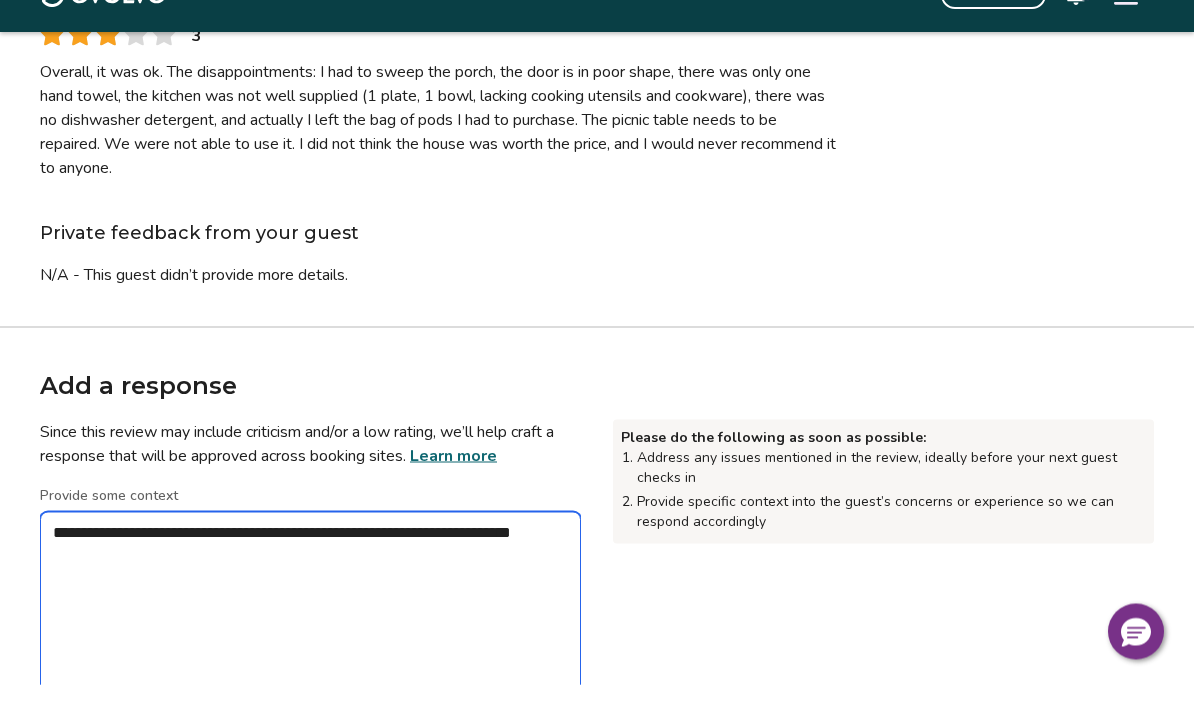 type on "*" 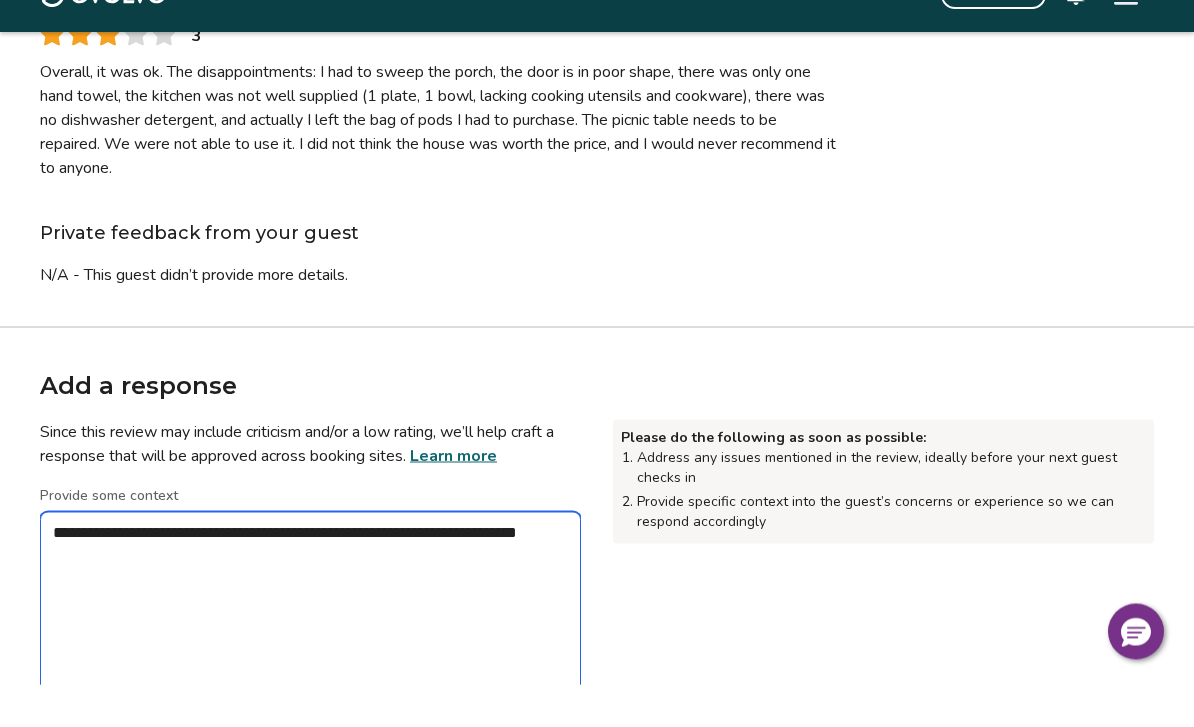 type on "*" 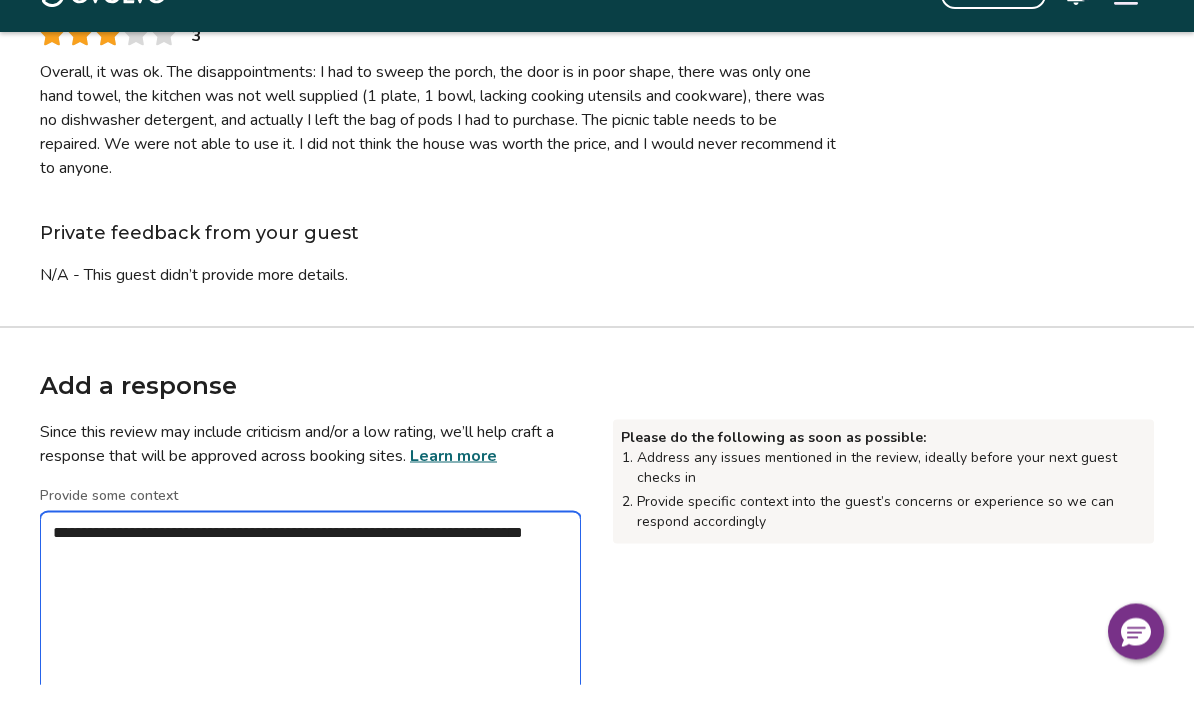 type on "*" 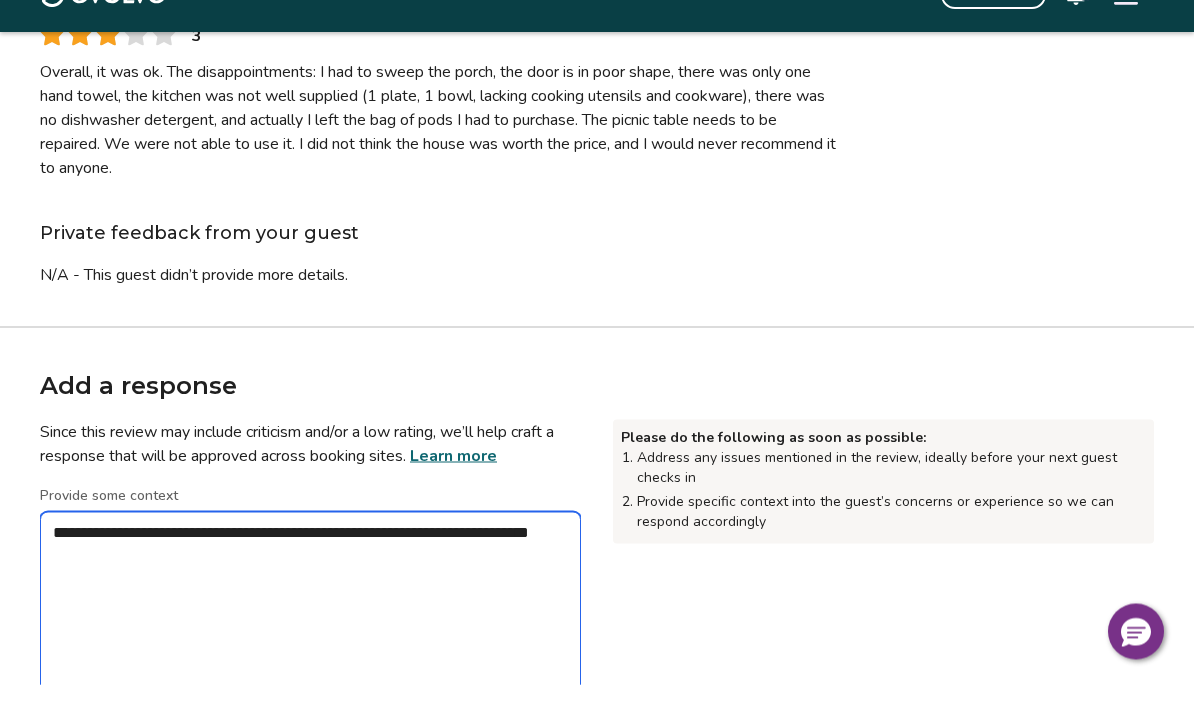 type on "*" 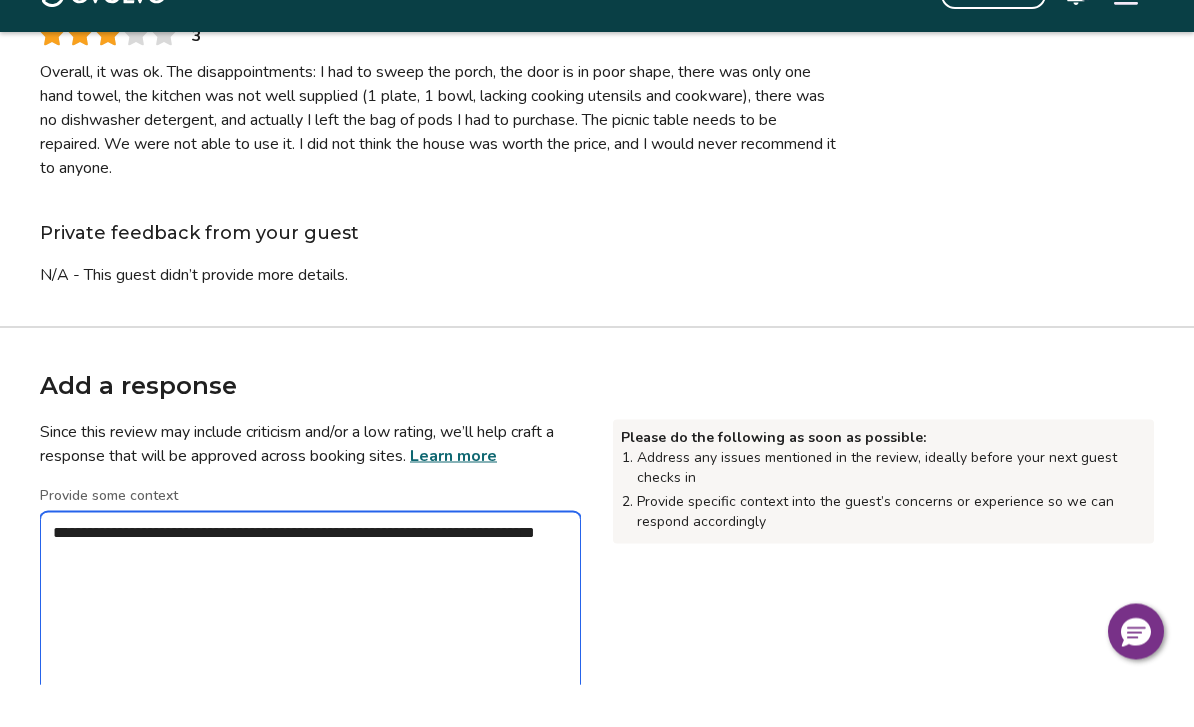 type on "*" 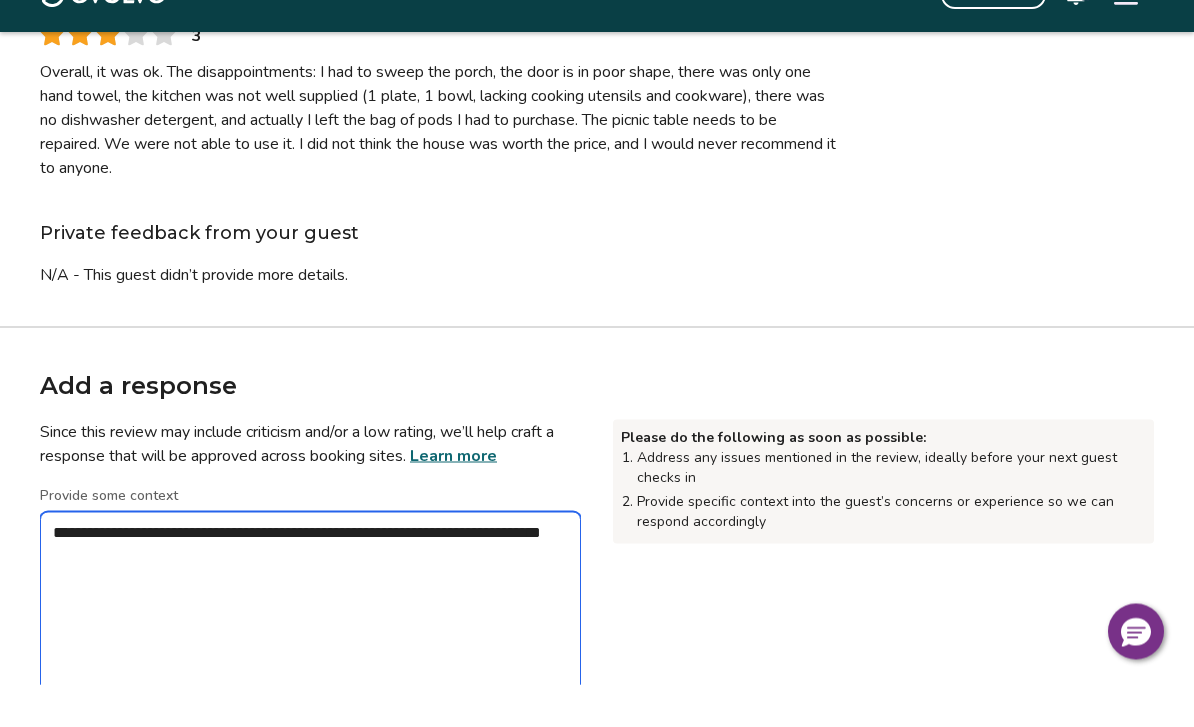 type on "*" 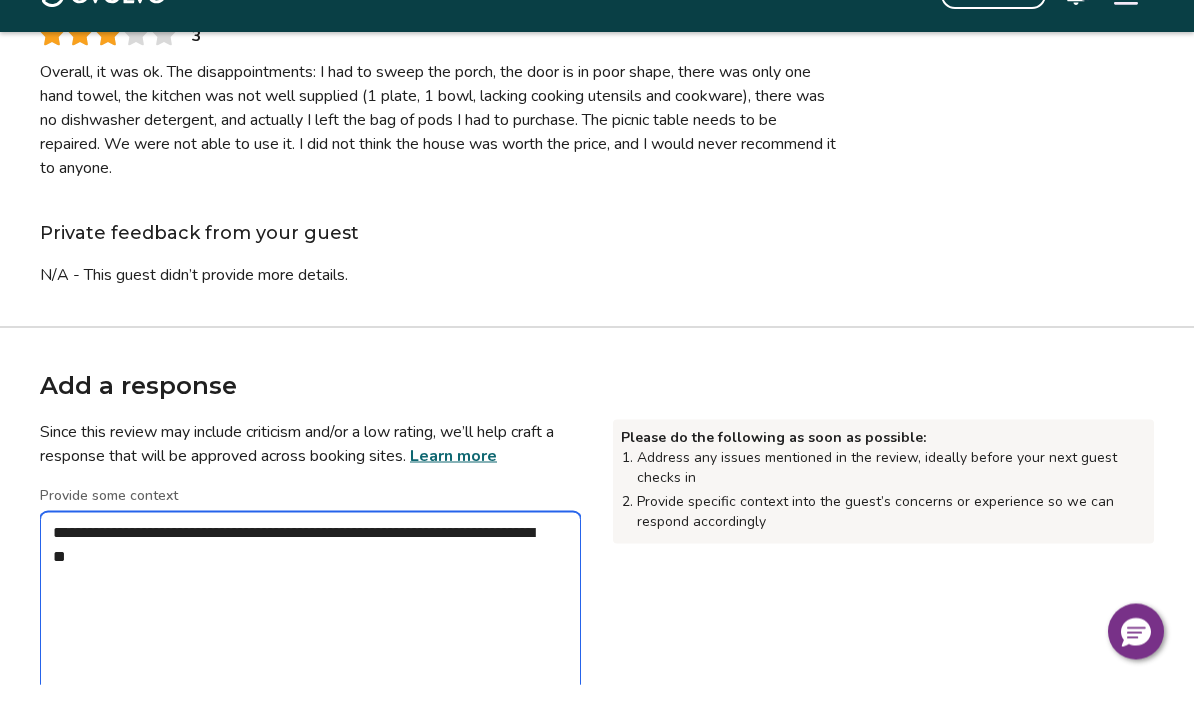 type on "*" 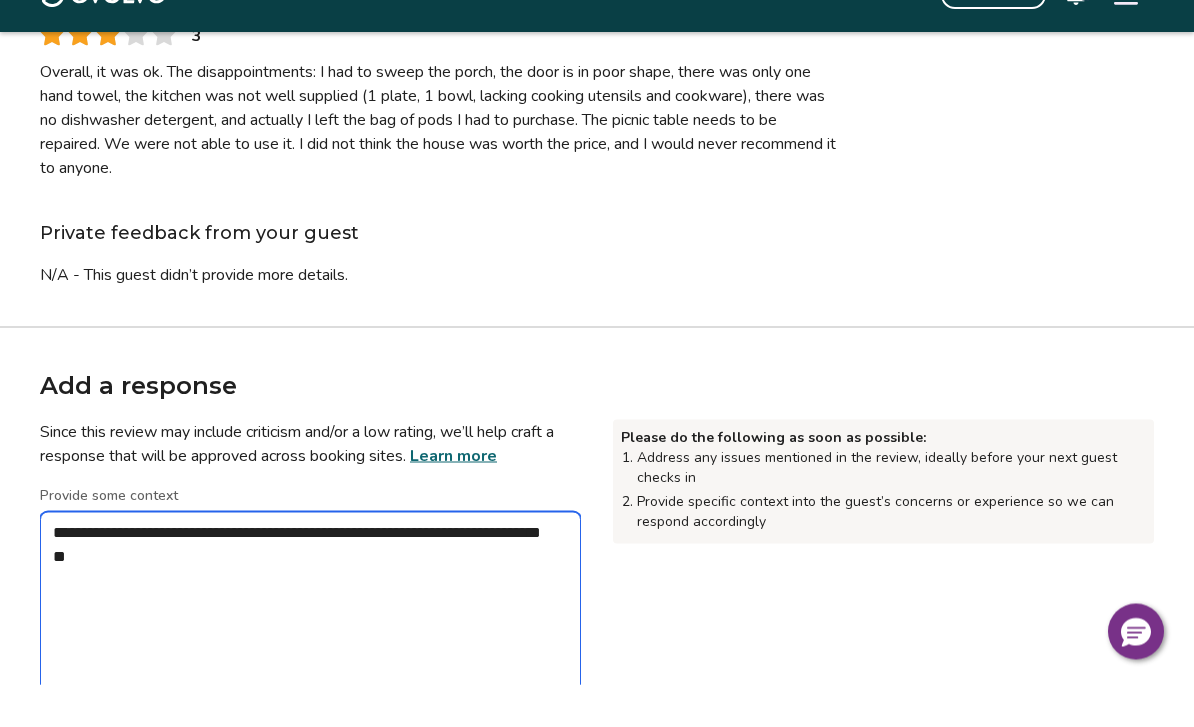 type on "*" 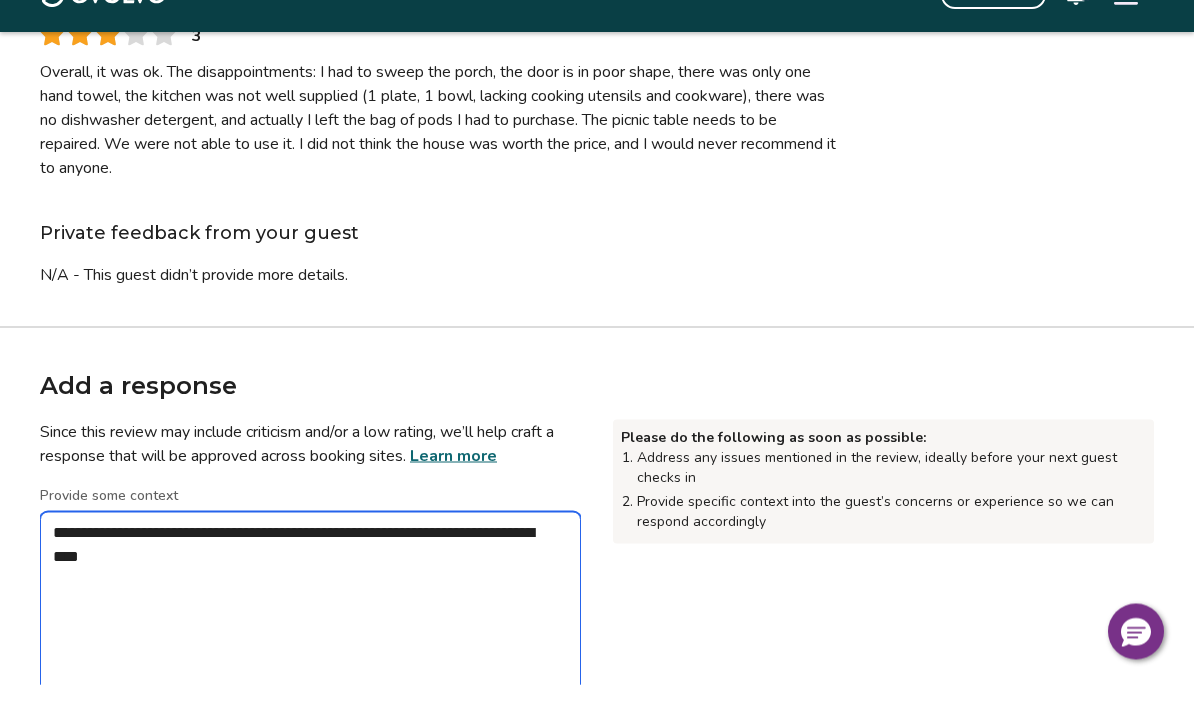 type on "*" 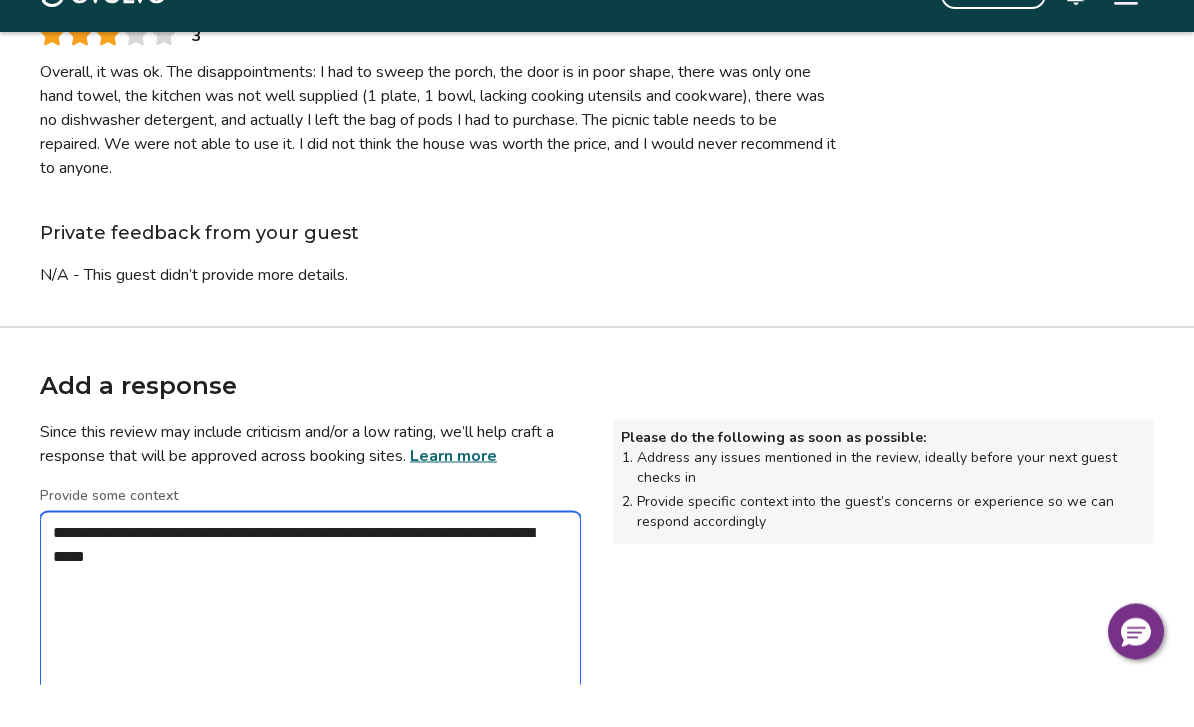 type on "*" 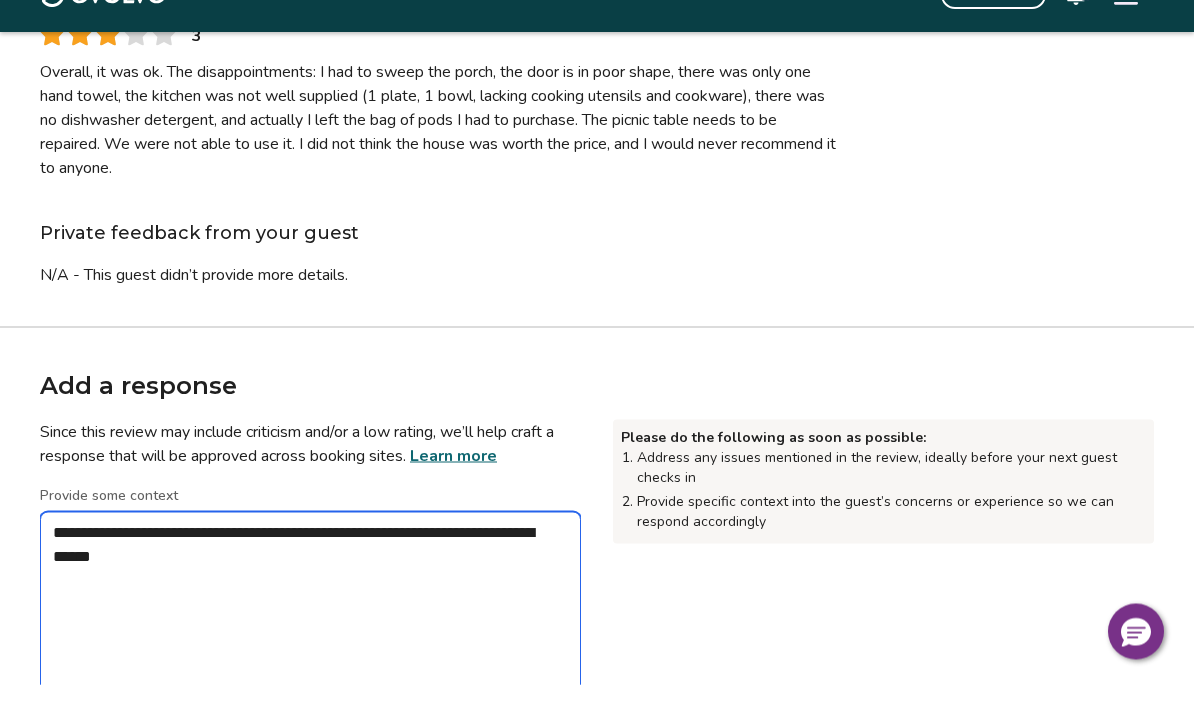 type on "*" 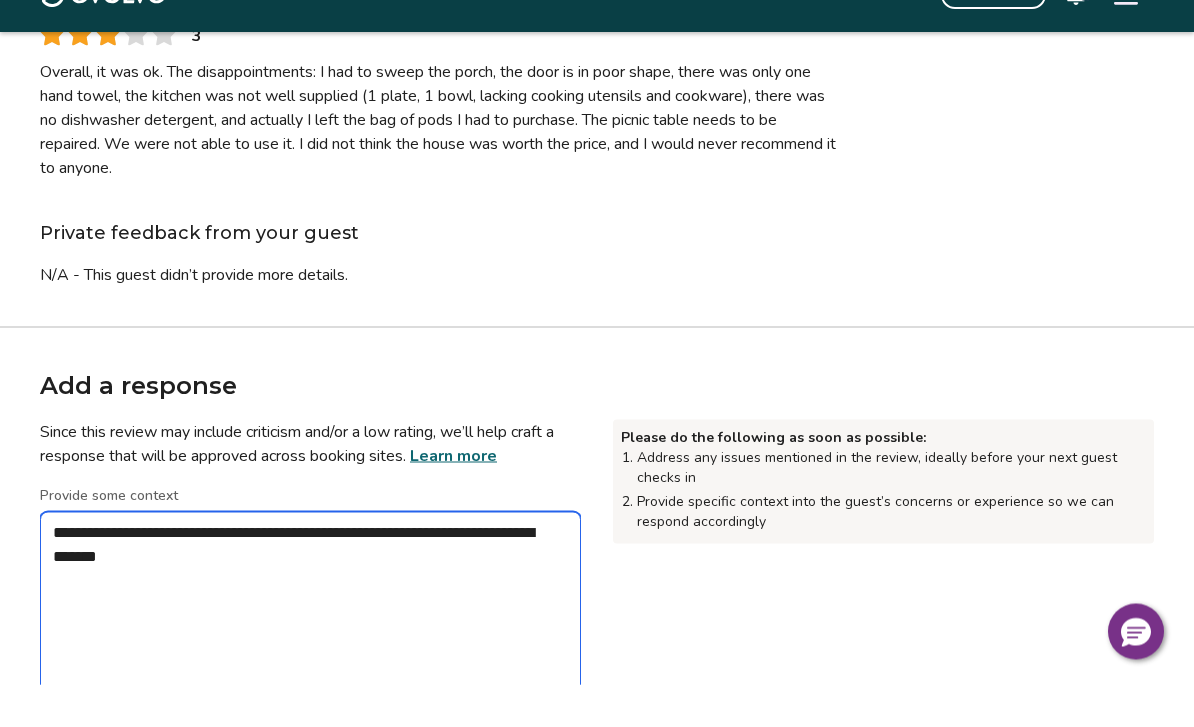 type on "*" 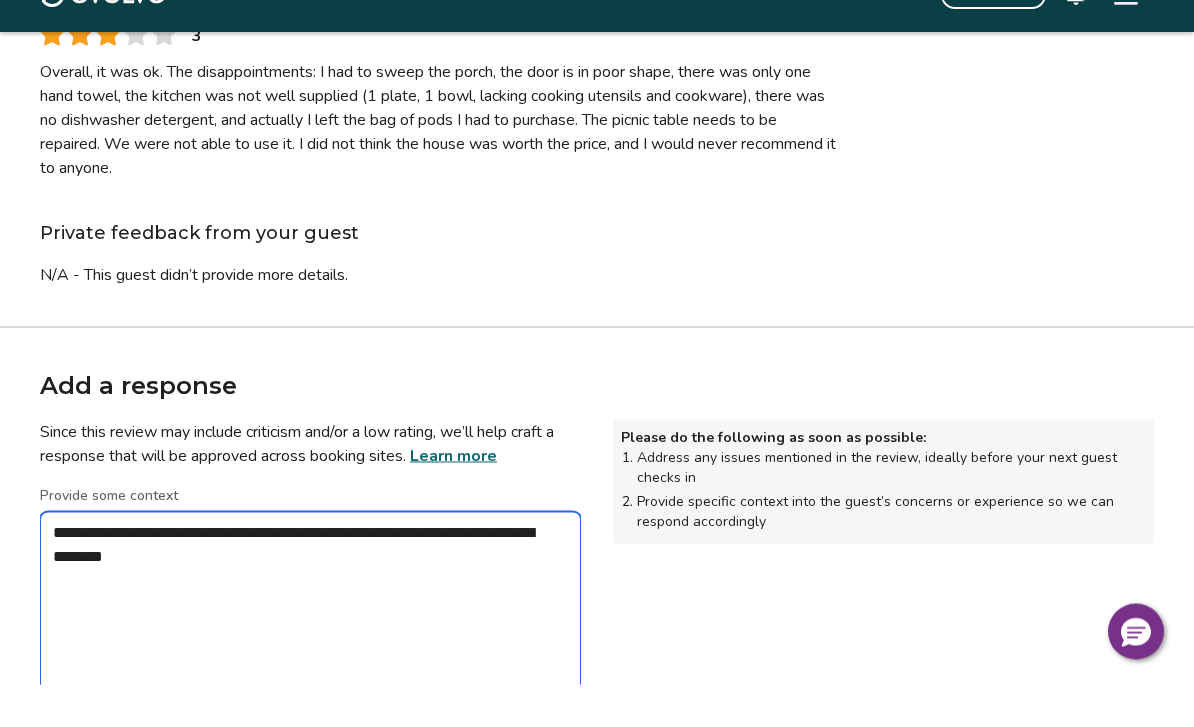 type on "*" 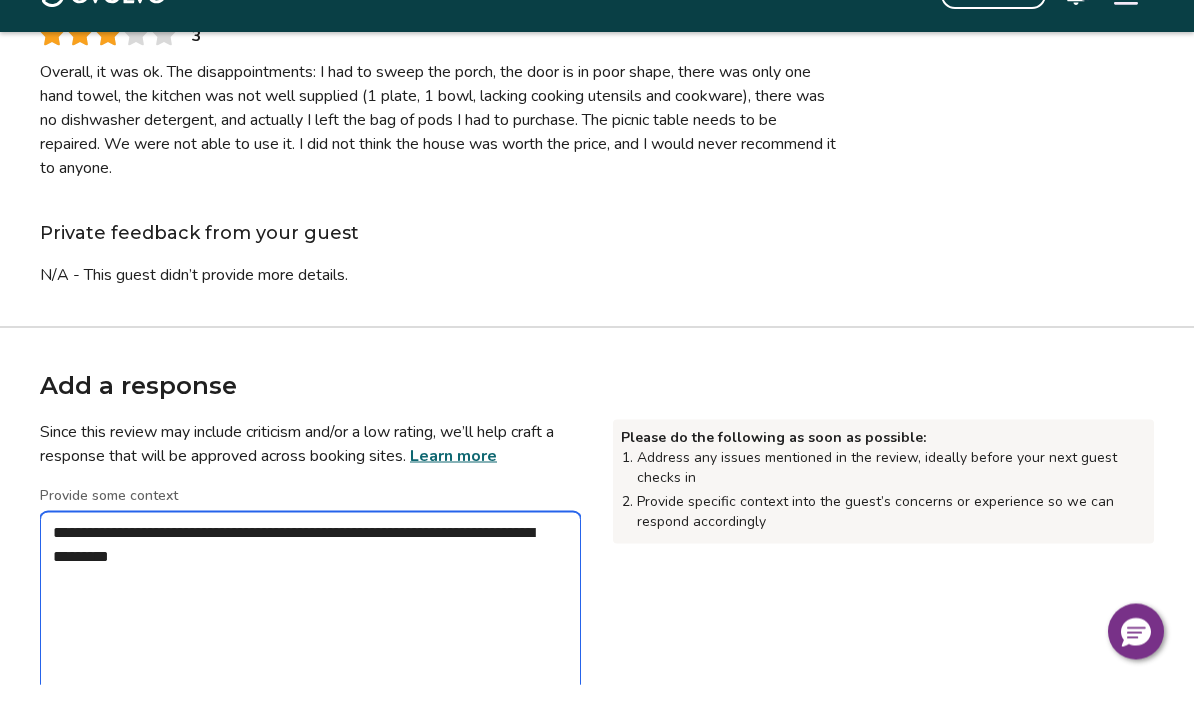 type on "*" 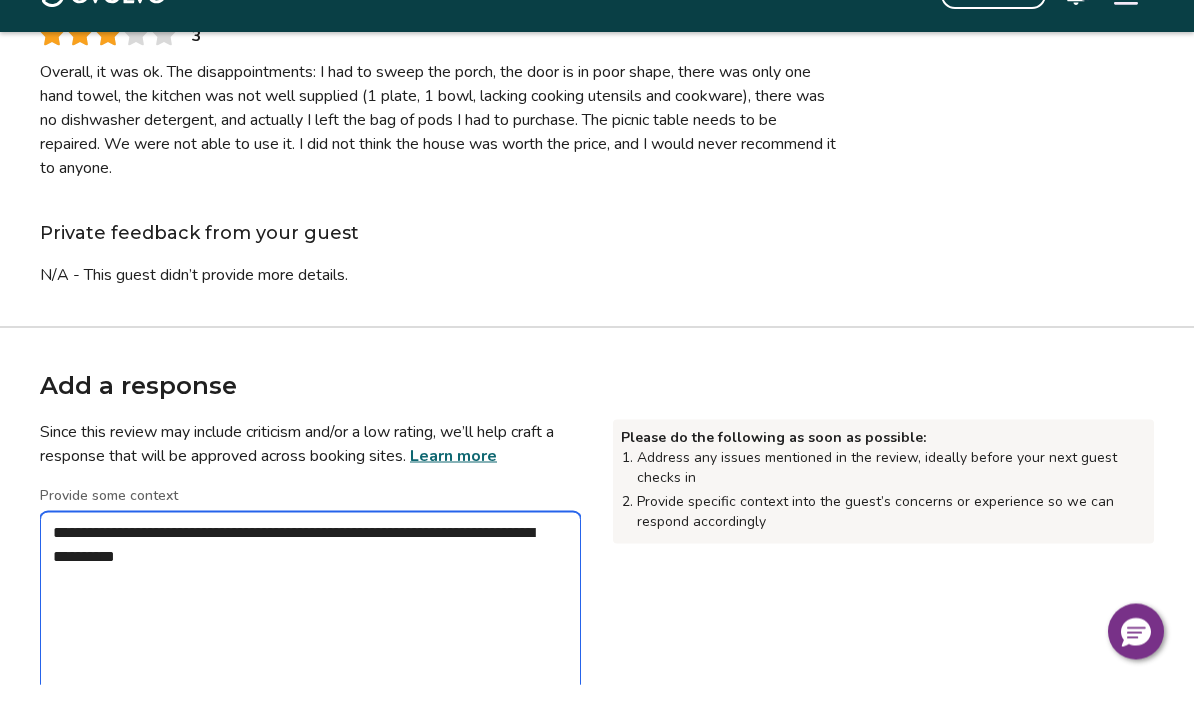 type on "*" 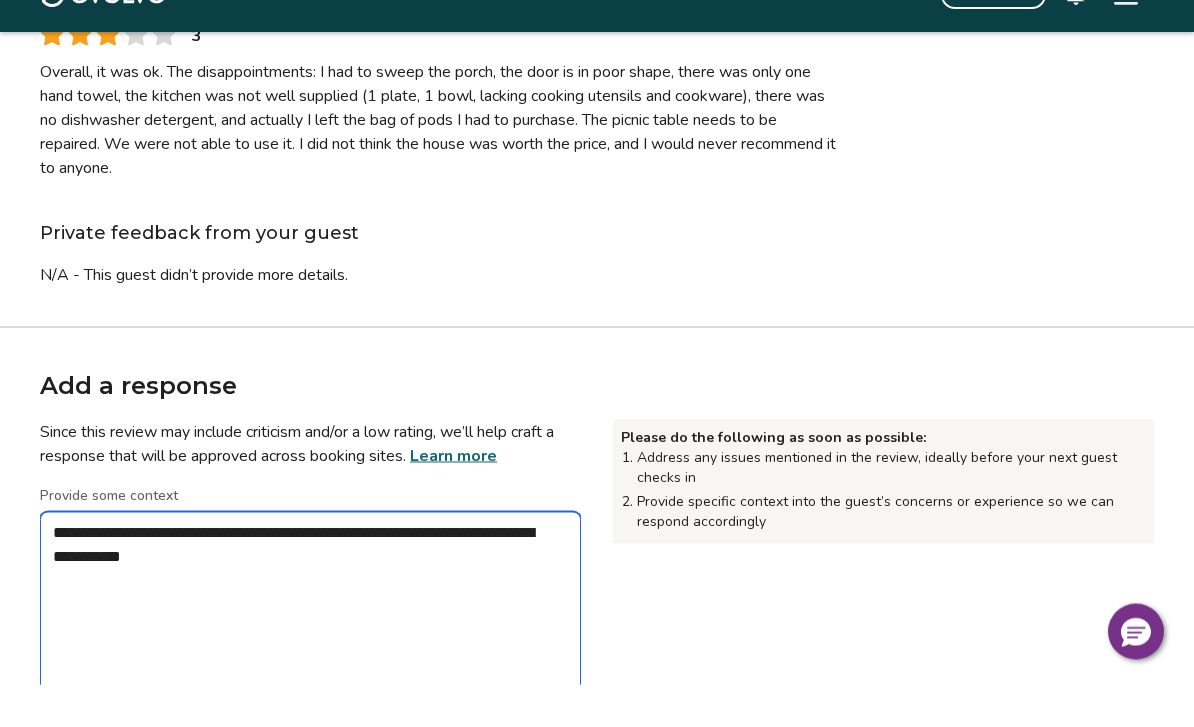 type on "*" 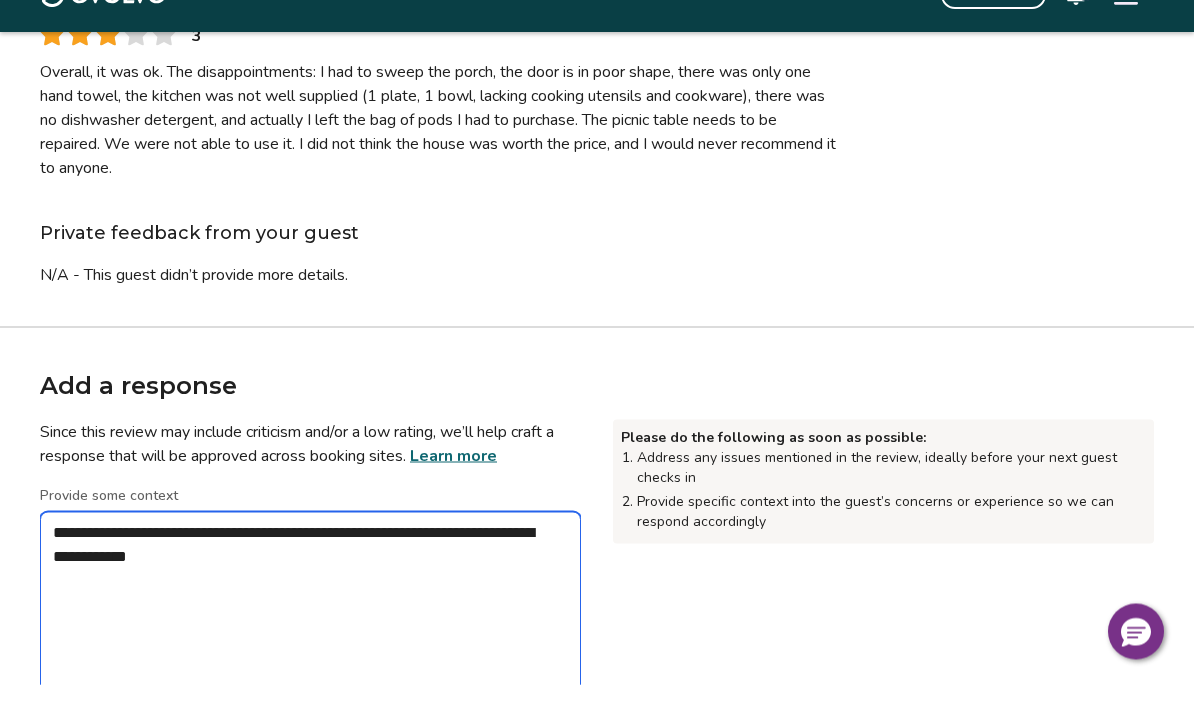 type on "*" 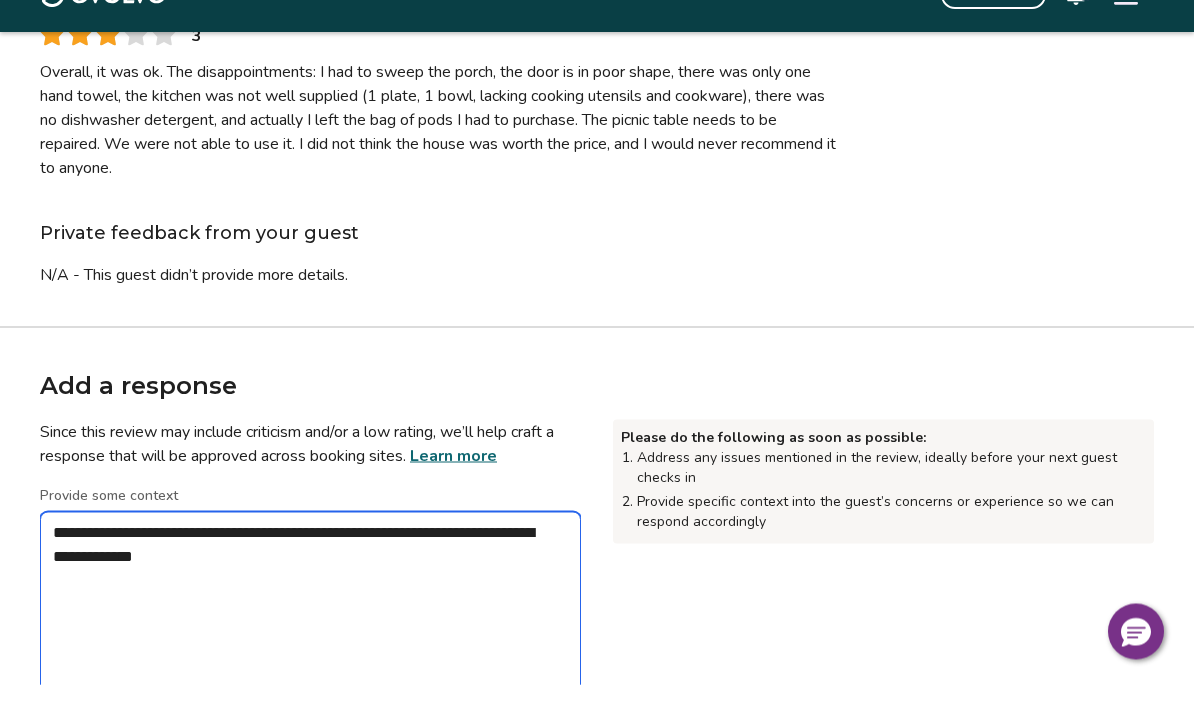 type on "*" 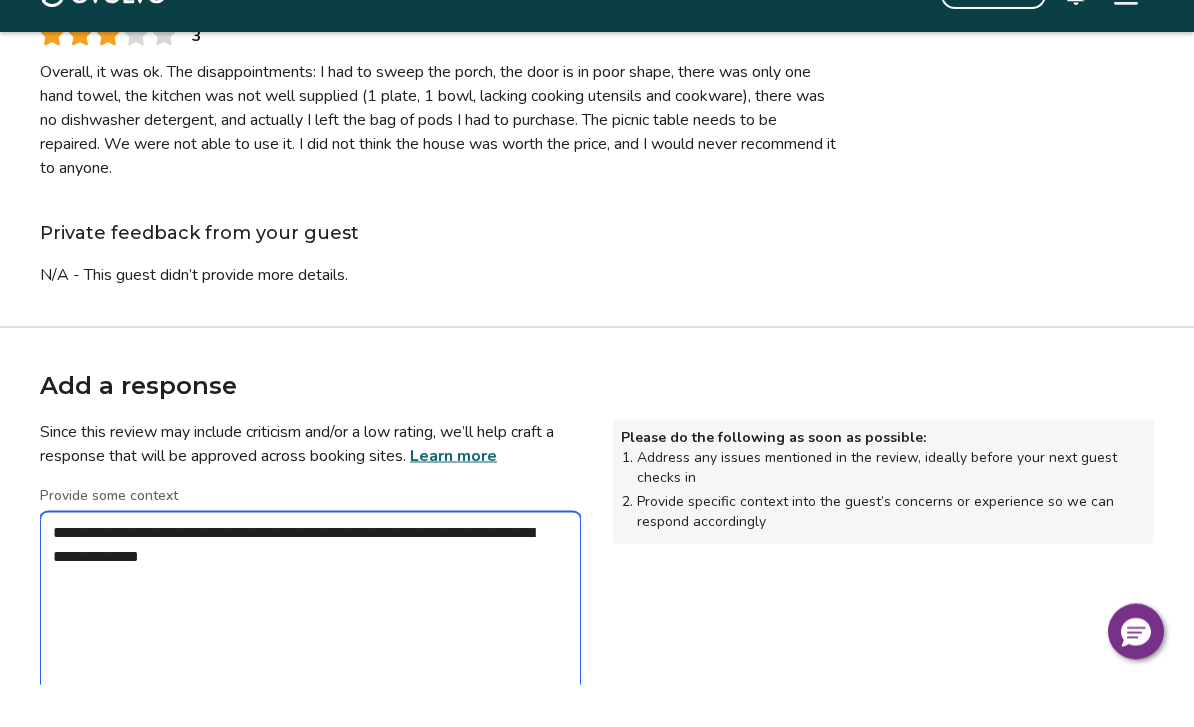 type on "*" 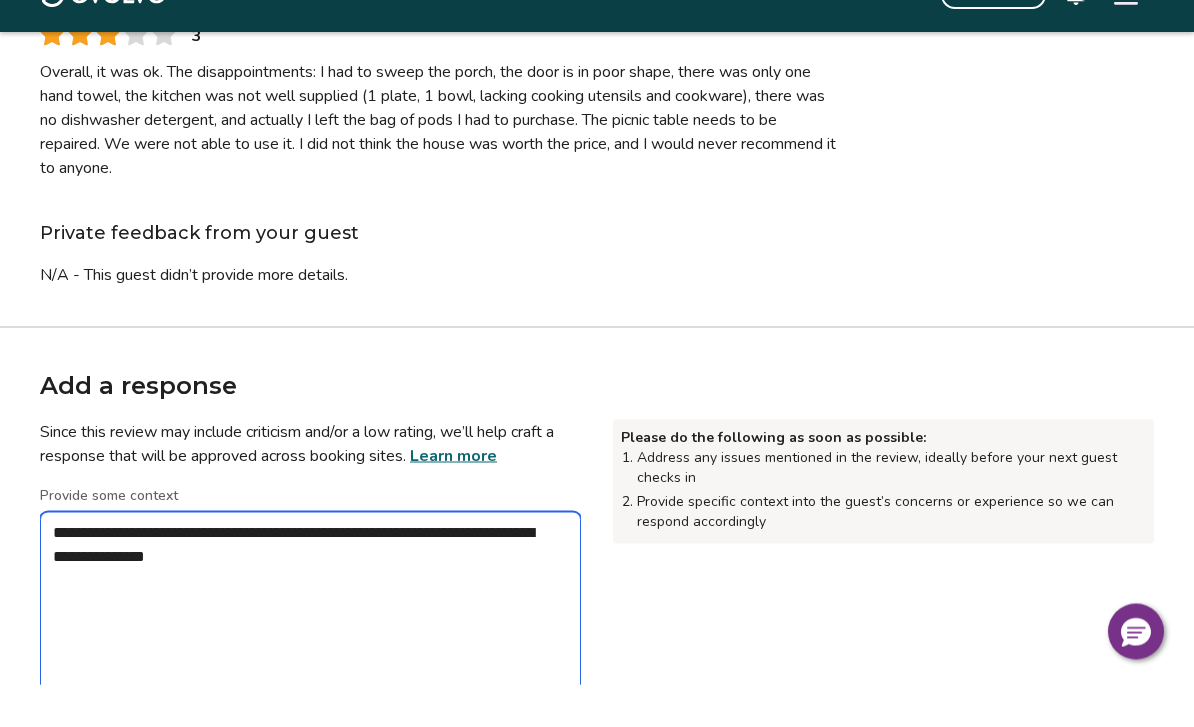 type 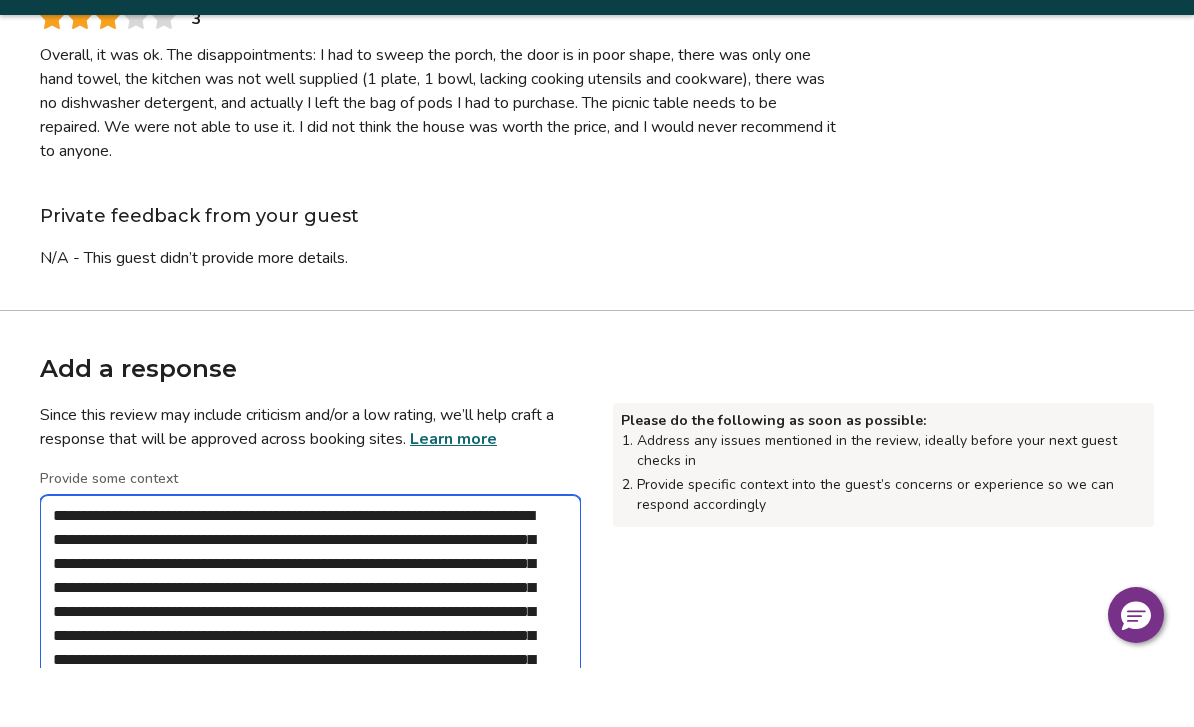 scroll, scrollTop: 593, scrollLeft: 0, axis: vertical 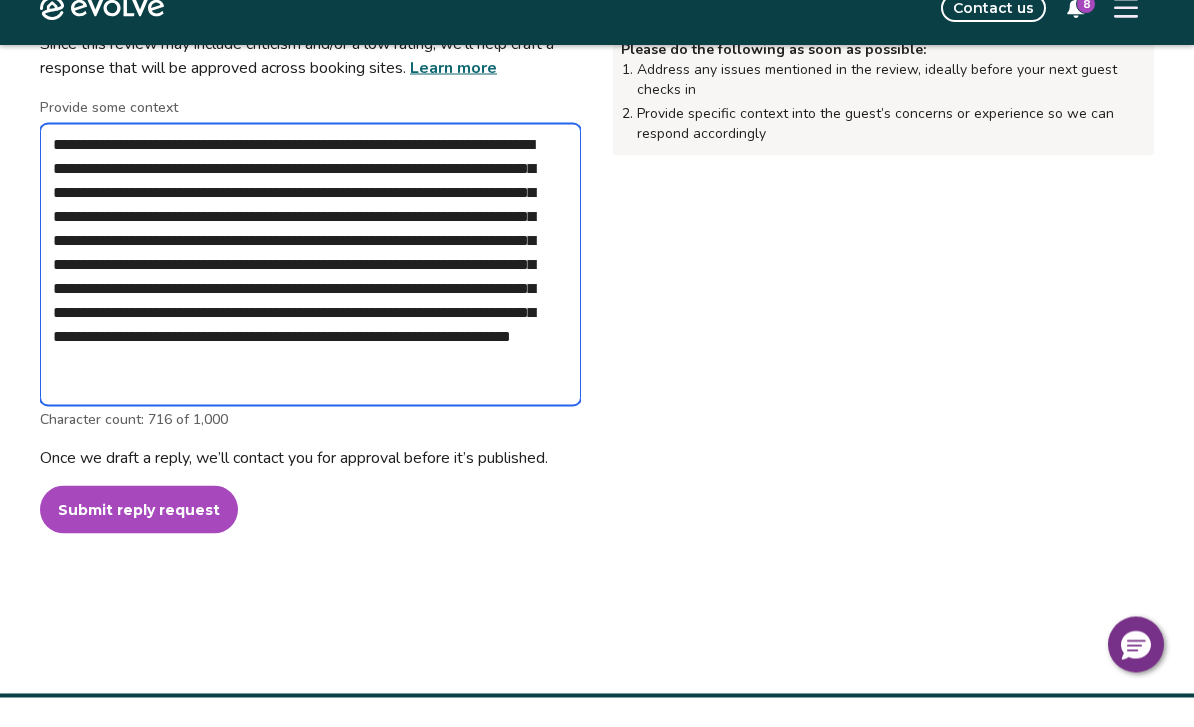click on "**********" at bounding box center [310, 294] 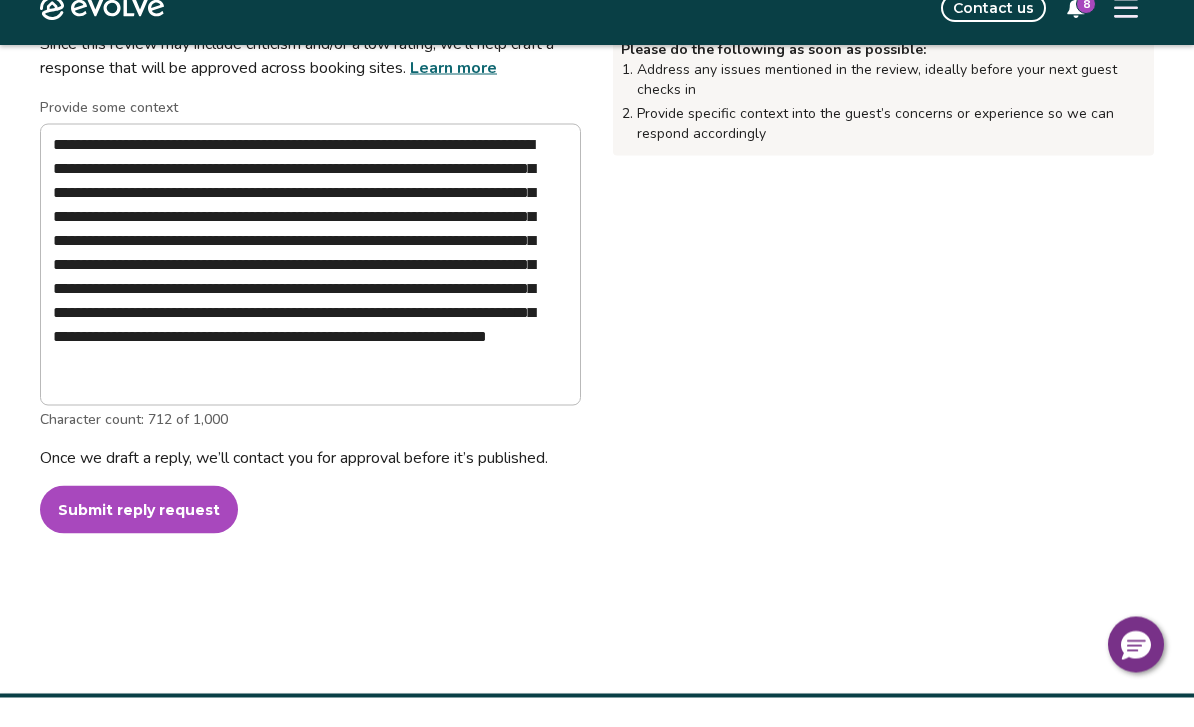 click on "Submit reply request" at bounding box center (139, 539) 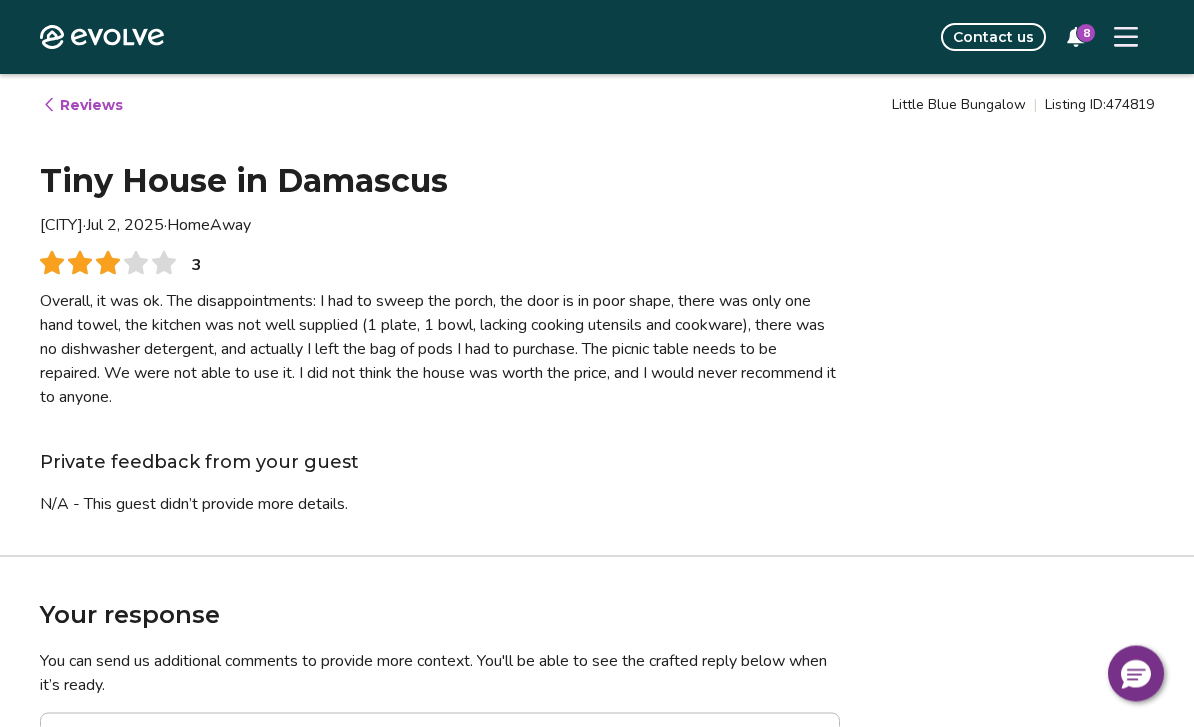 scroll, scrollTop: 0, scrollLeft: 0, axis: both 